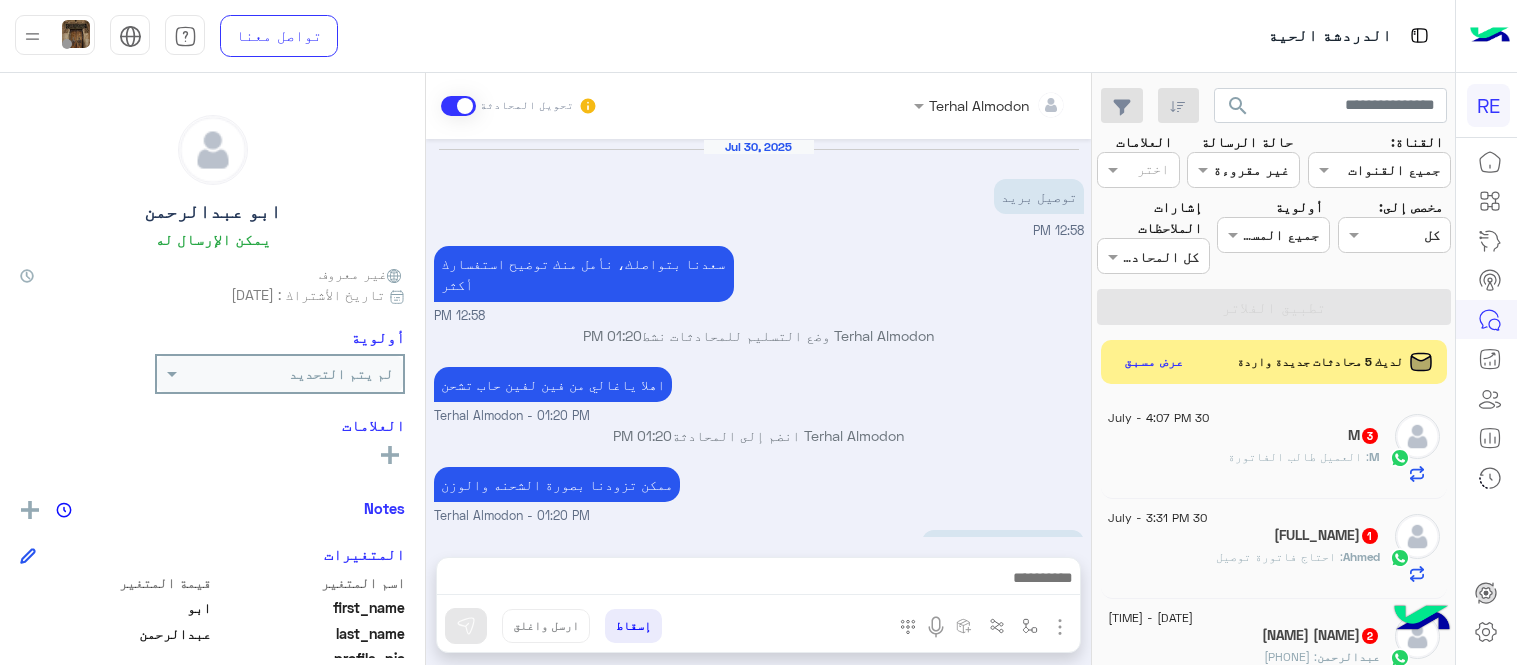 scroll, scrollTop: 0, scrollLeft: 0, axis: both 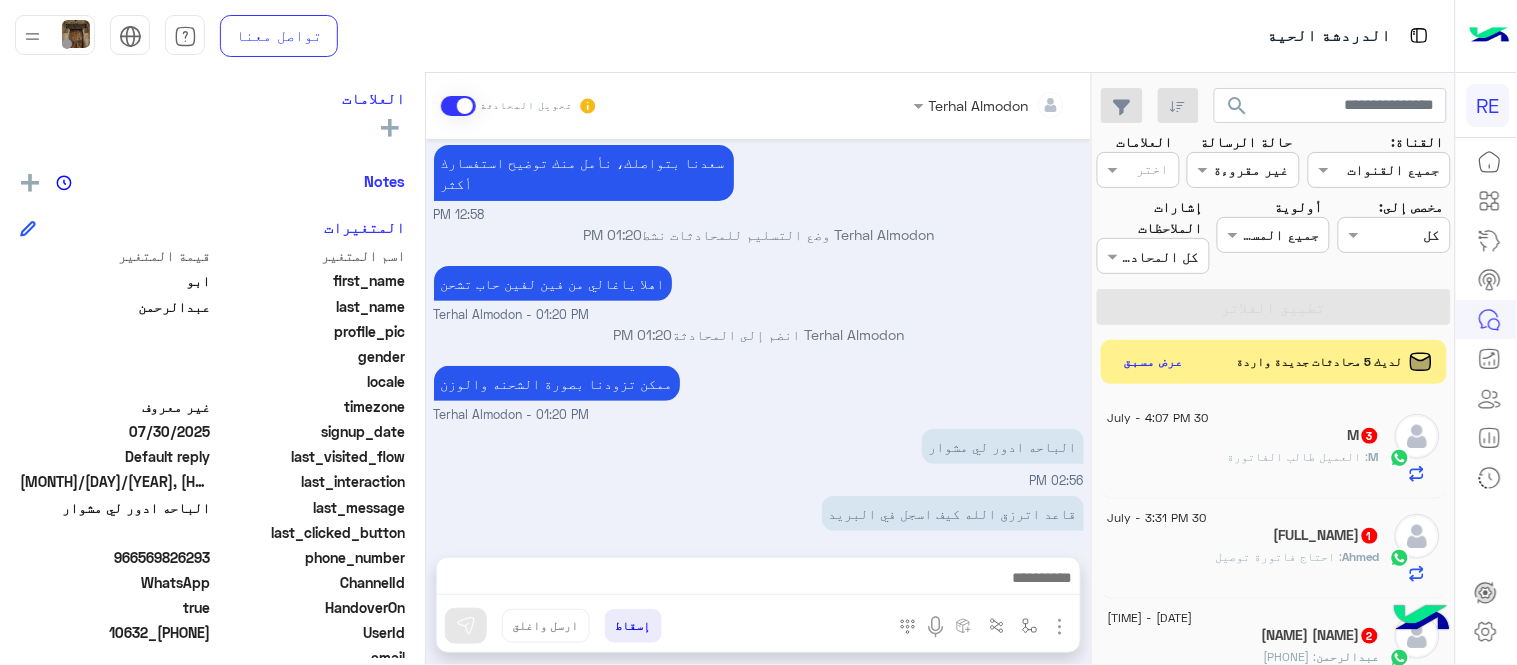 click on "Terhal Almodon -  01:20 PM" at bounding box center (759, 315) 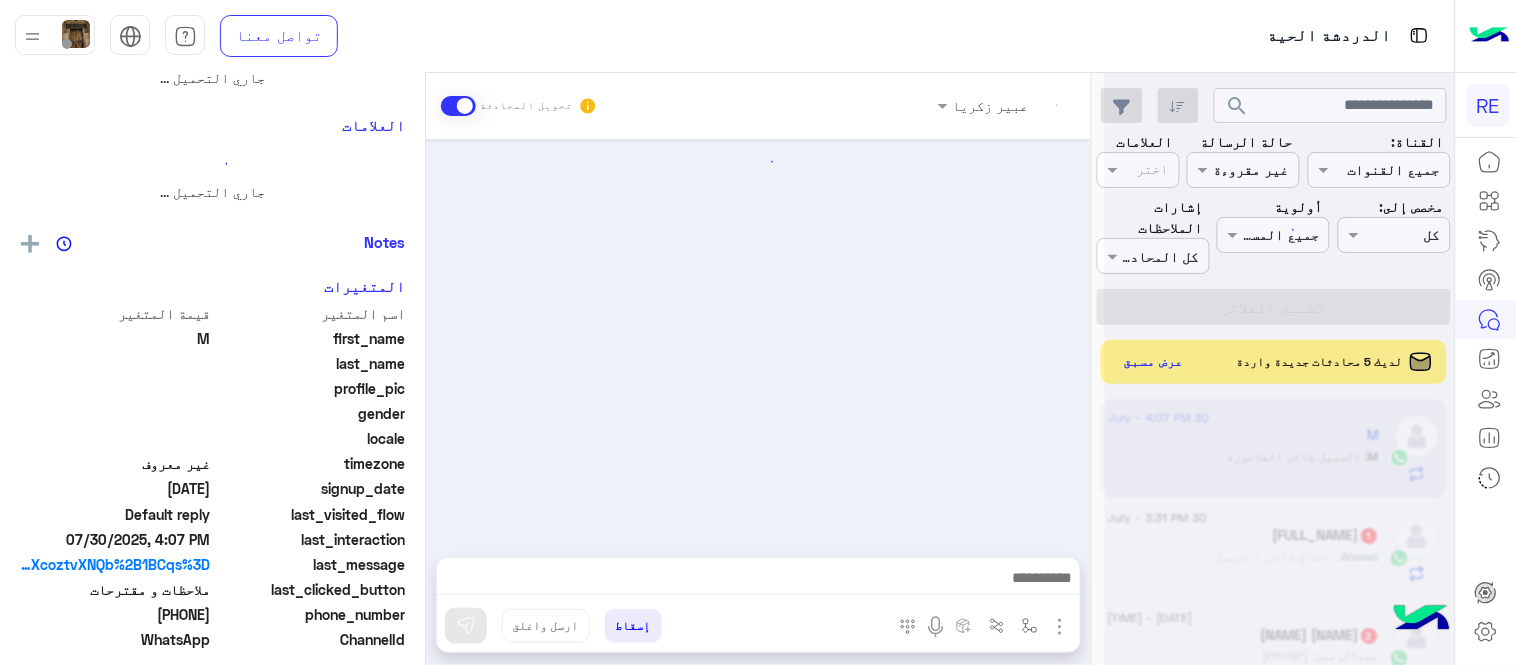 scroll, scrollTop: 0, scrollLeft: 0, axis: both 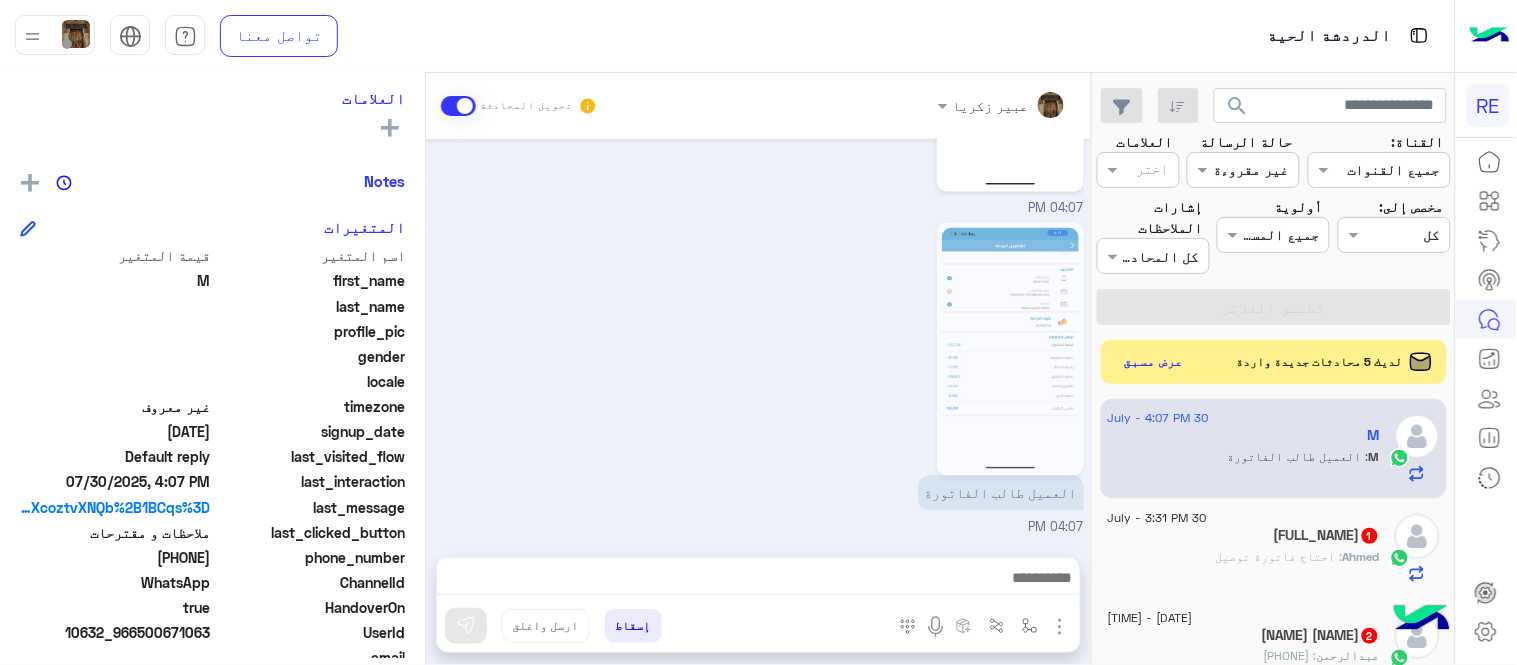 click 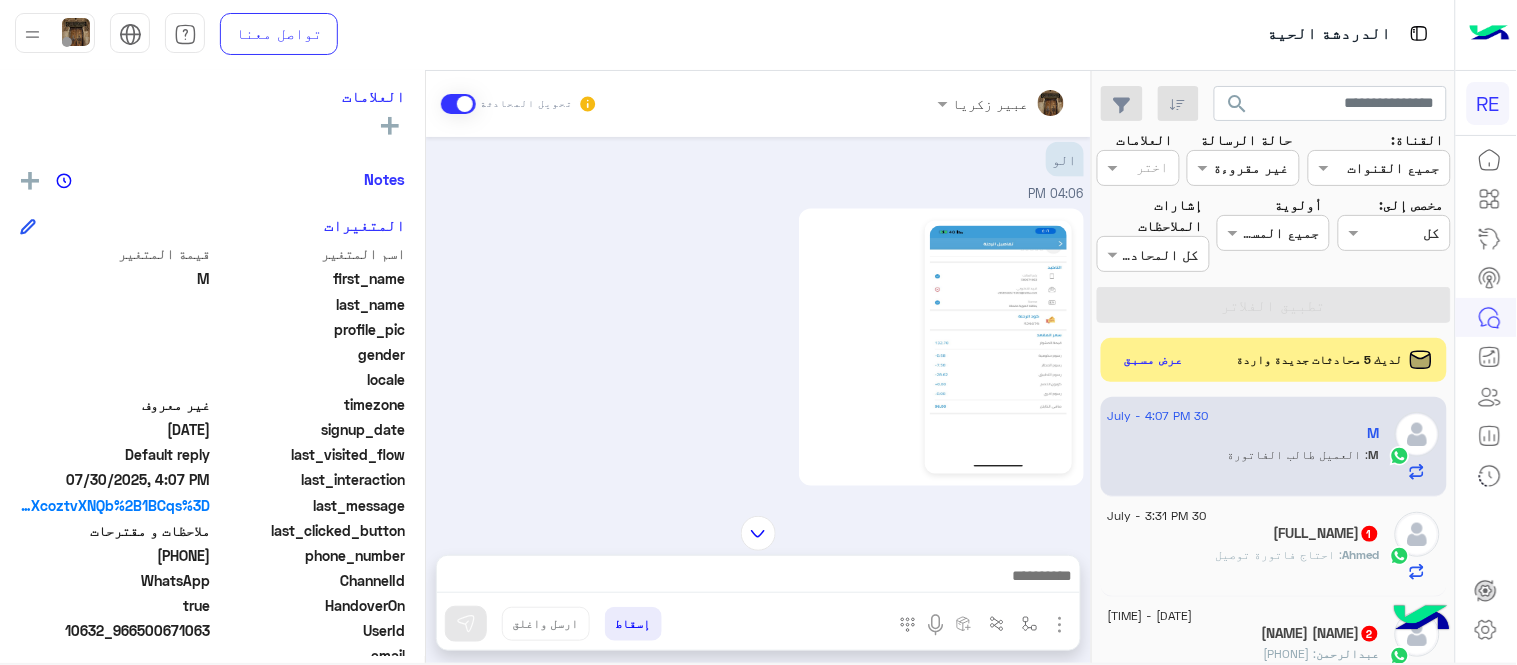 scroll, scrollTop: 700, scrollLeft: 0, axis: vertical 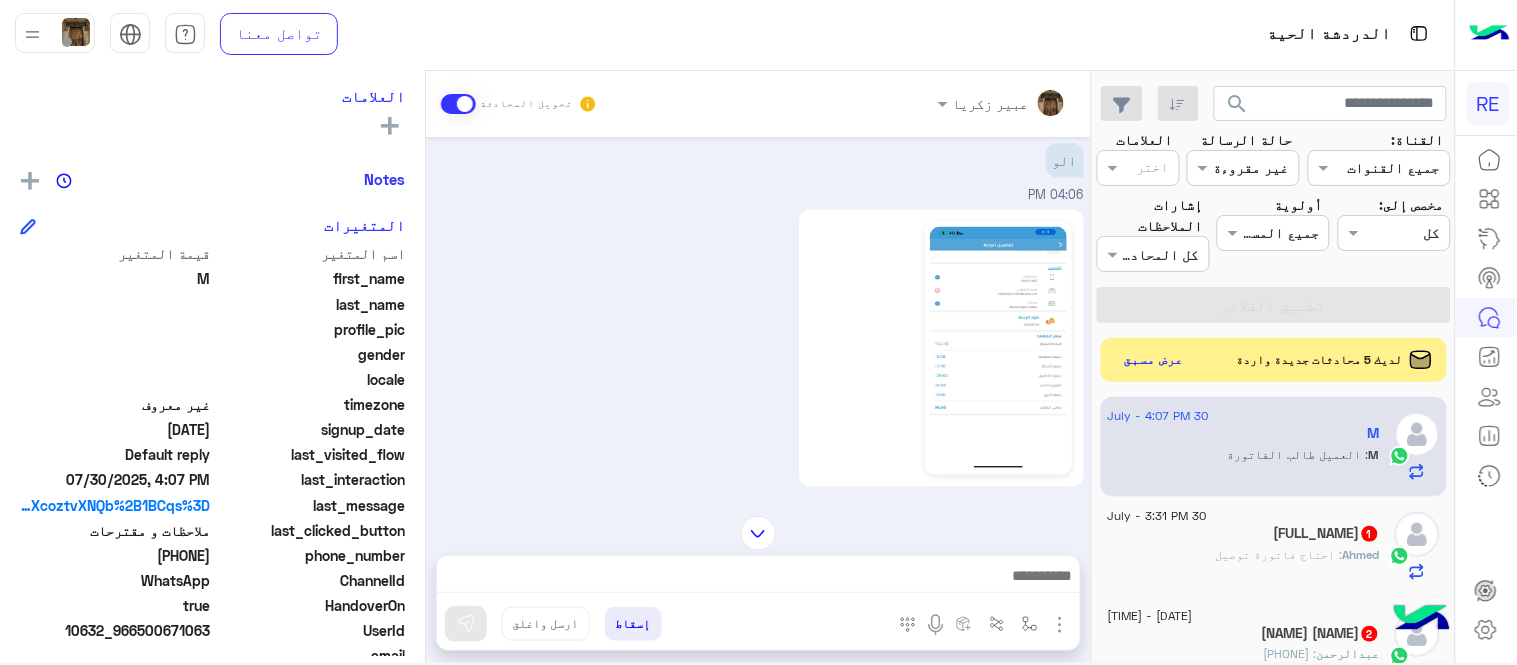 click 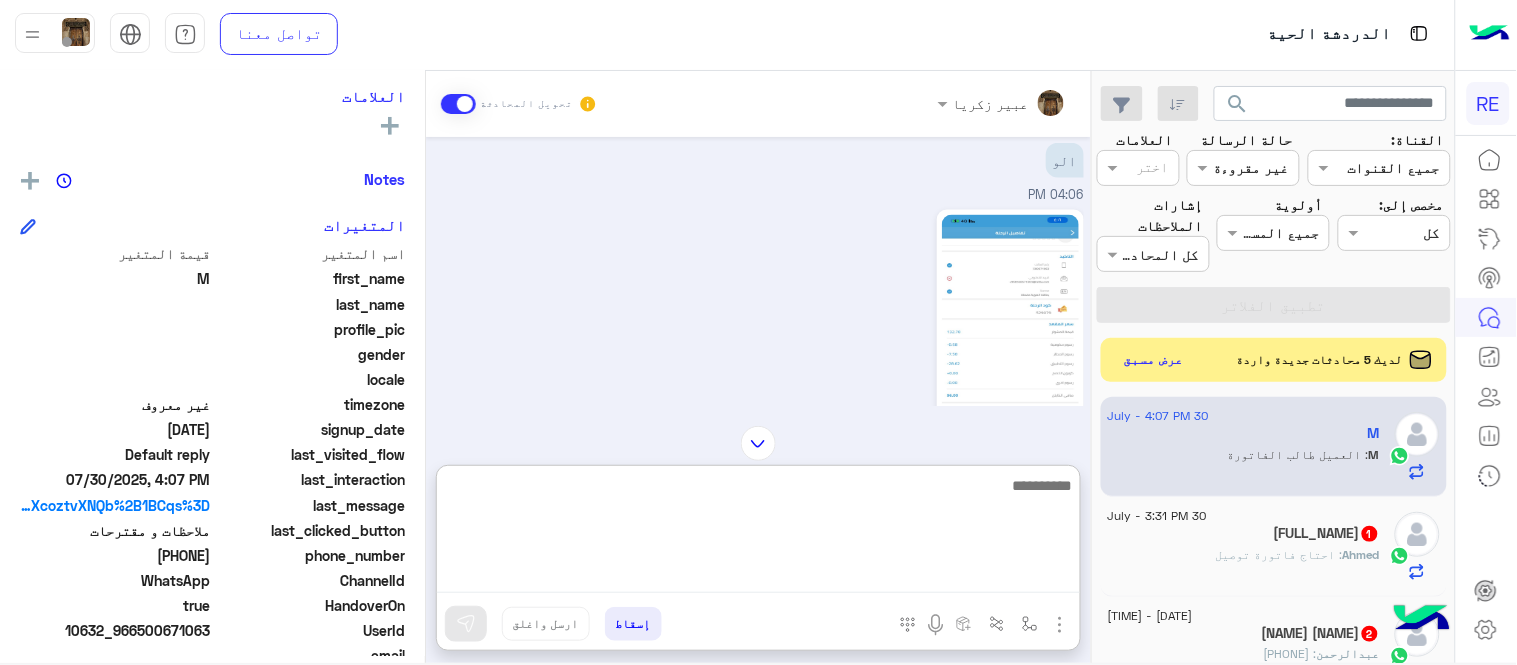 click at bounding box center [758, 533] 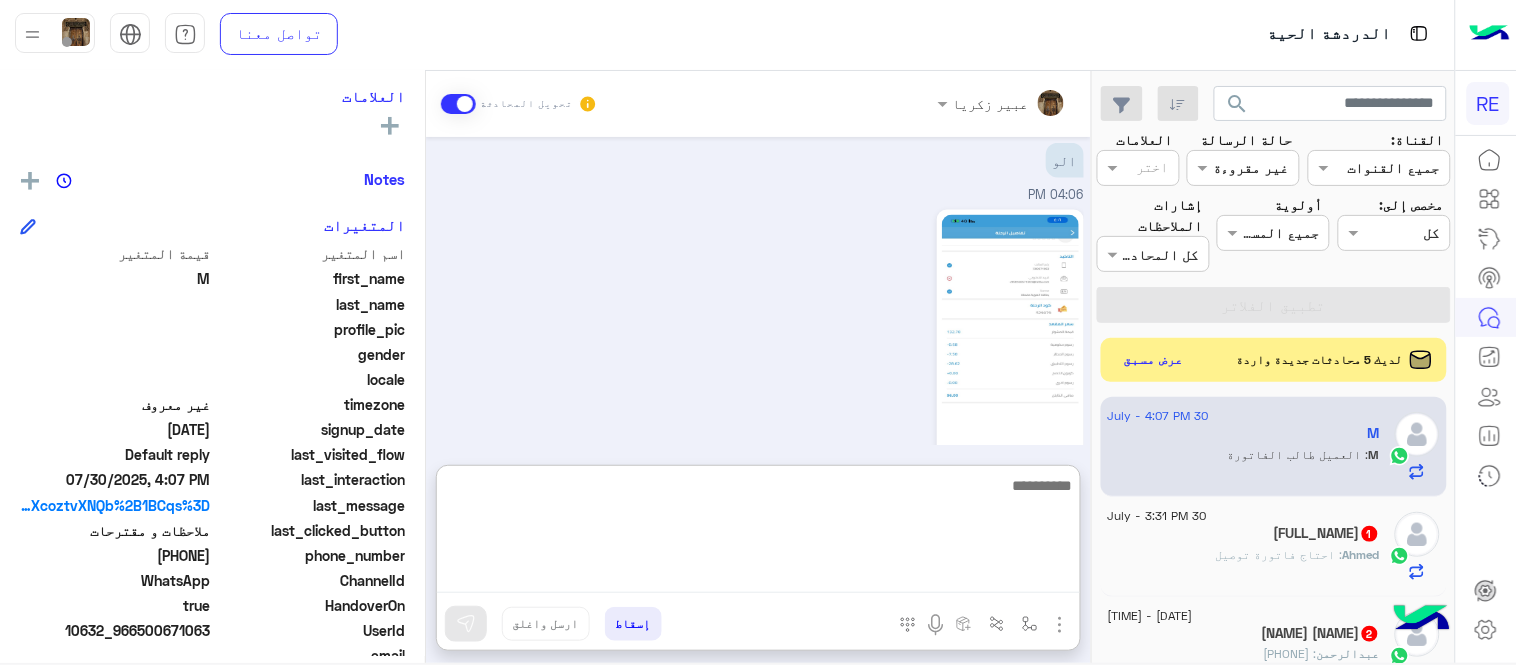scroll, scrollTop: 1147, scrollLeft: 0, axis: vertical 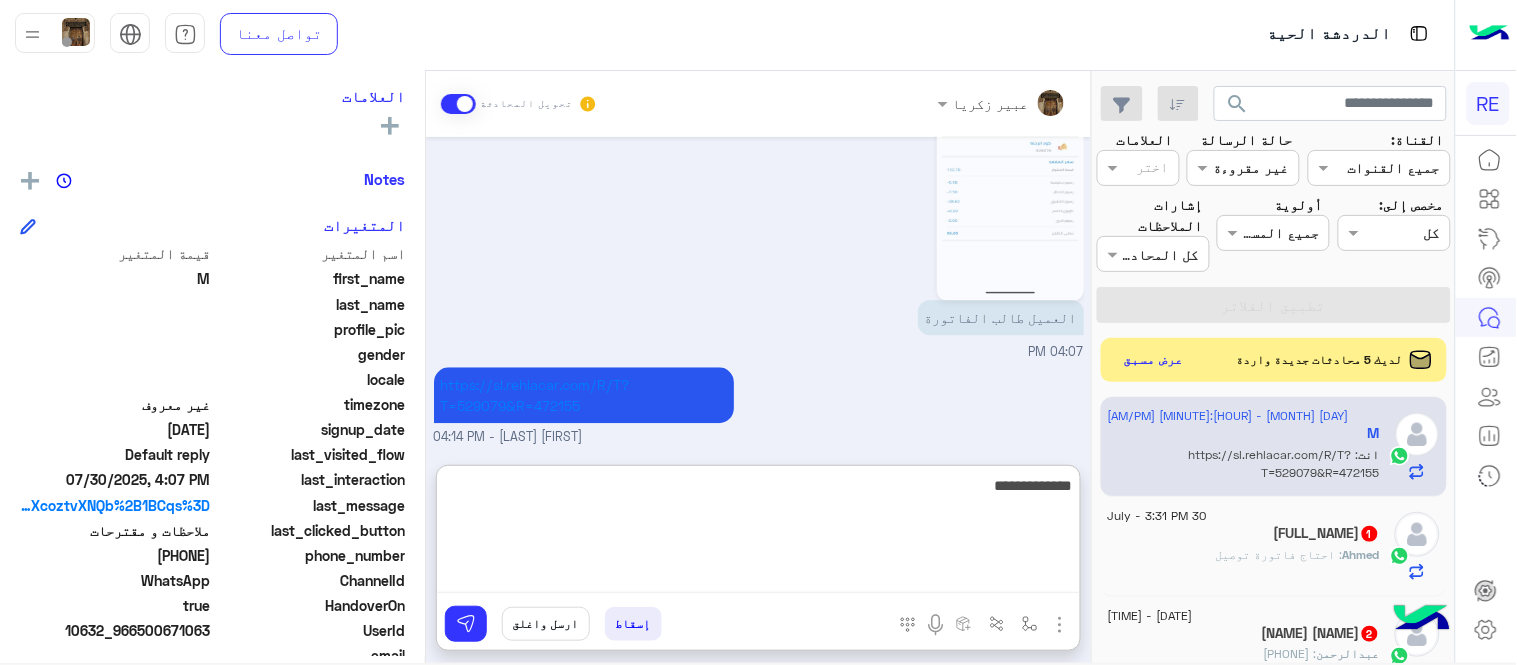 type on "**********" 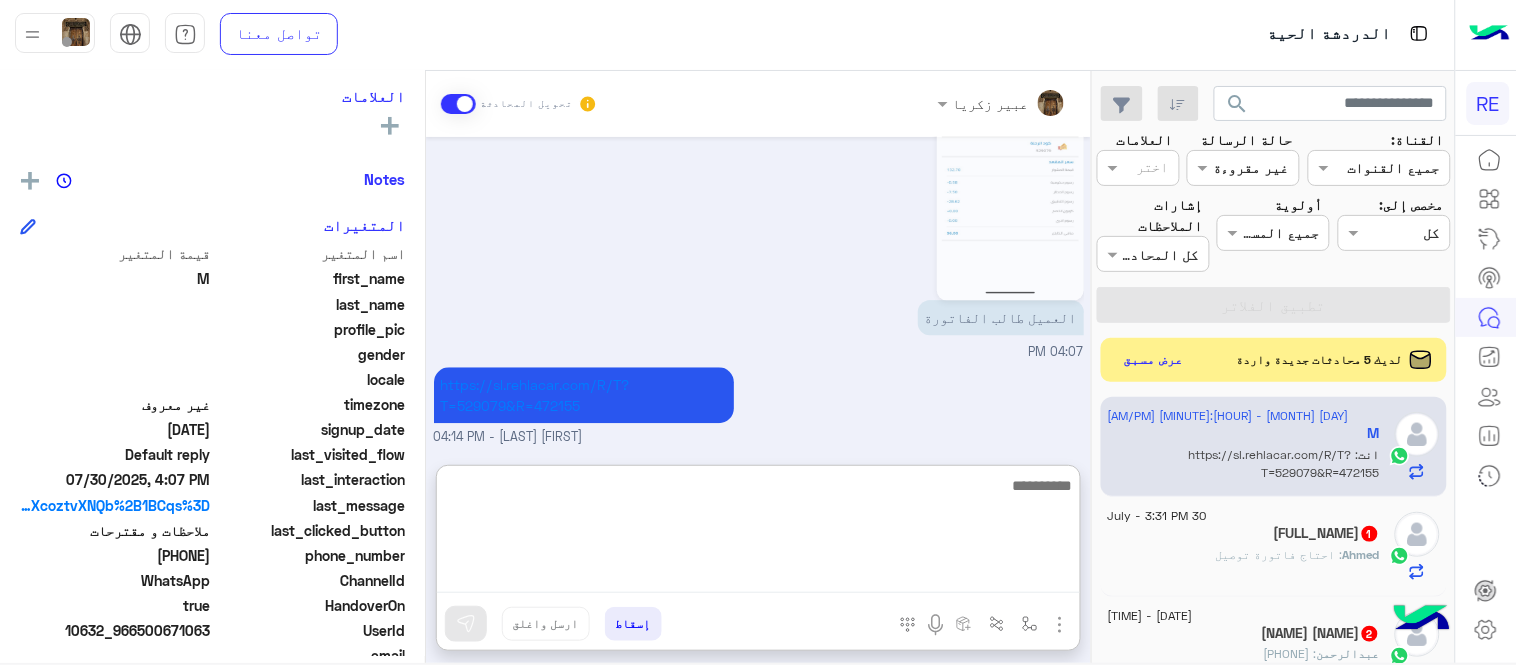 scroll, scrollTop: 1211, scrollLeft: 0, axis: vertical 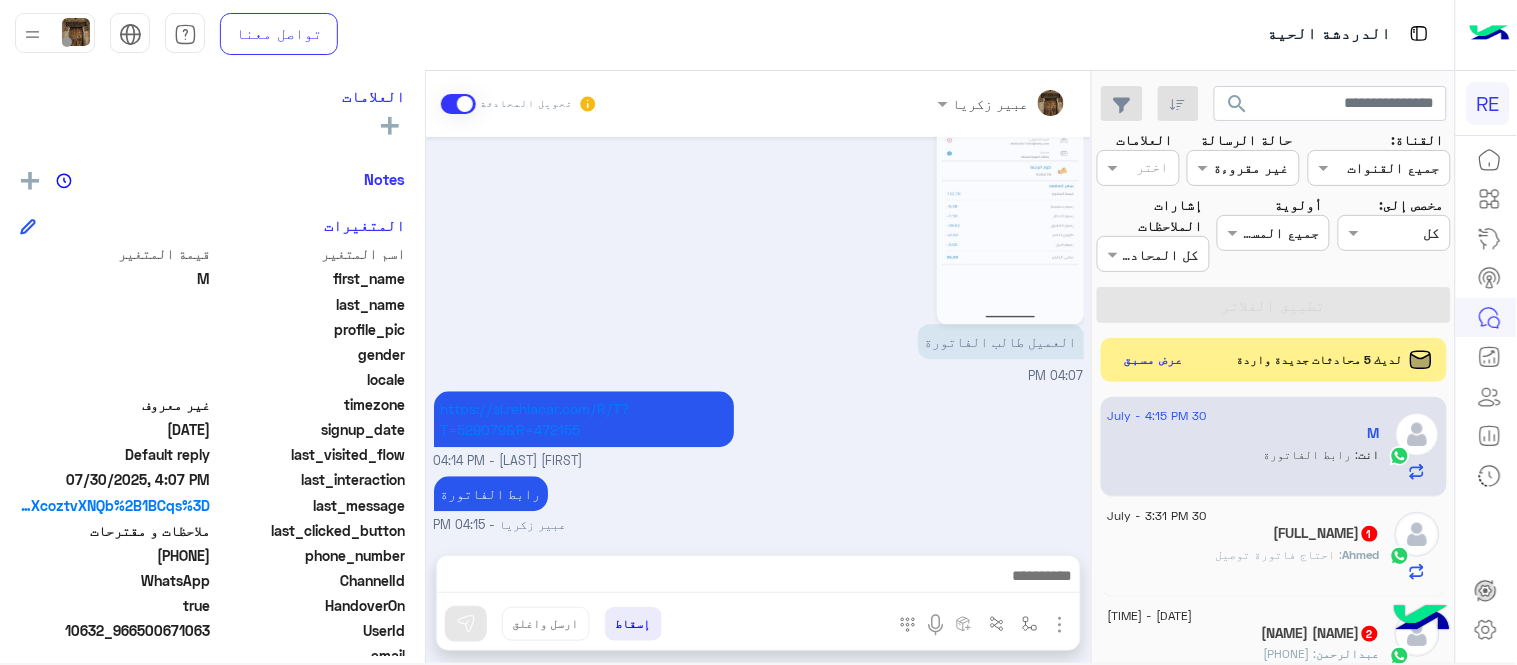 click on ": احتاج فاتورة توصيل" 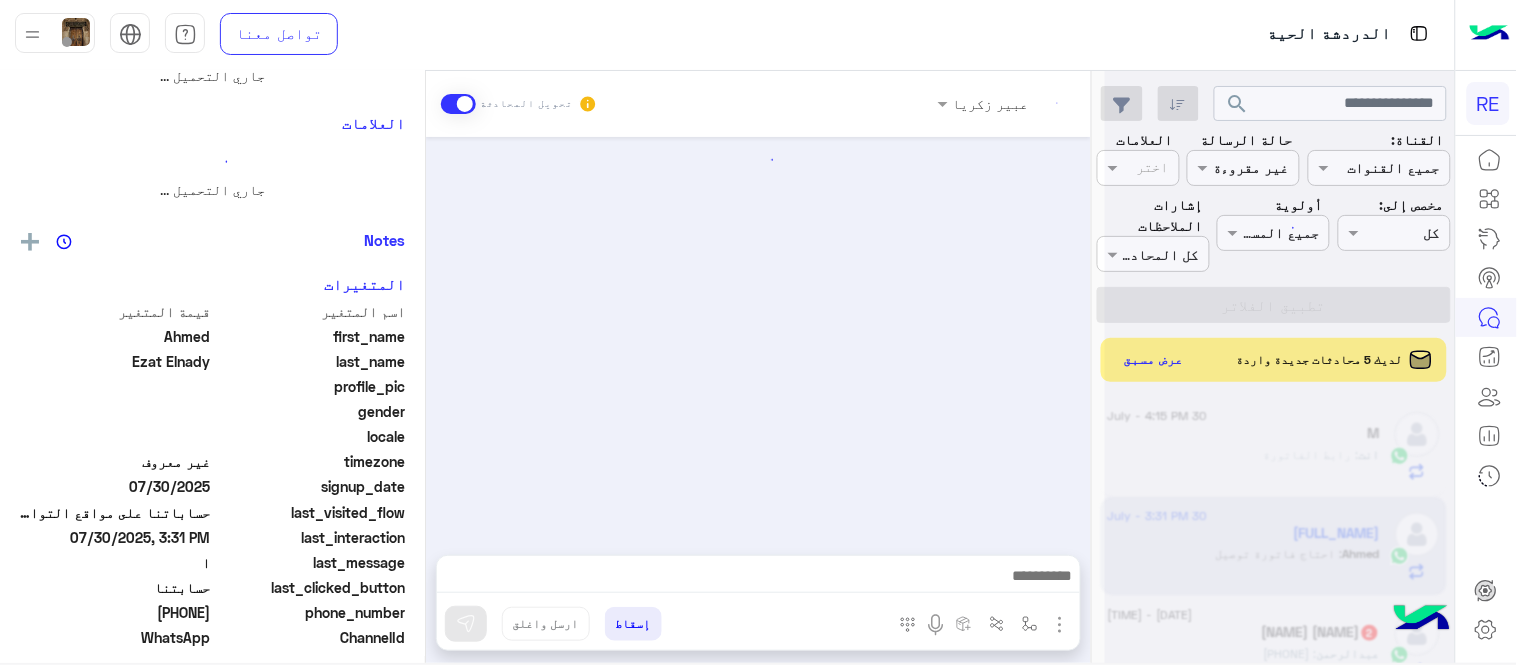 scroll, scrollTop: 0, scrollLeft: 0, axis: both 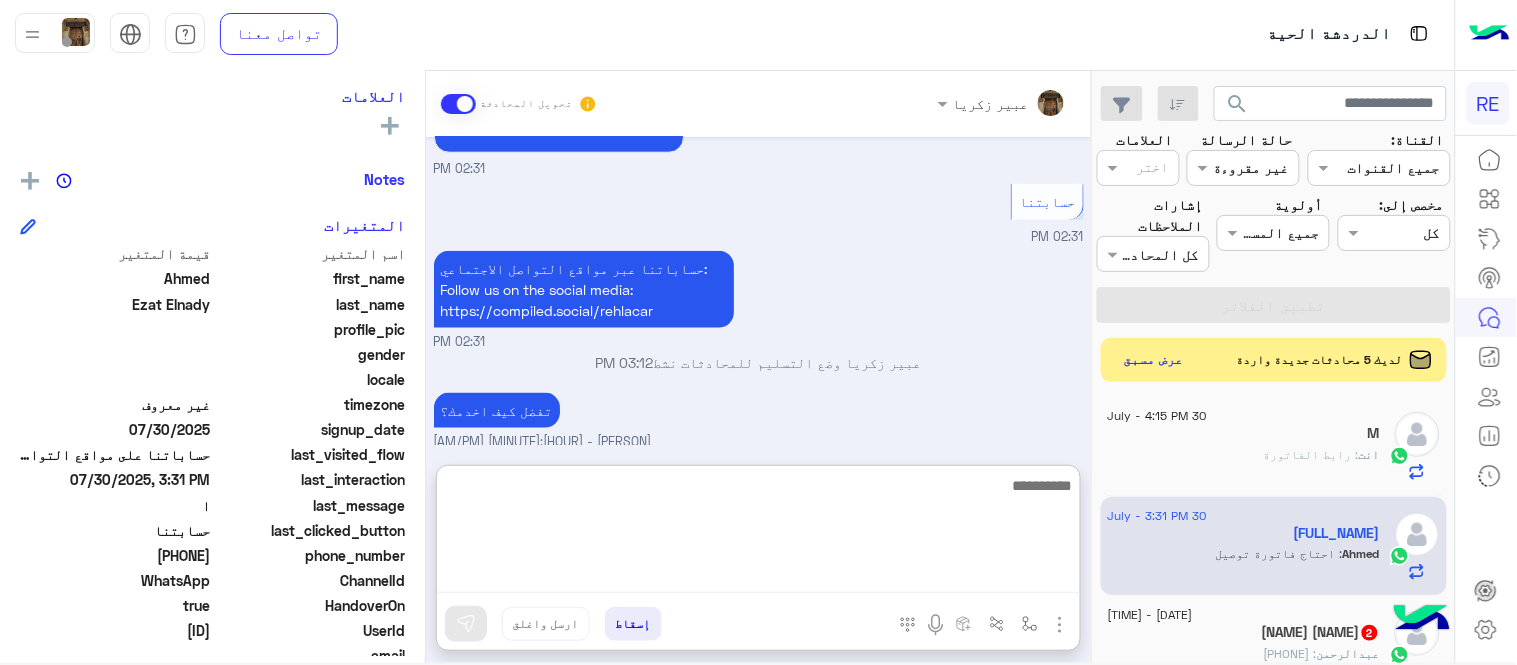 click at bounding box center (758, 533) 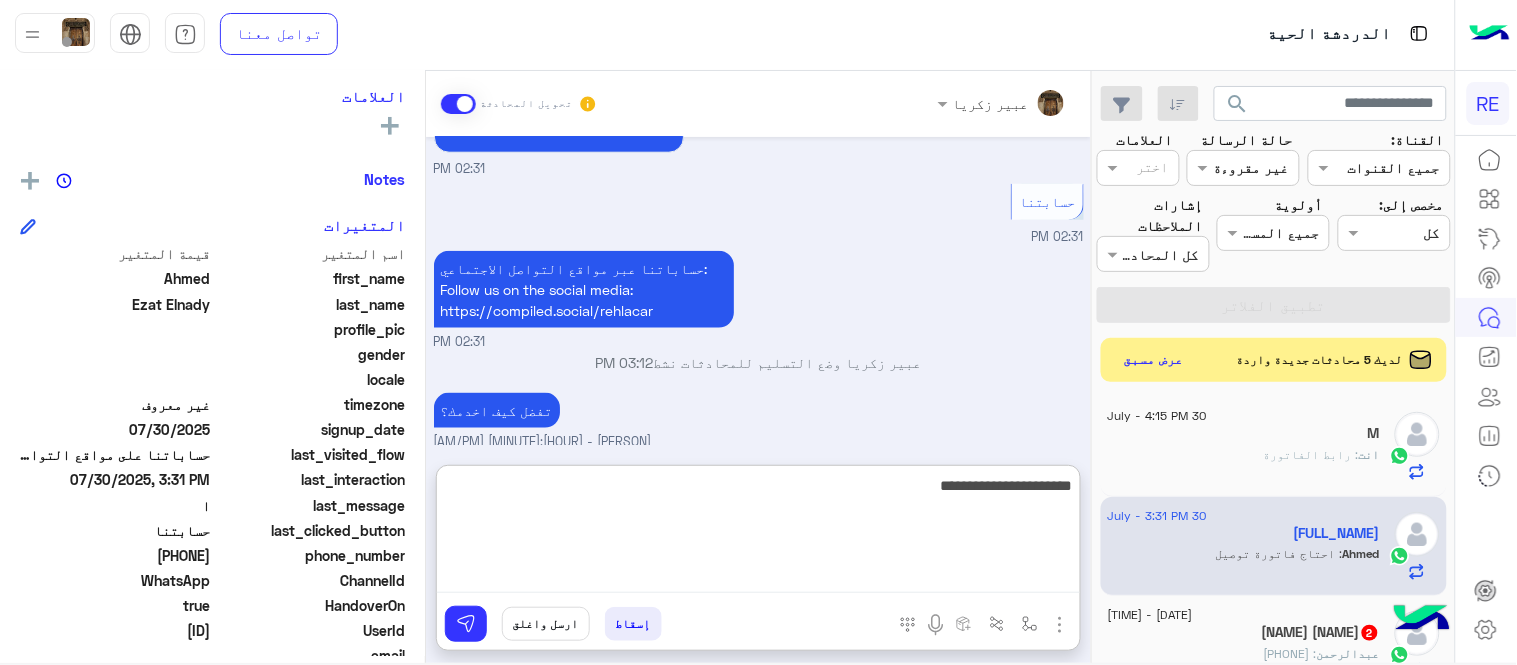 type on "**********" 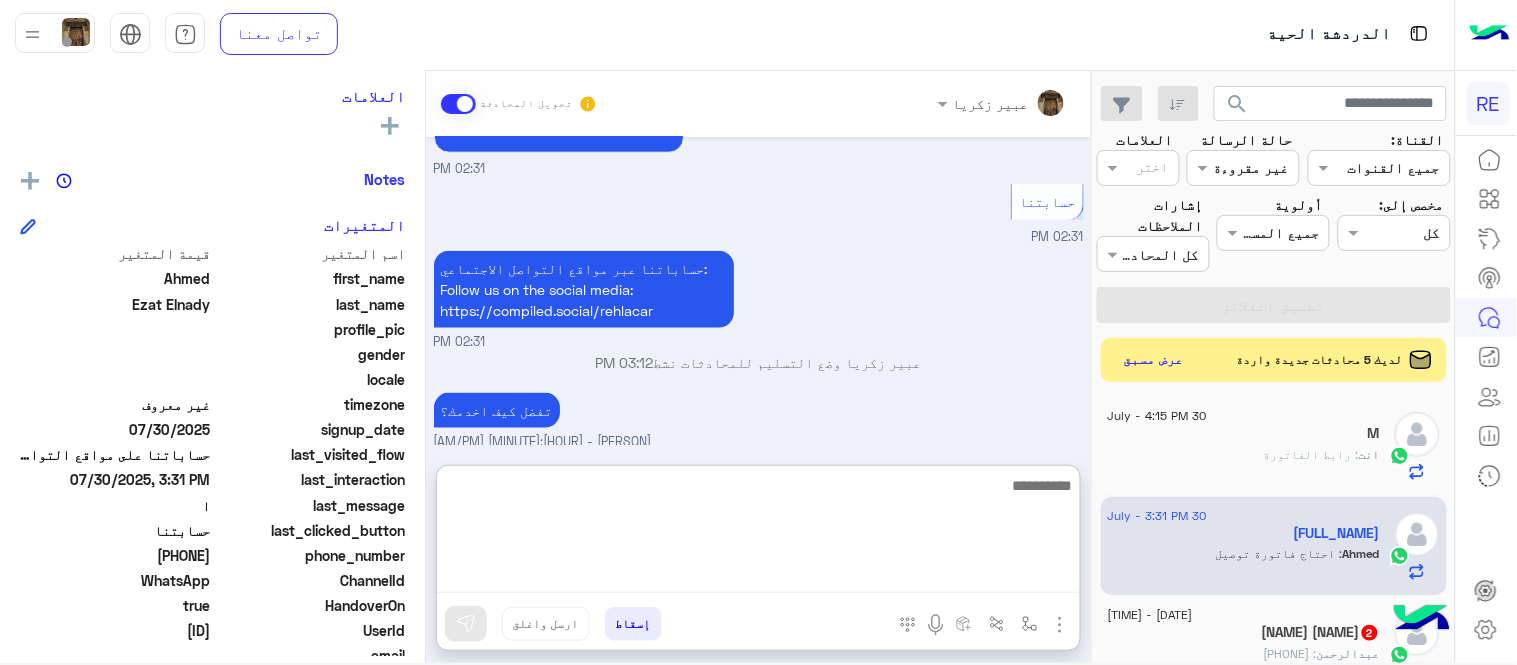 scroll, scrollTop: 733, scrollLeft: 0, axis: vertical 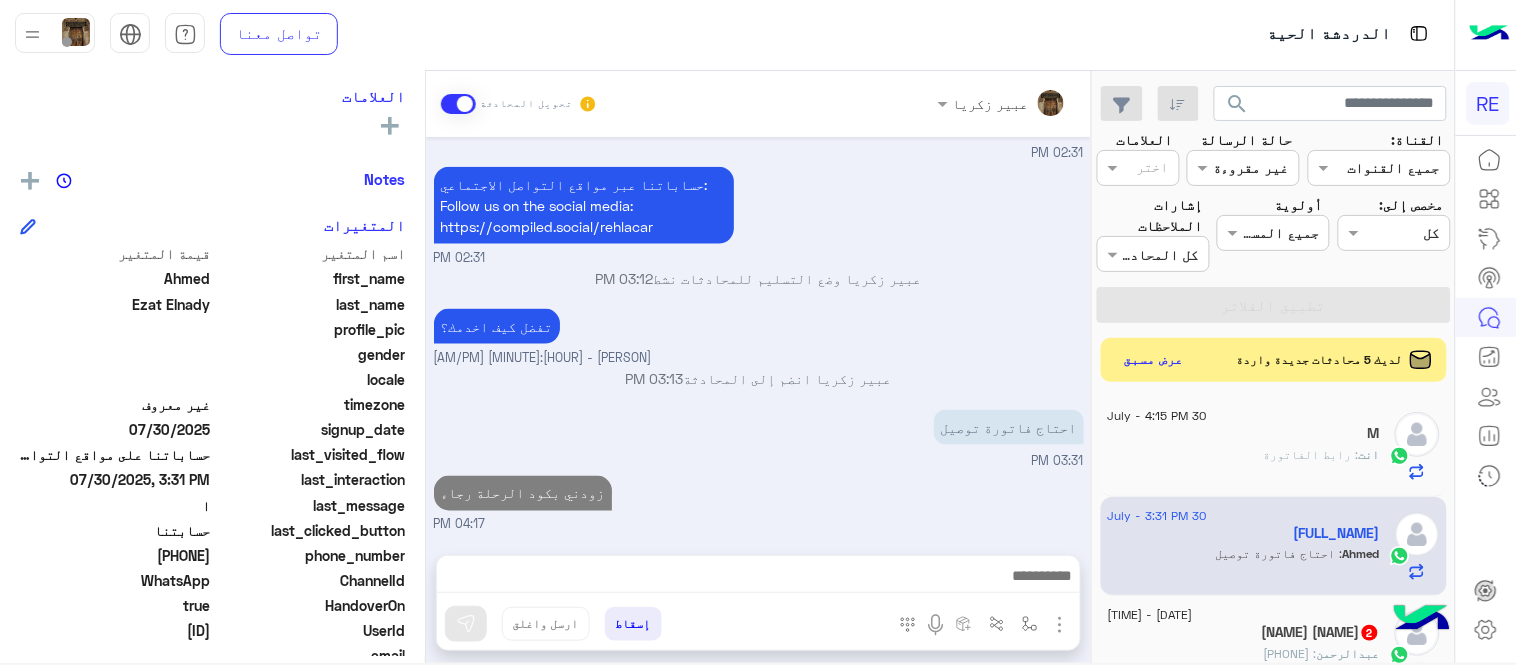 click on "[MONTH] [DAY], [YEAR]   عميل     [HOUR]:[MINUTE] [AM/PM]  هل لديك حساب مسجل على التطبيق   لا   نعم     [HOUR]:[MINUTE] [AM/PM]   لا    [HOUR]:[MINUTE] [AM/PM]  يمكنك تحميل التطبيق والتسجيل عبر الرابط 📲
http://onelink.to/Rehla
ونسعد بزيارتك حسابات التواصل الاجتماعي :
https://compiled.social/rehlacar    لمساعدتك بشكل افضل
الرجاء اختيار احد الخدمات التالية     [HOUR]:[MINUTE] [AM/PM]   حسابتنا     [HOUR]:[MINUTE] [AM/PM]  حساباتنا عبر مواقع التواصل الاجتماعي:
Follow us on the social media:
https://compiled.social/rehlacar       [HOUR]:[MINUTE] [AM/PM]  [PERSON] وضع التسليم للمحادثات نشط   [HOUR]:[MINUTE] [AM/PM]      تفضل كيف اخدمك؟  [PERSON] -  [HOUR]:[MINUTE] [AM/PM]   [PERSON] انضم إلى المحادثة   [HOUR]:[MINUTE] [AM/PM]      احتاج فاتورة توصيل   [HOUR]:[MINUTE] [AM/PM]  زودني بكود الرحلة رجاء   [HOUR]:[MINUTE] [AM/PM]" at bounding box center (758, 336) 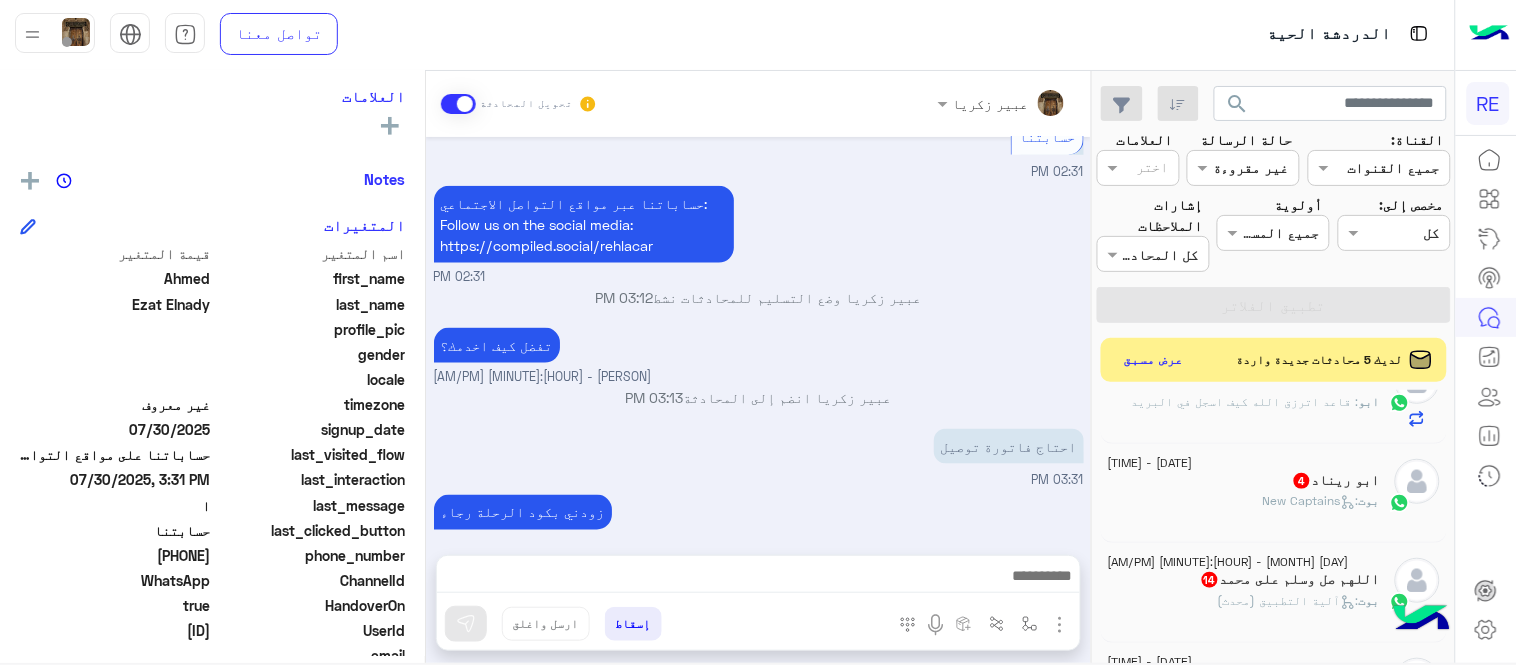 scroll, scrollTop: 731, scrollLeft: 0, axis: vertical 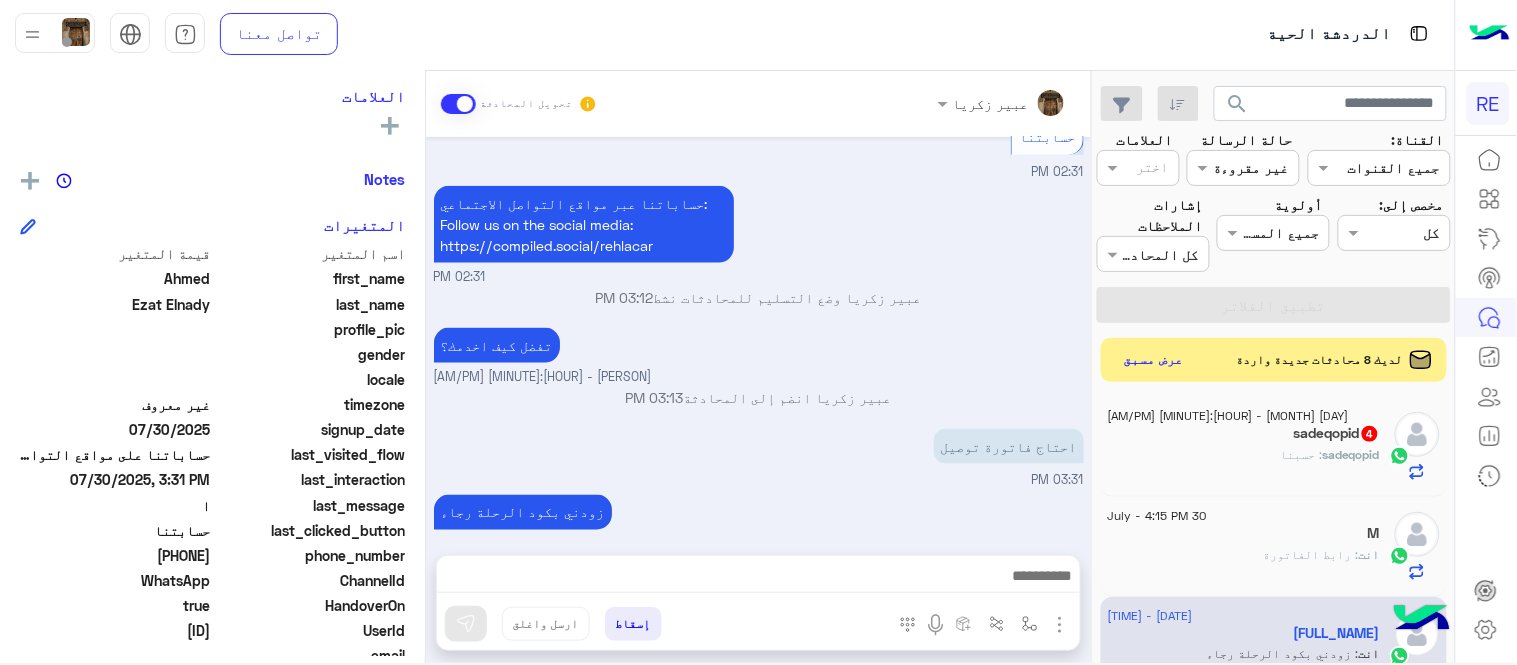 click on "sadeqopid : حسبنا" 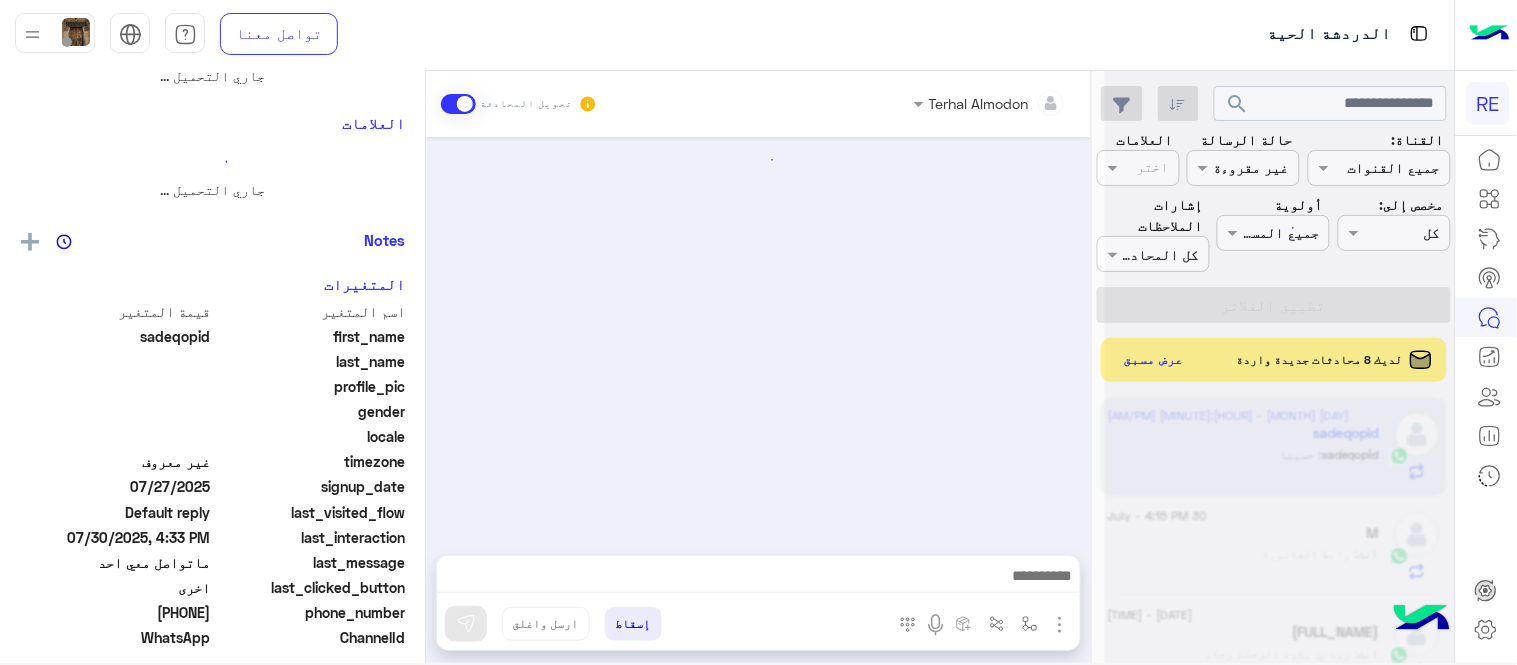 scroll, scrollTop: 0, scrollLeft: 0, axis: both 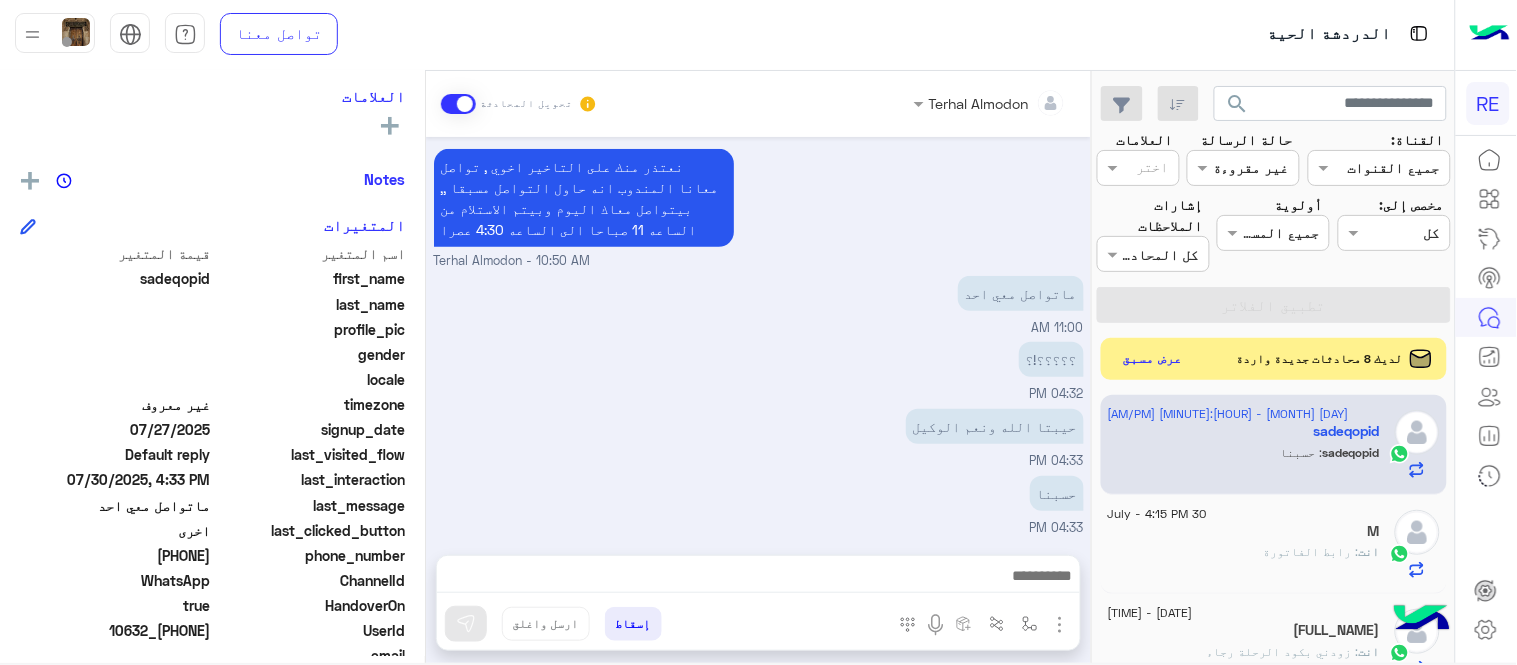 click on "عرض مسبق" 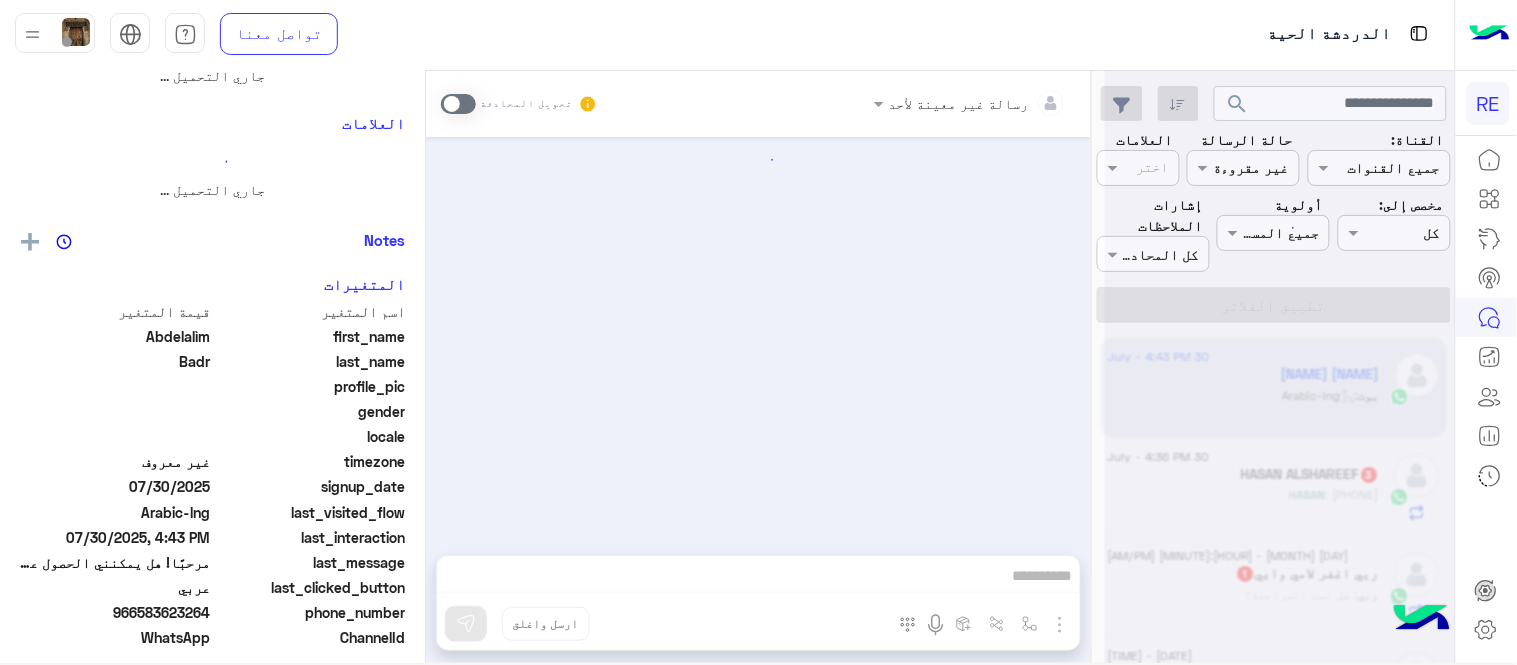 scroll, scrollTop: 0, scrollLeft: 0, axis: both 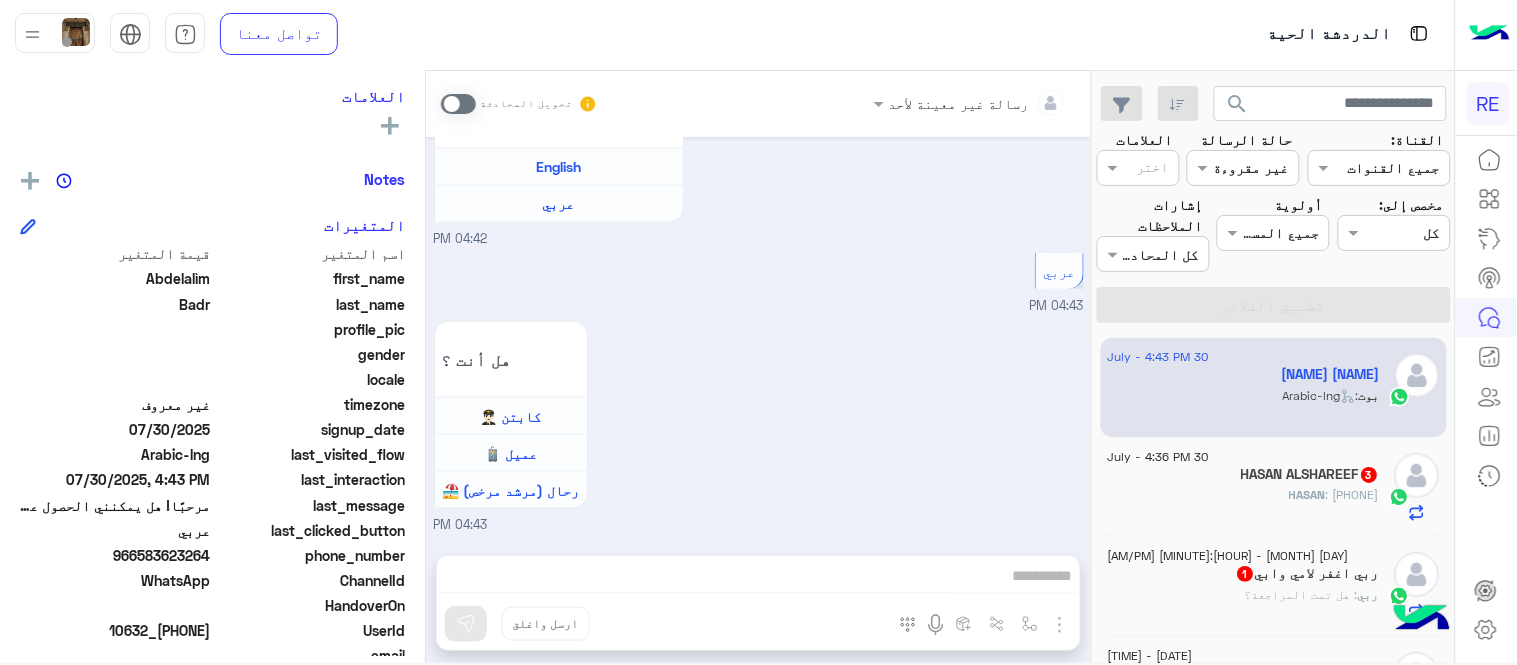 click on "[FIRST]: [PHONE]" 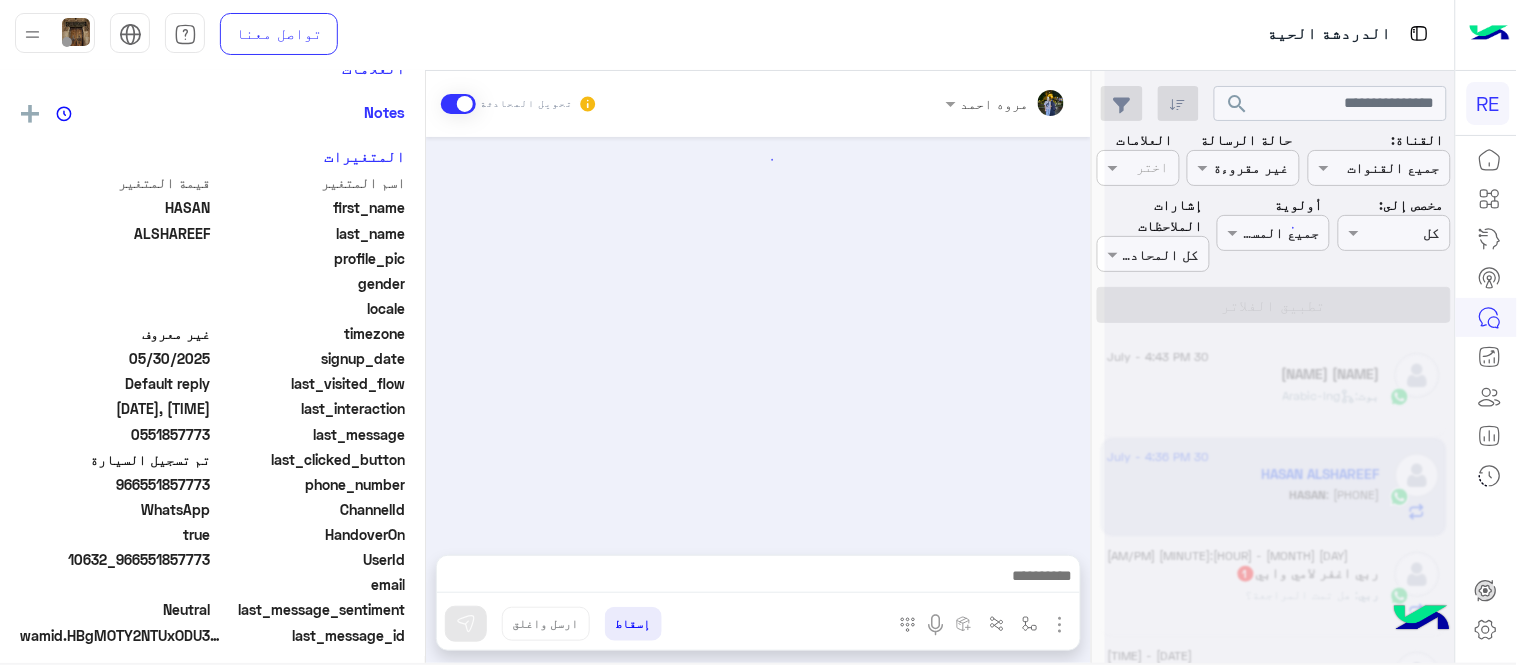 scroll, scrollTop: 327, scrollLeft: 0, axis: vertical 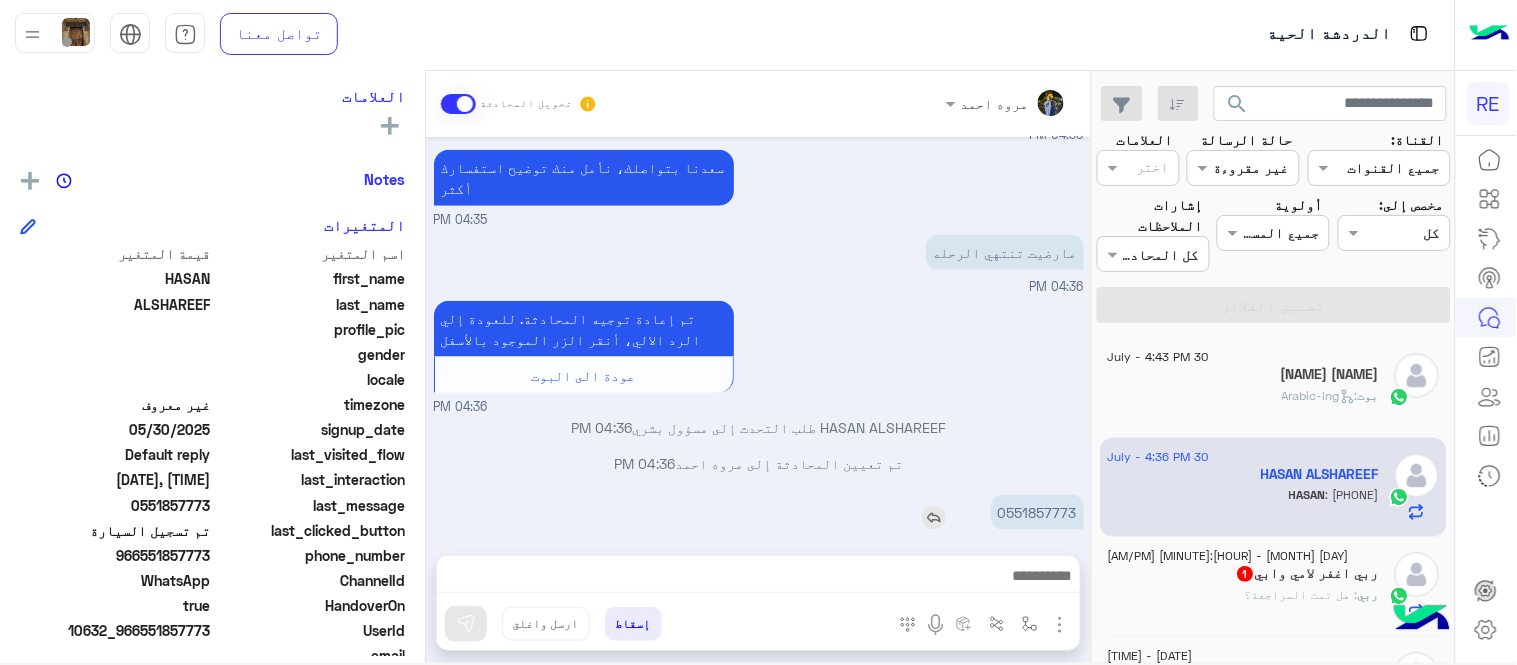 click on "0551857773" at bounding box center (1037, 512) 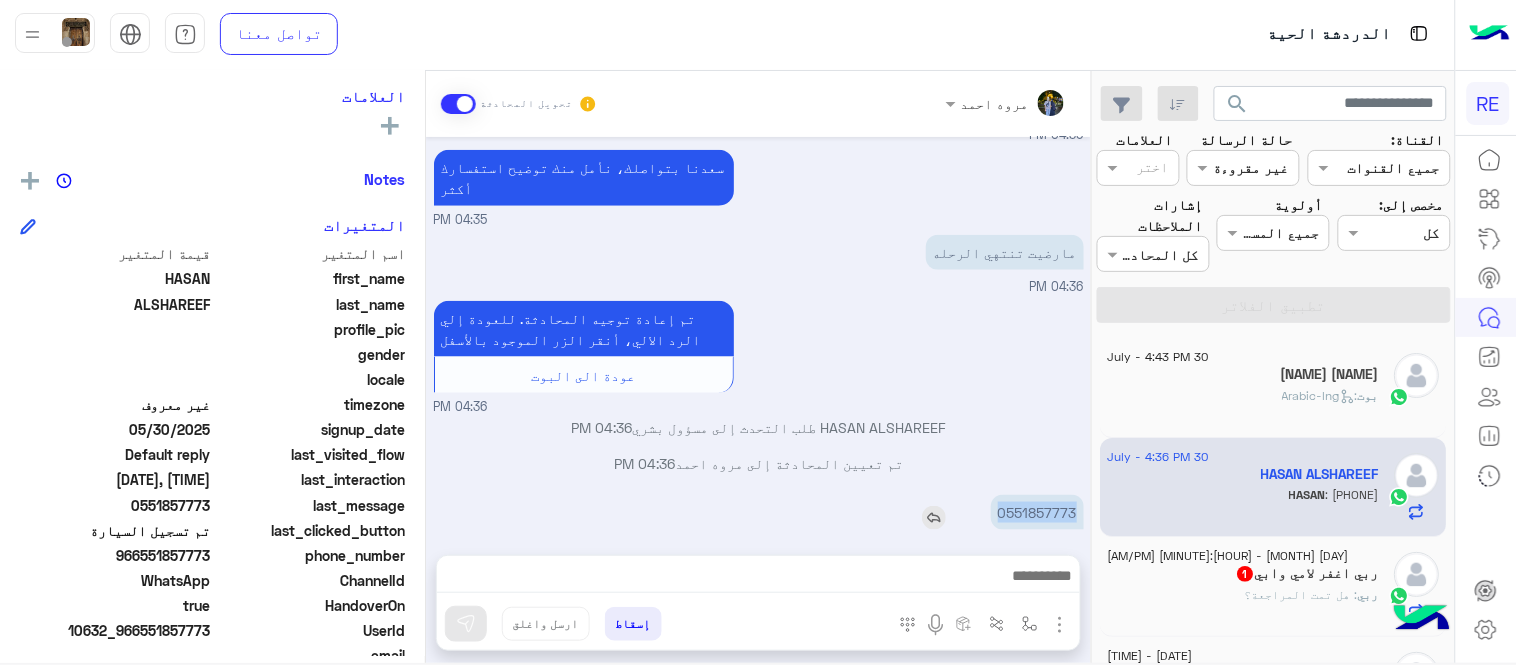 click on "0551857773" at bounding box center [1037, 512] 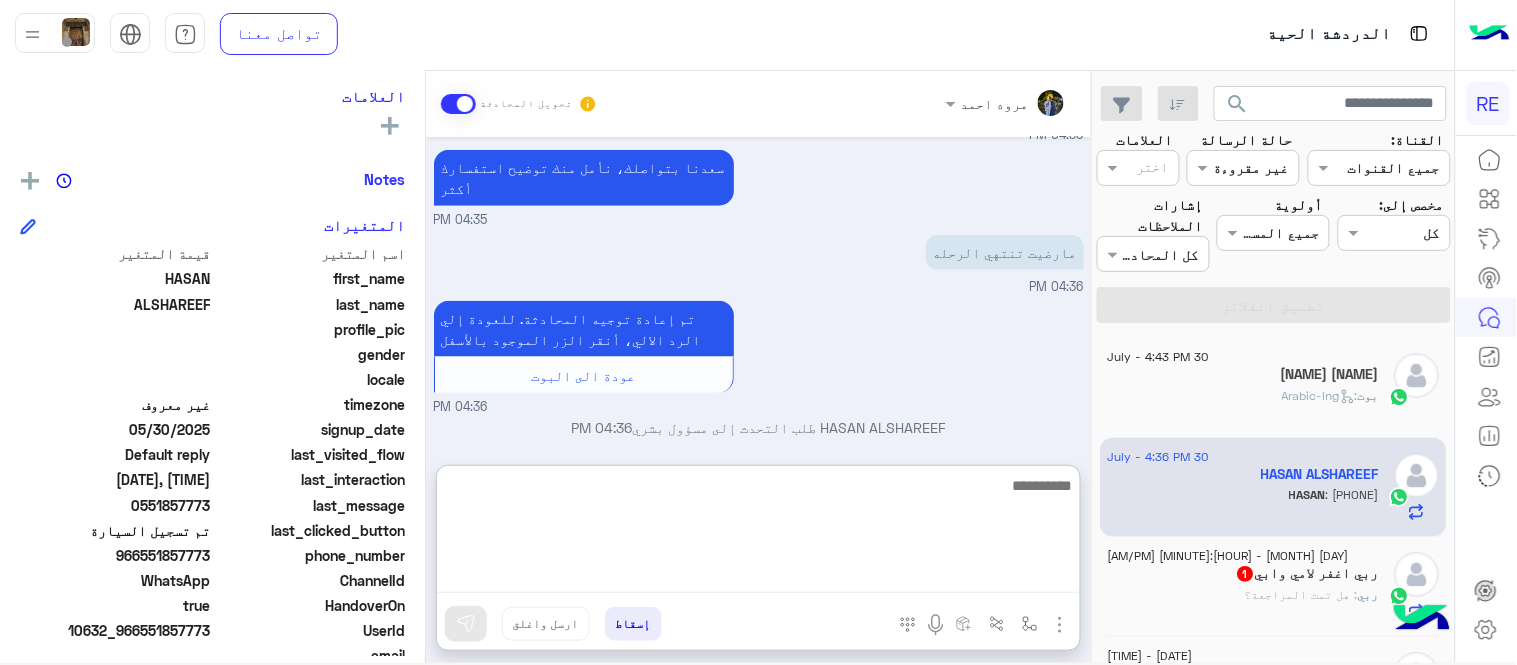 click at bounding box center (758, 533) 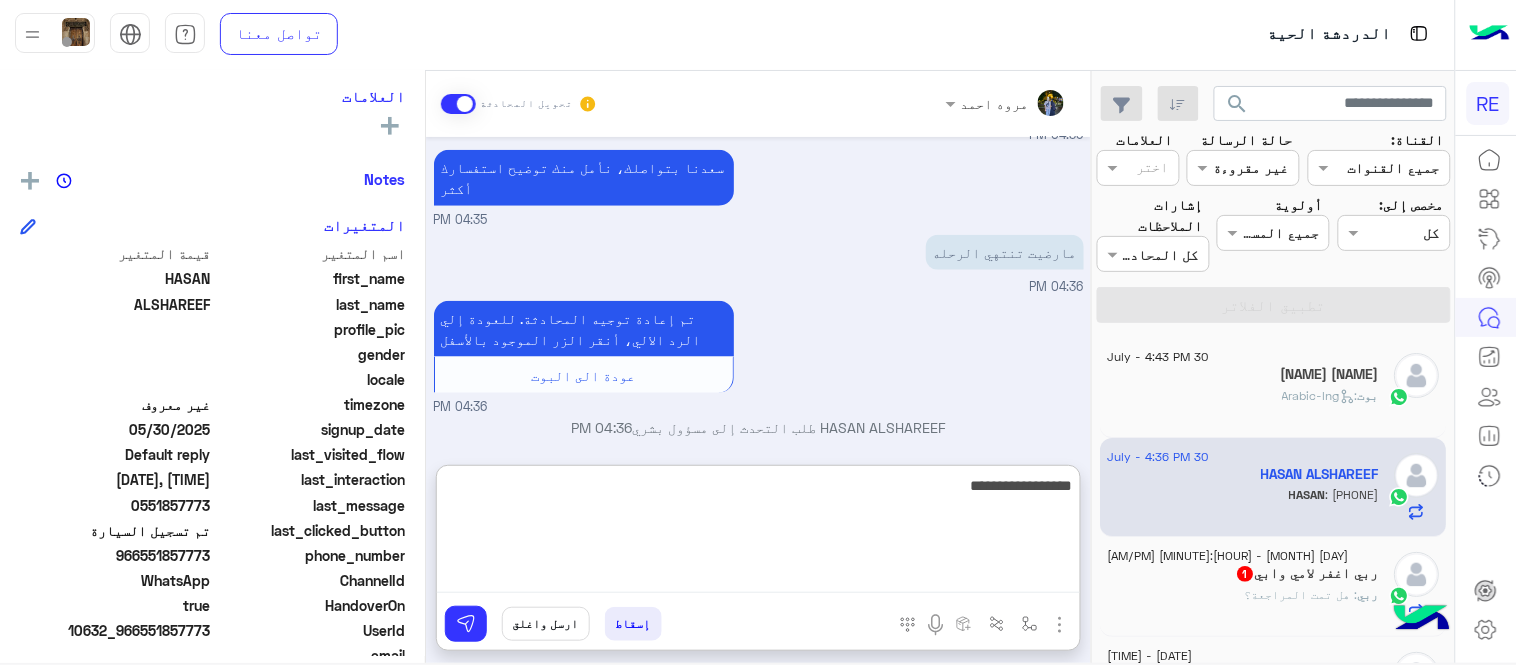 type on "**********" 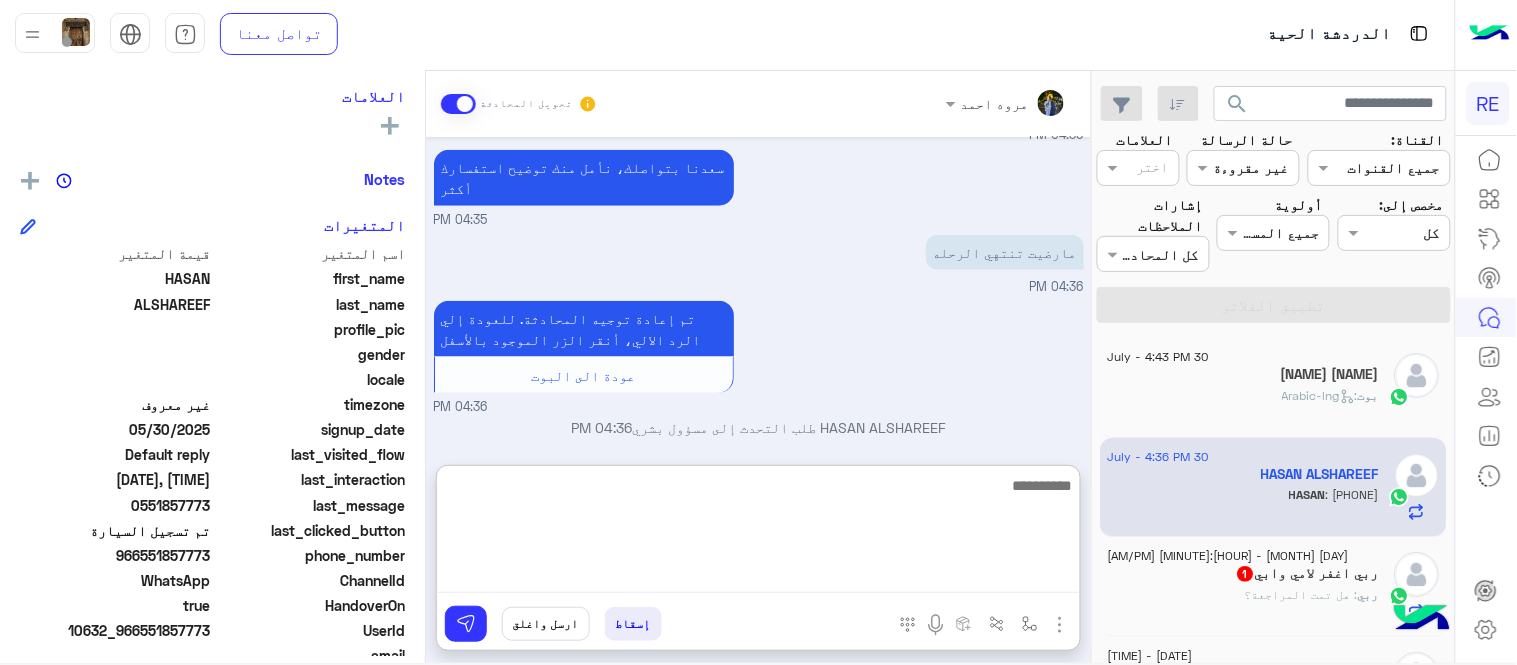 scroll, scrollTop: 675, scrollLeft: 0, axis: vertical 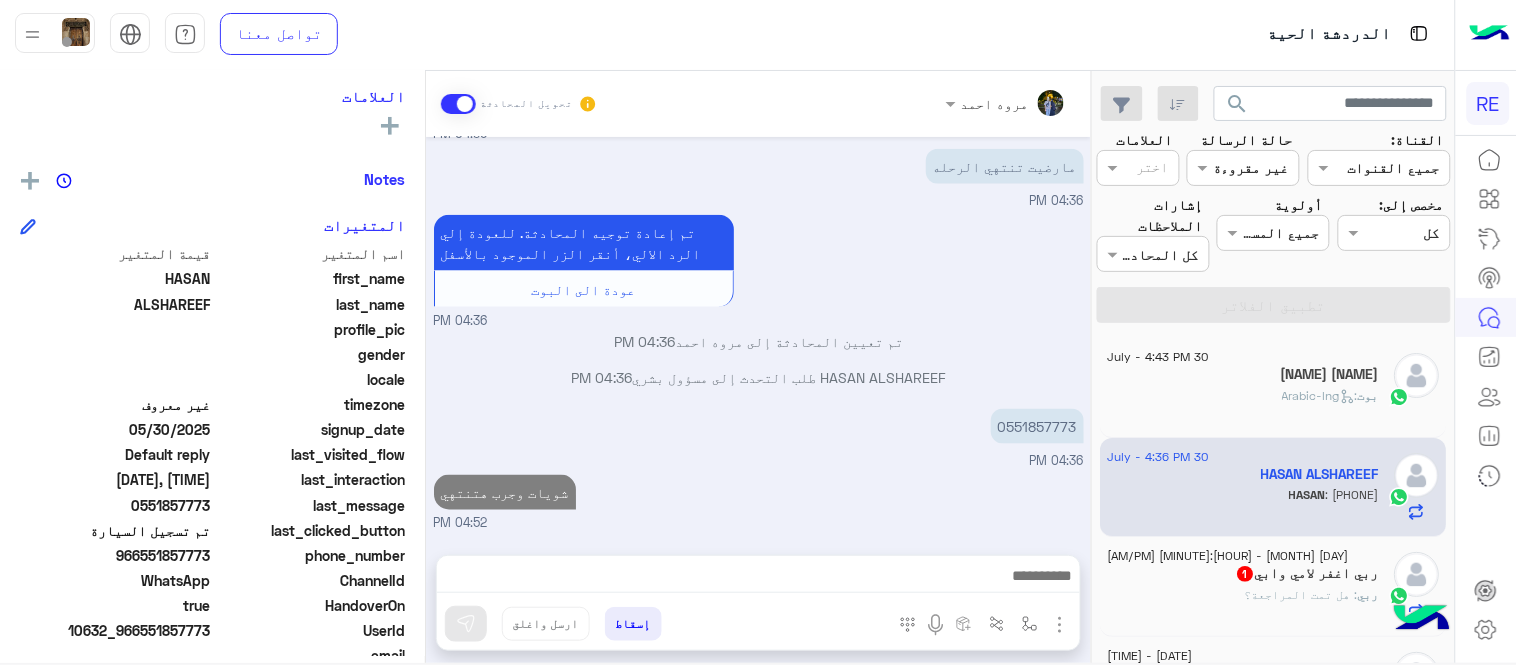click on "[MONTH] [DAY], [YEAR]   مروه احمد انضم إلى المحادثة   [HOUR]:[MINUTE] [AM/PM]      [PHONE]   [HOUR]:[MINUTE] [AM/PM]   [MONTH] [DAY], [YEAR]   Conversation has been unassigned automatically and closed by system   [HOUR]:[MINUTE] [AM/PM]       [MONTH] [DAY], [YEAR]    [HOUR]:[MINUTE] [AM/PM]  سعدنا بتواصلك، نأمل منك توضيح استفسارك أكثر    [HOUR]:[MINUTE] [AM/PM]  مارضيت تنتهي الرحله   [HOUR]:[MINUTE] [AM/PM]  تم إعادة توجيه المحادثة. للعودة إلي الرد الالي، أنقر الزر الموجود بالأسفل  عودة الى البوت     [HOUR]:[MINUTE] [AM/PM]   تم تعيين المحادثة إلى مروه احمد   [HOUR]:[MINUTE] [AM/PM]       HASAN ALSHAREEF طلب التحدث إلى مسؤول بشري   [HOUR]:[MINUTE] [AM/PM]      [PHONE]   [HOUR]:[MINUTE] [AM/PM]  شويات وجرب هتنتهي   [HOUR]:[MINUTE] [AM/PM]" at bounding box center (758, 336) 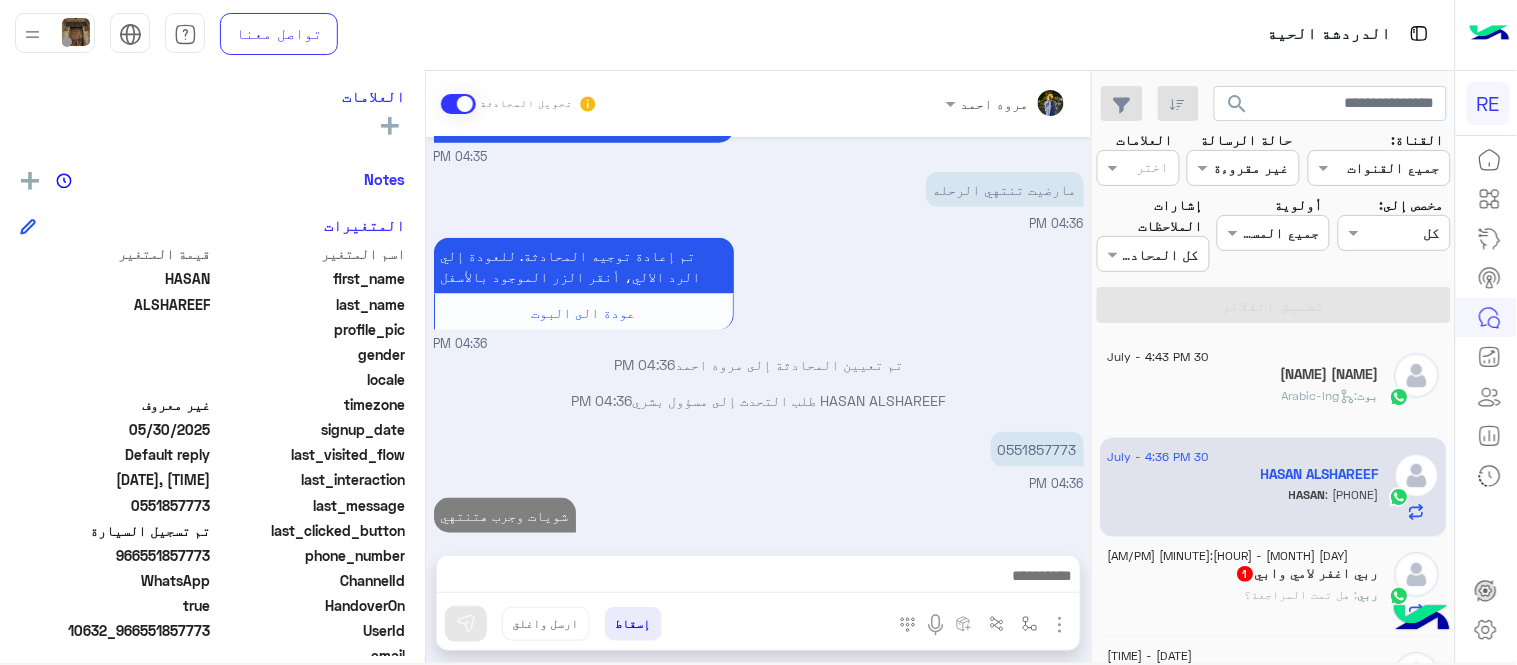 scroll, scrollTop: 622, scrollLeft: 0, axis: vertical 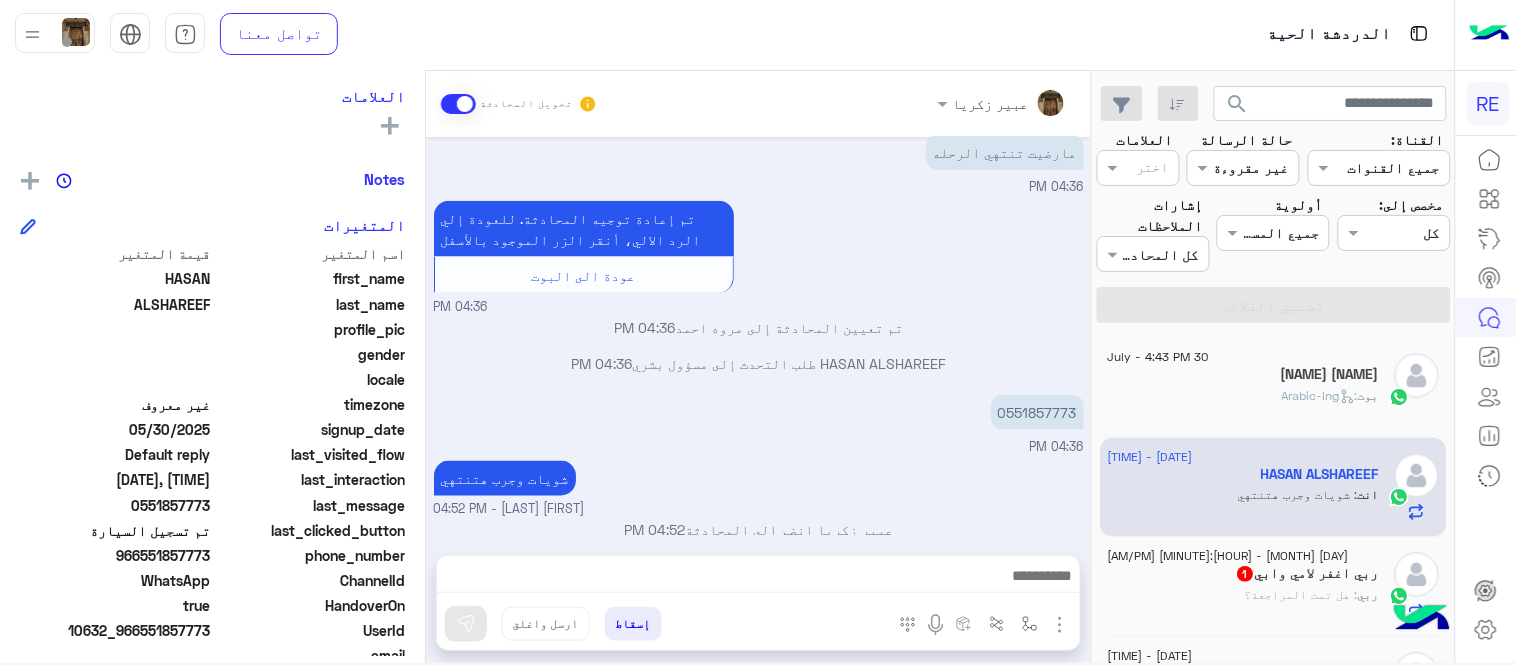click on "ربي اغفر لامي وابي  1" 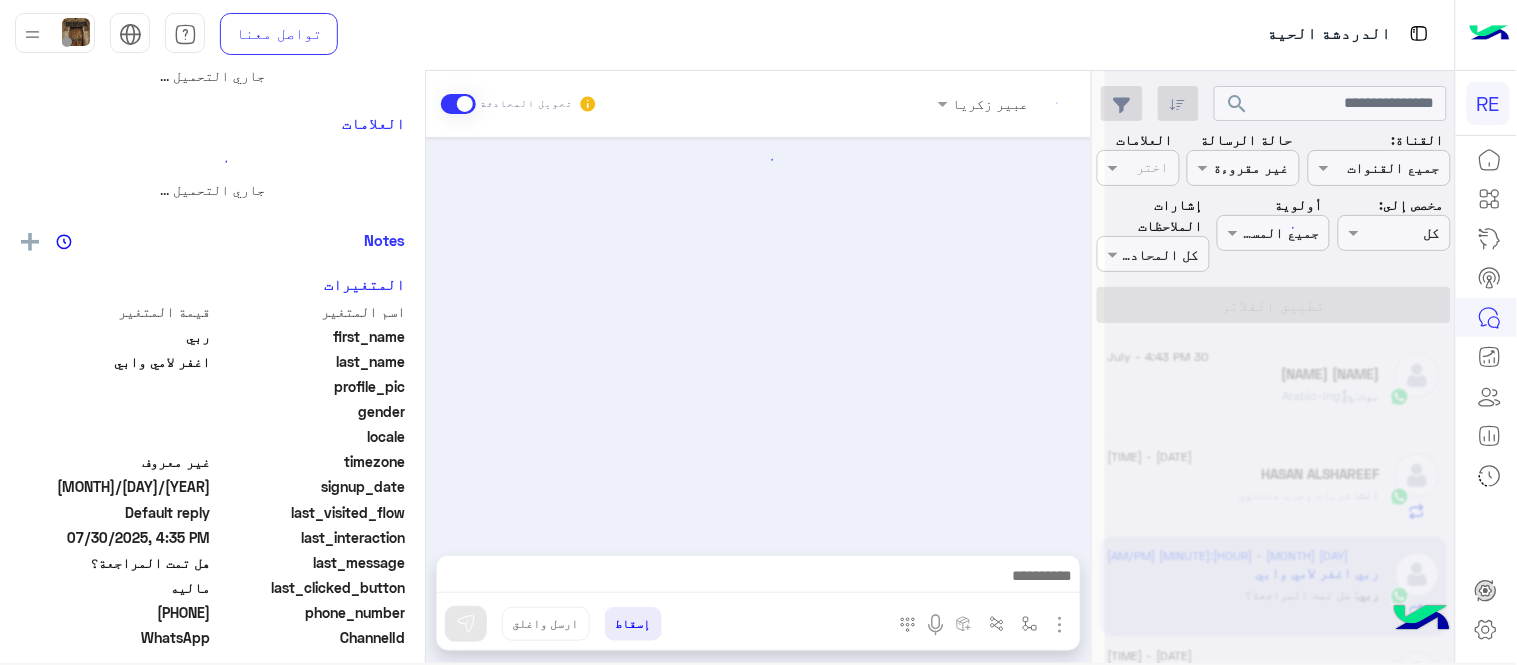 scroll, scrollTop: 0, scrollLeft: 0, axis: both 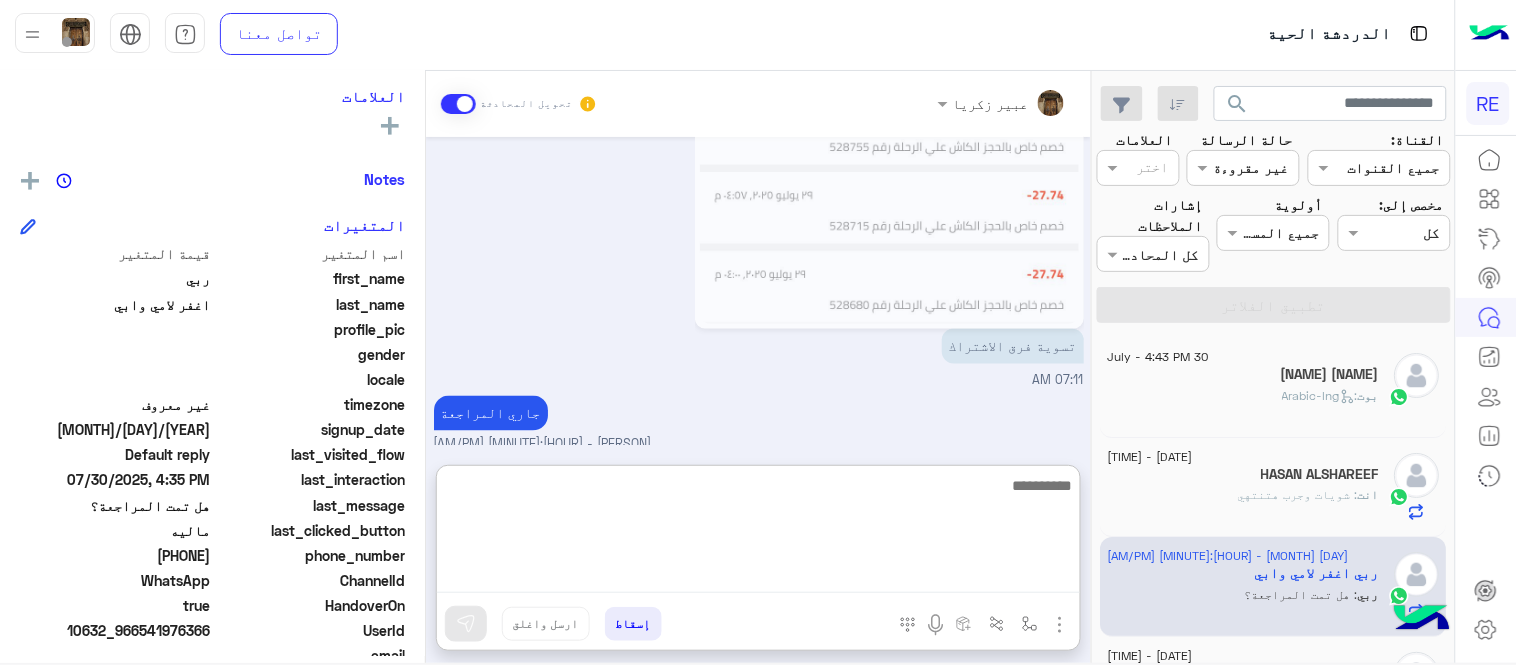 click at bounding box center [758, 533] 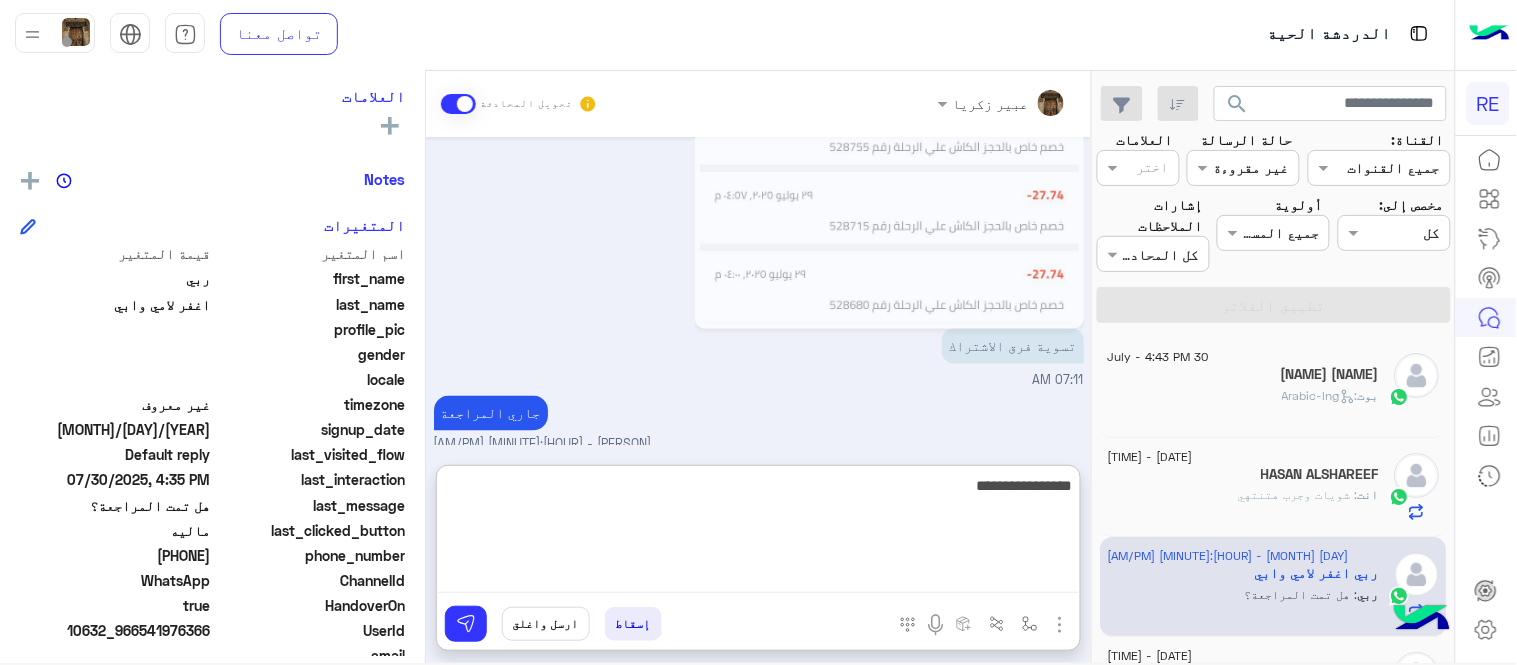 type on "**********" 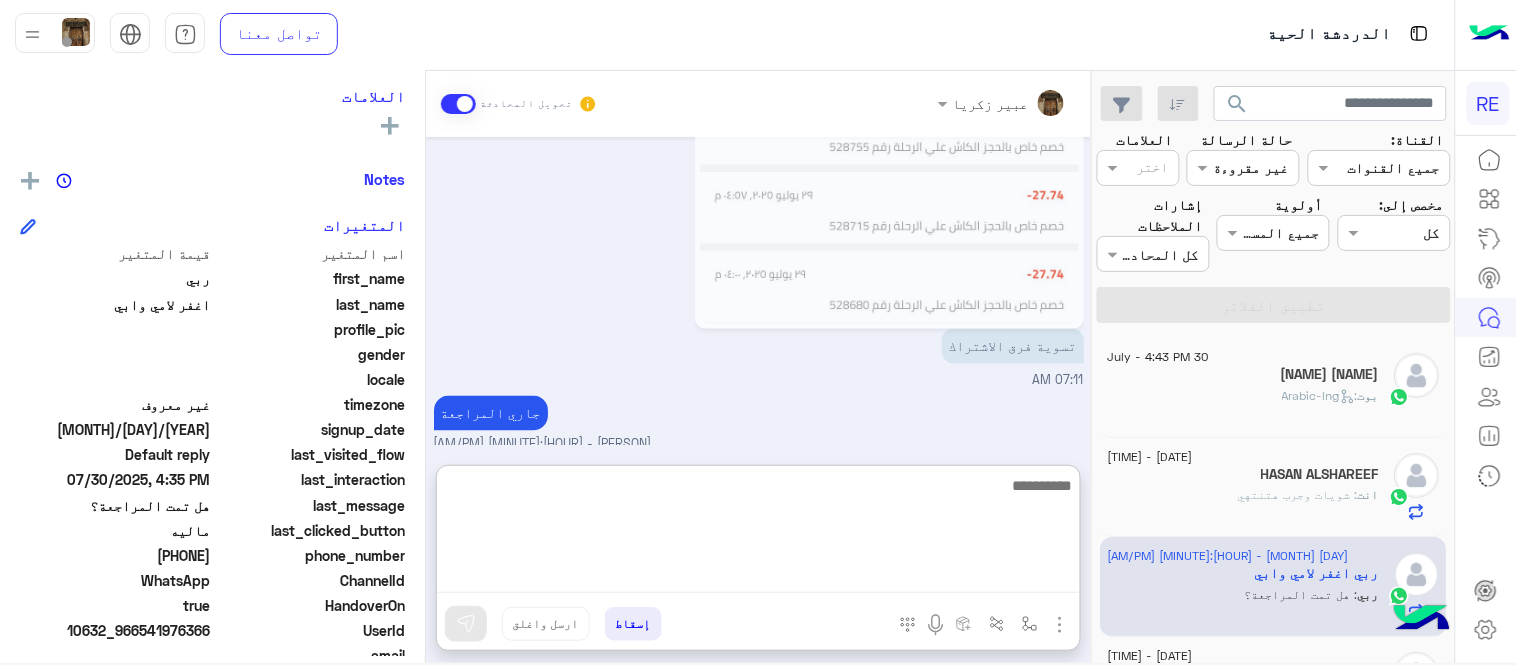 scroll, scrollTop: 940, scrollLeft: 0, axis: vertical 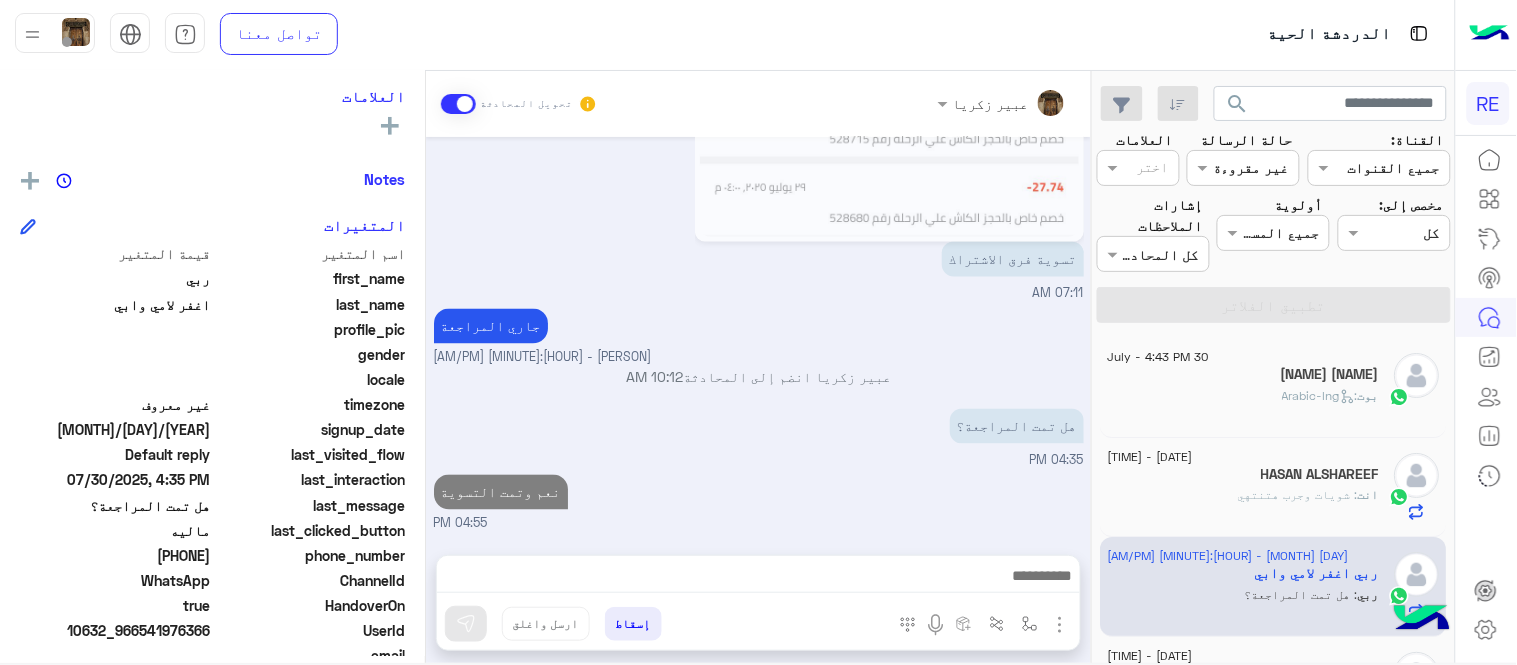 click on "[FIRST] [LAST] تحويل المحادثة     Jul 29, 2025    09:10 PM  سعدنا بتواصلك، نأمل منك توضيح استفسارك أكثر    09:10 PM   Your browser does not support the audio tag.
09:10 PM  تم إعادة توجيه المحادثة. للعودة إلي الرد الالي، أنقر الزر الموجود بالأسفل  عودة الى البوت     09:10 PM   ربي اغفر لامي وابي طلب التحدث إلى مسؤول بشري   09:11 PM       تم تعيين المحادثة إلى [AGENT]   09:11 PM       Jul 30, 2025  تسوية فرق الاشتراك   07:11 AM  جاري المراجعة  [FIRST] [LAST] -  10:12 AM   [FIRST] [LAST] انضم إلى المحادثة   10:12 AM      هل تمت المراجعة؟   04:35 PM  نعم وتمت التسوية   04:55 PM  أدخل اسم مجموعة الرسائل  إسقاط   ارسل واغلق" at bounding box center [758, 371] 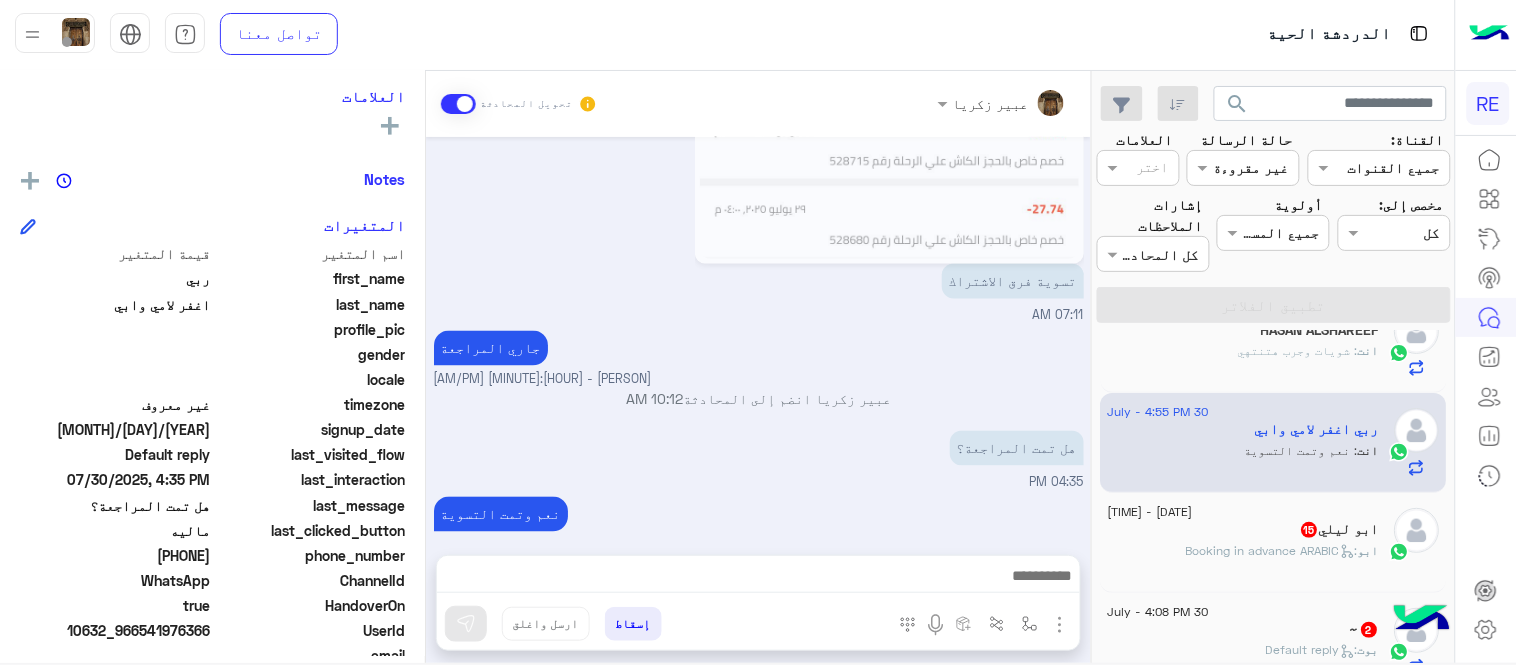 scroll, scrollTop: 184, scrollLeft: 0, axis: vertical 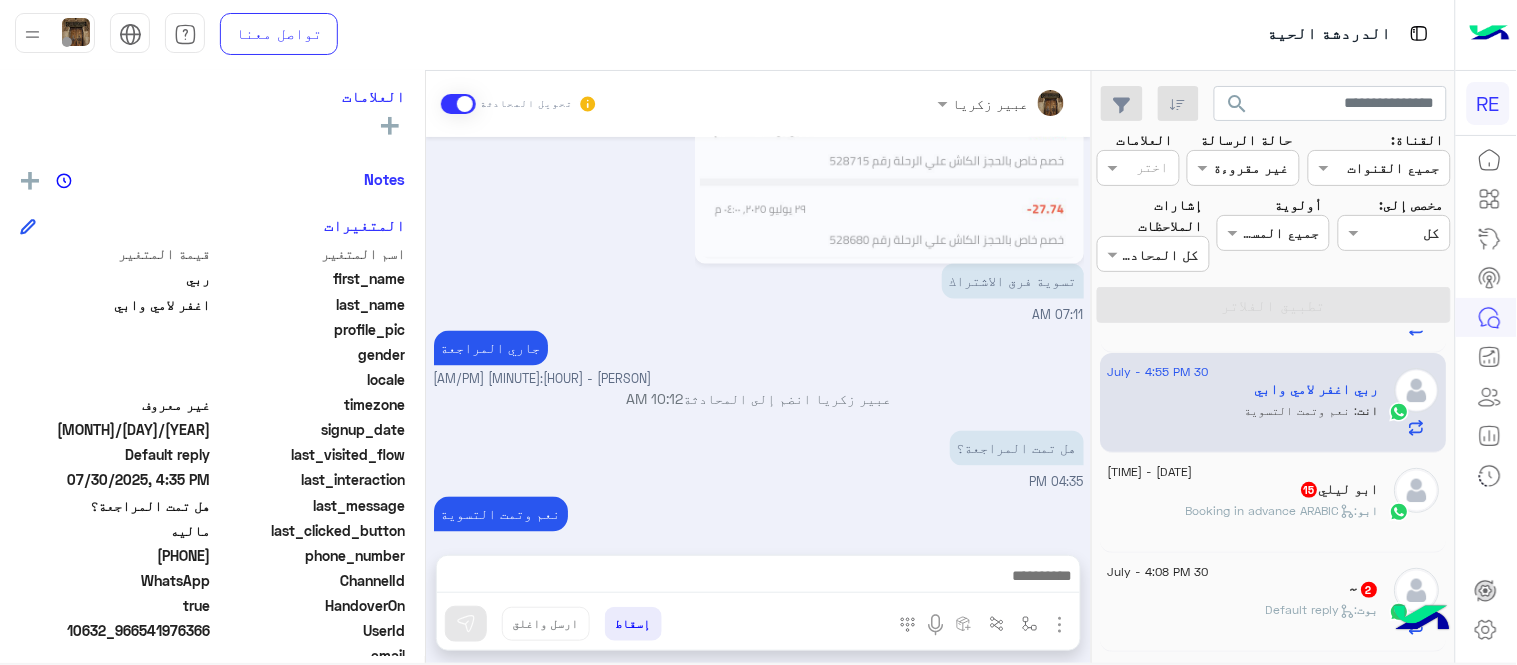 click on "ابو ليلي  15" 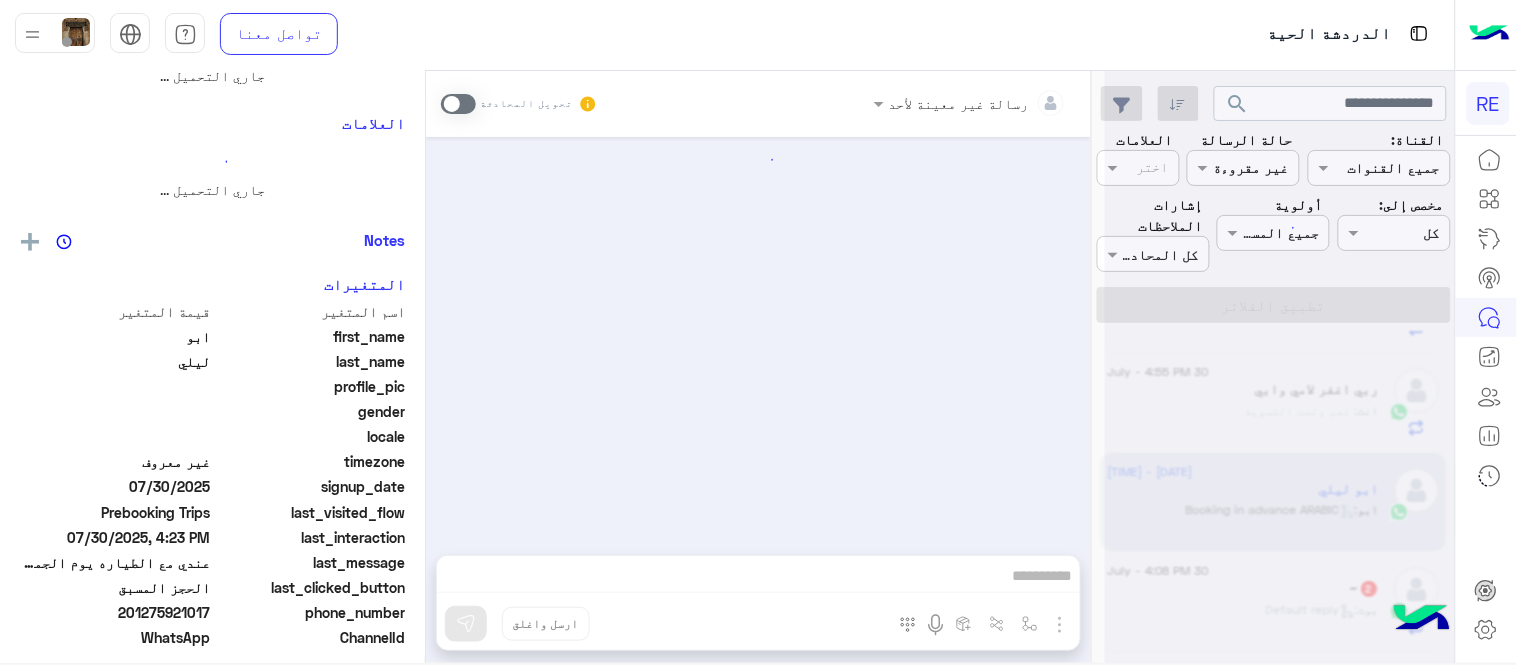 scroll, scrollTop: 0, scrollLeft: 0, axis: both 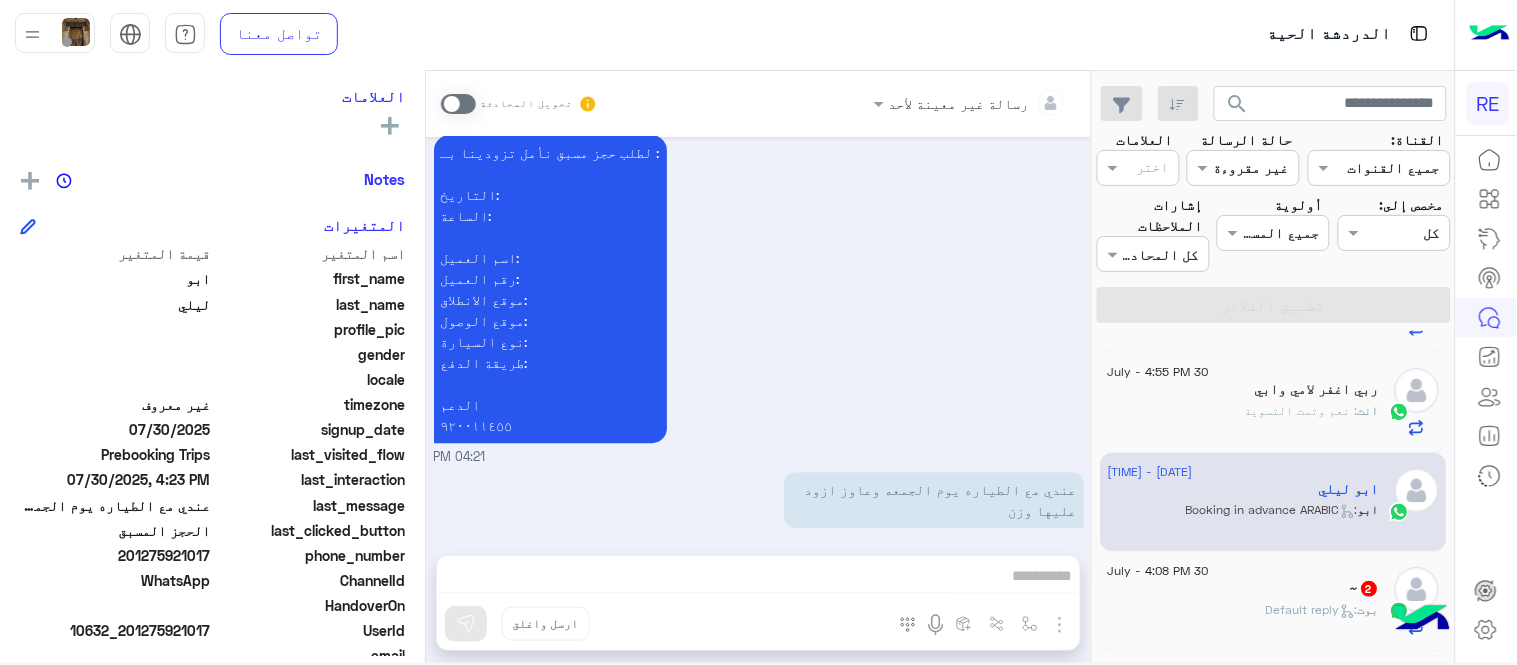 click at bounding box center [458, 104] 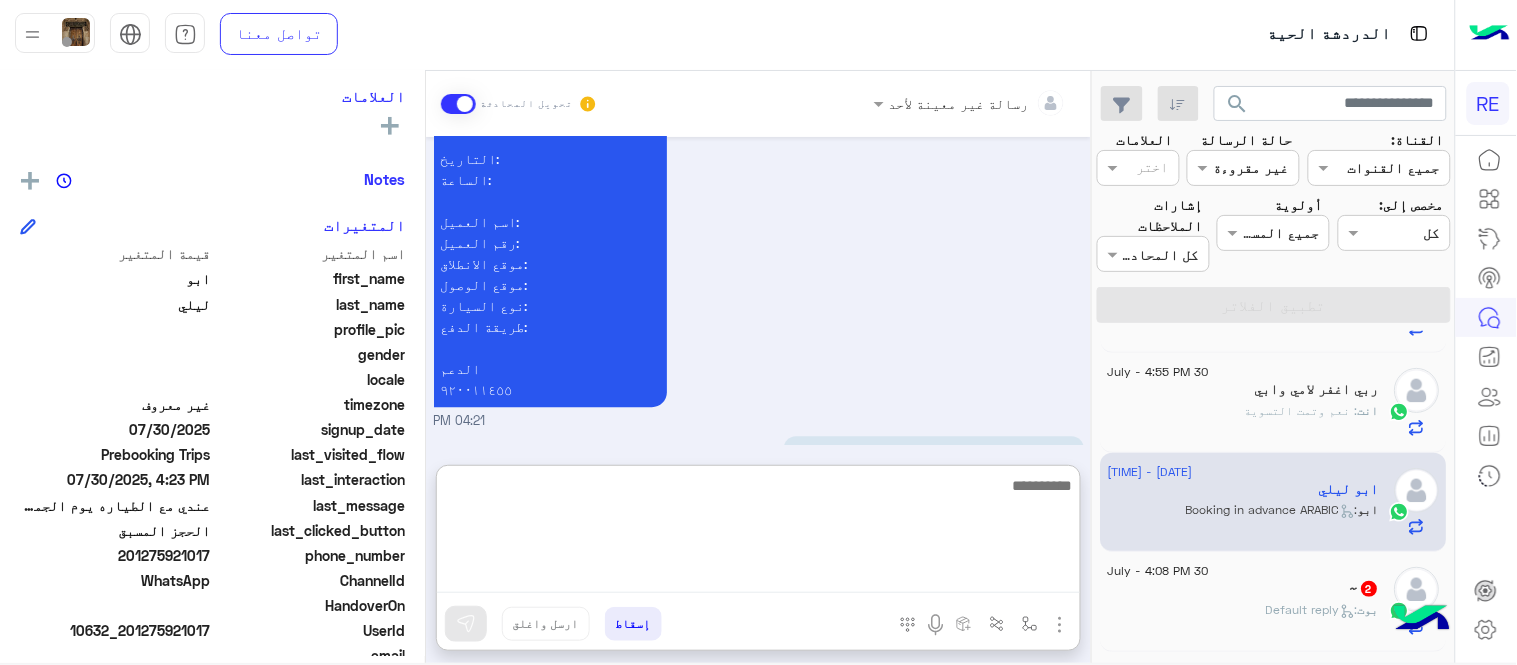 click at bounding box center (758, 533) 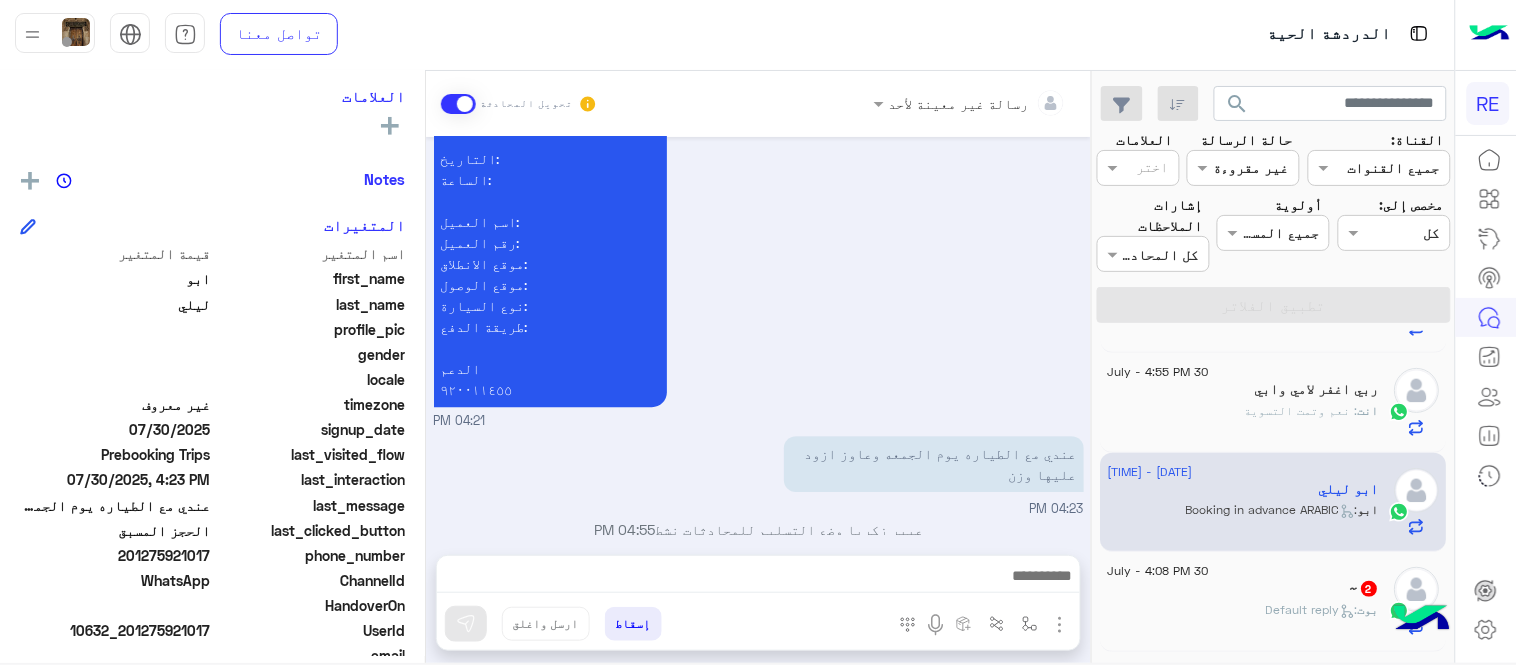 click on "تمتع بمزايا تنزيل تطبيق رحلة بجوالك : -الحصول على احدث العروض واروع الخصومات  -الاطلاع على الخدمات الجديدة  - سهولة الوصول للدعم  - حفظ الحقوق - التواصل مع الدعم لأعادة أي مفقودات  -مراجعة تقارير الرحلة وتفاصيلها - تقييم الخدمة لطلب حجز مسبق نأمل تزودينا بـ : التاريخ:  الساعة:  اسم العميل: رقم العميل:  موقع الانطلاق:  موقع الوصول:  نوع السيارة: طريقة الدفع:  الدعم ٩٢٠٠١١٤٥٥    04:21 PM" at bounding box center (759, 95) 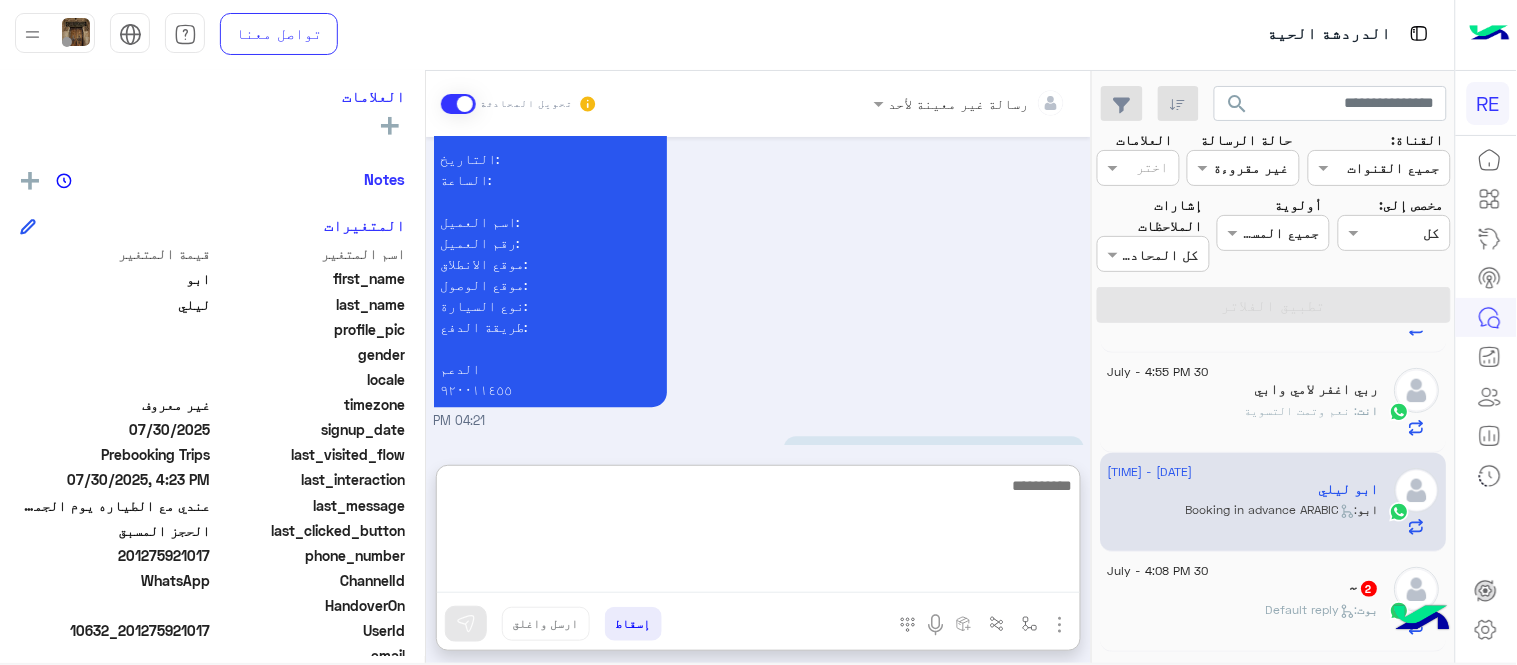 click at bounding box center (758, 533) 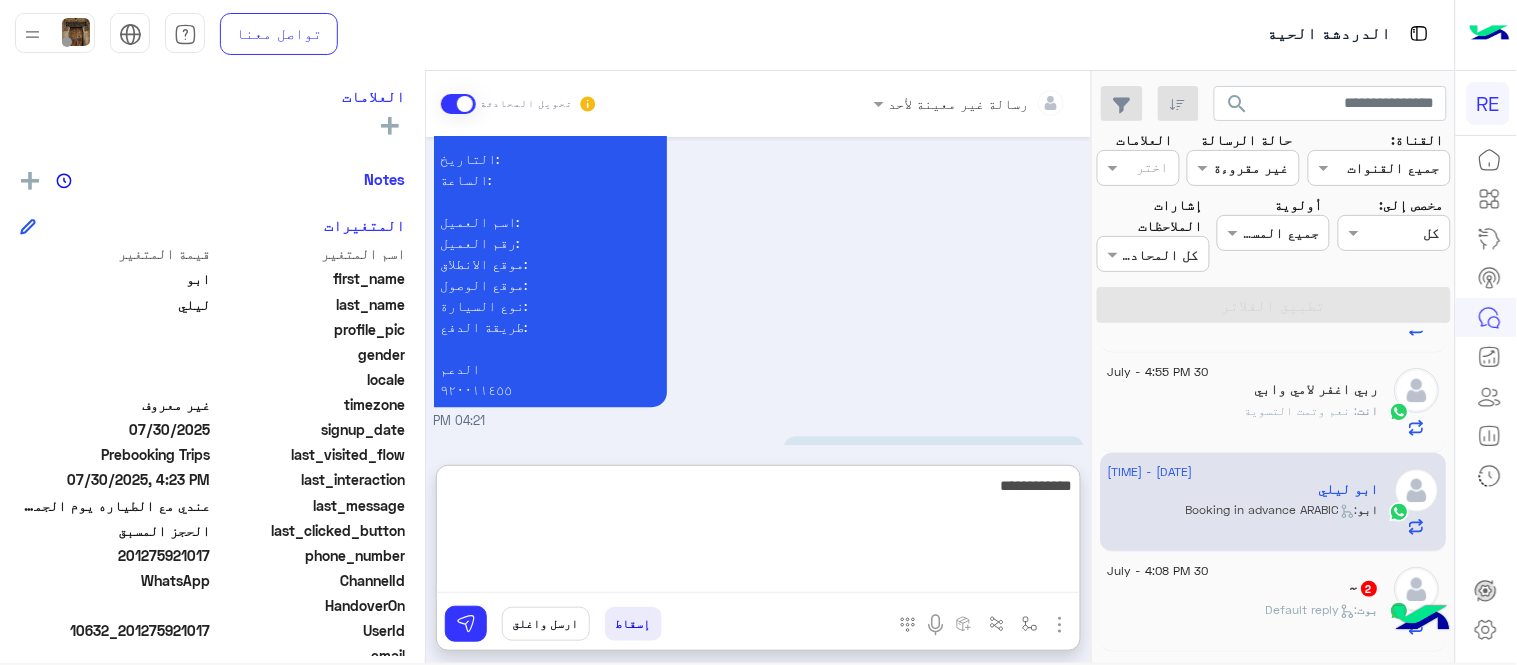 type on "**********" 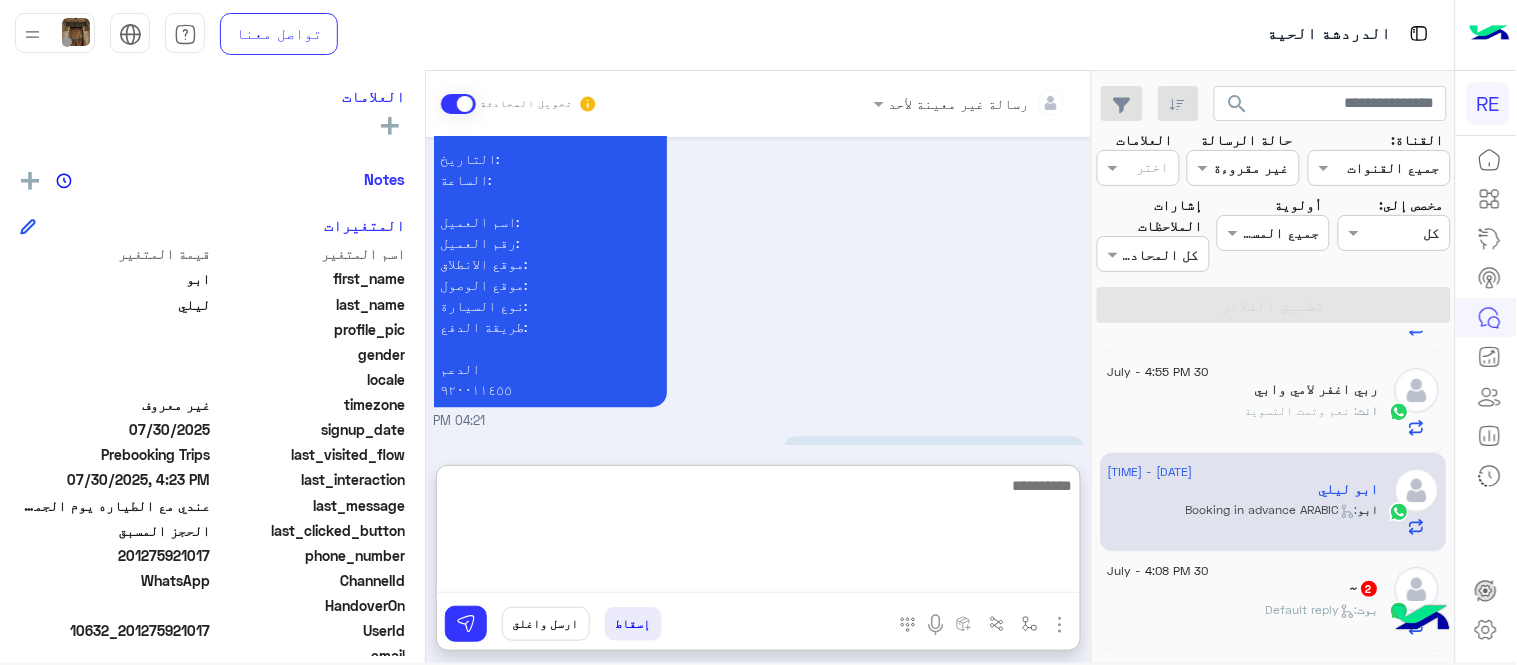 scroll, scrollTop: 1541, scrollLeft: 0, axis: vertical 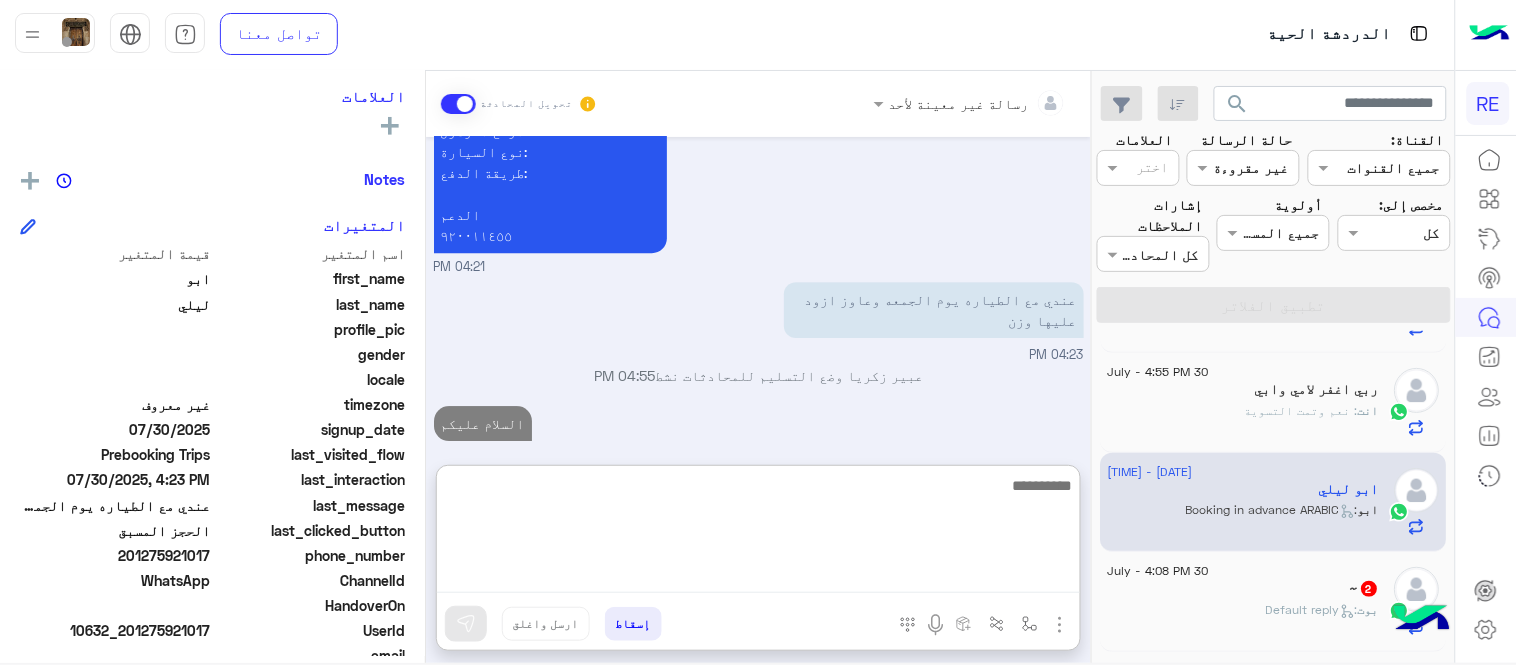 click at bounding box center [758, 533] 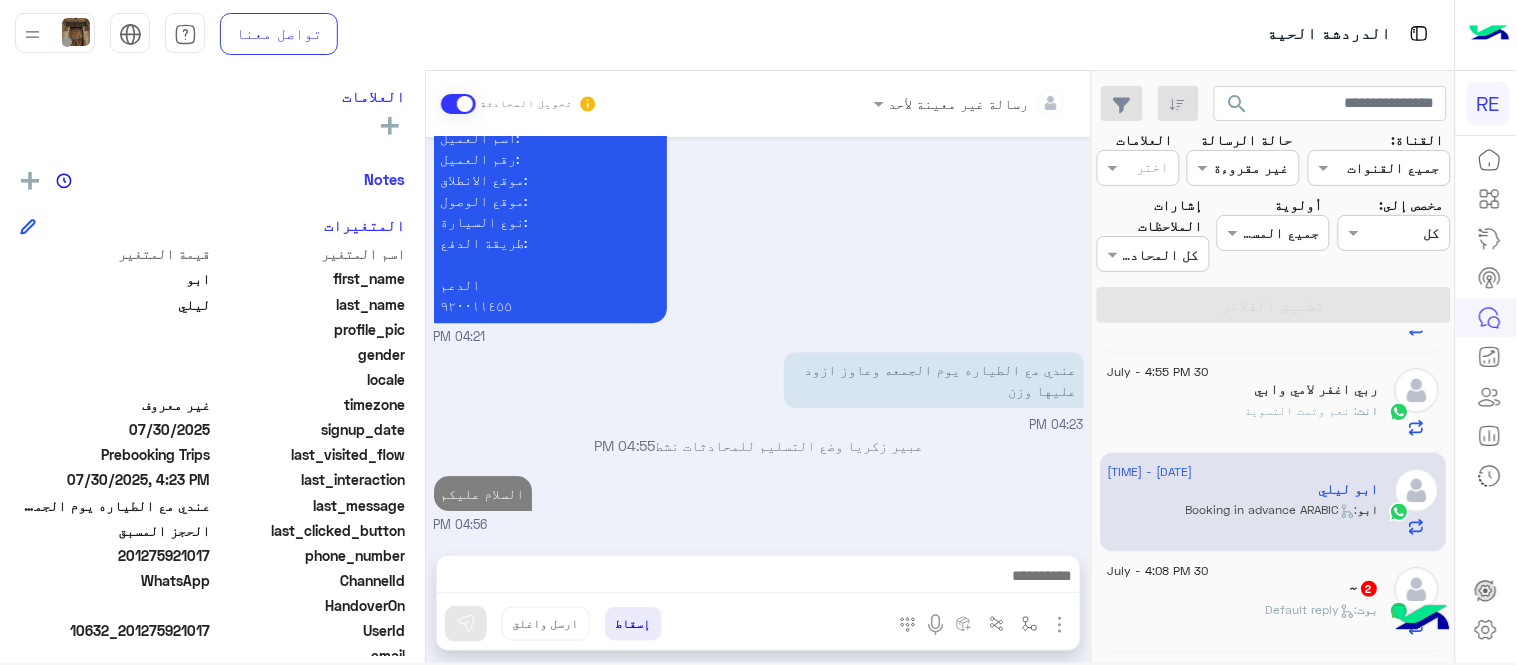 click on "Jul 30, 2025   عربي    04:21 PM  هل أنت ؟   كابتن 👨🏻‍✈️   عميل 🧳   رحال (مرشد مرخص) 🏖️     04:21 PM   ابو ليلي غادر المحادثة   04:21 PM       عميل     04:21 PM  هل لديك حساب مسجل على التطبيق   لا   نعم     04:21 PM   لا    04:21 PM  يمكنك تحميل التطبيق والتسجيل عبر الرابط 📲
http://onelink.to/Rehla
ونسعد بزيارتك حسابات التواصل الاجتماعي :
https://compiled.social/rehlacar    لمساعدتك بشكل افضل
الرجاء اختيار احد الخدمات التالية     04:21 PM   الحجز المسبق    04:21 PM  تمتع بمزايا تنزيل تطبيق رحلة بجوالك : -الحصول على احدث العروض واروع الخصومات  -الاطلاع على الخدمات الجديدة  - سهولة الوصول للدعم  - حفظ الحقوق -مراجعة تقارير الرحلة وتفاصيلها" at bounding box center (758, 336) 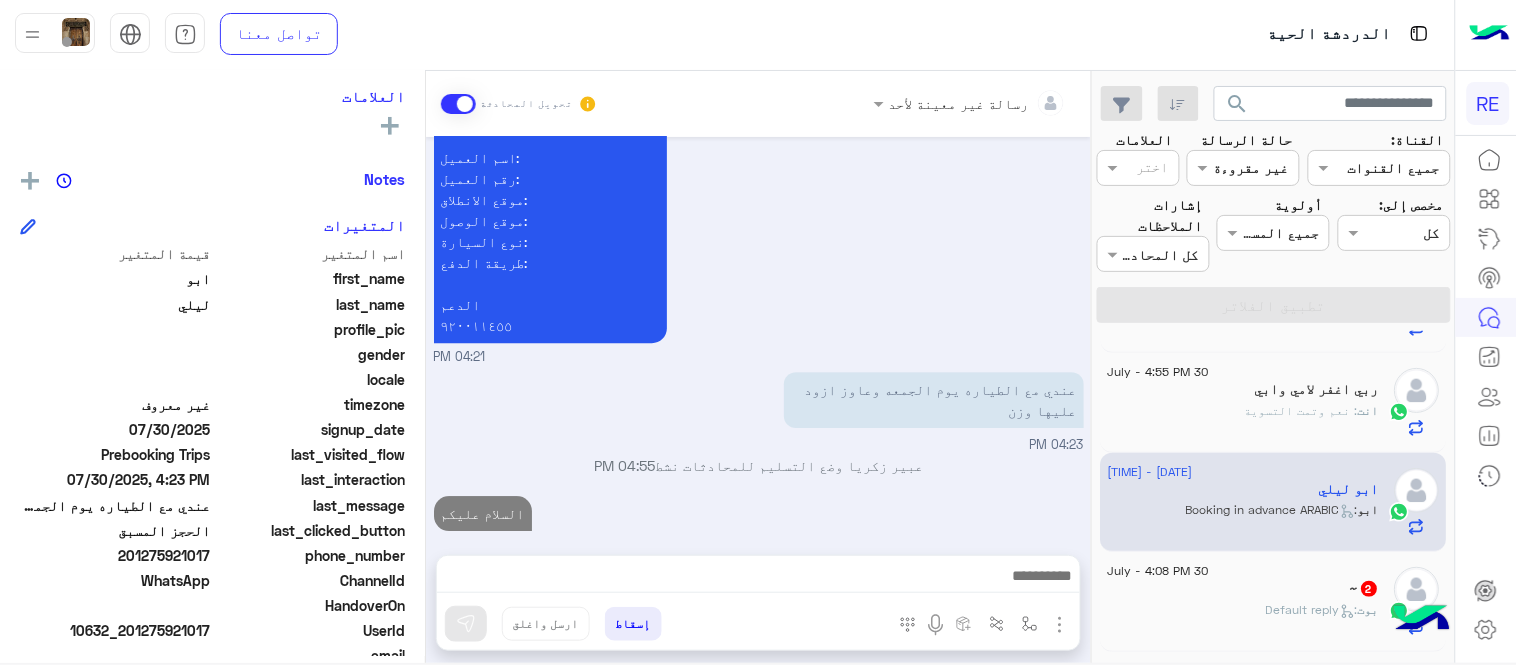 scroll, scrollTop: 1487, scrollLeft: 0, axis: vertical 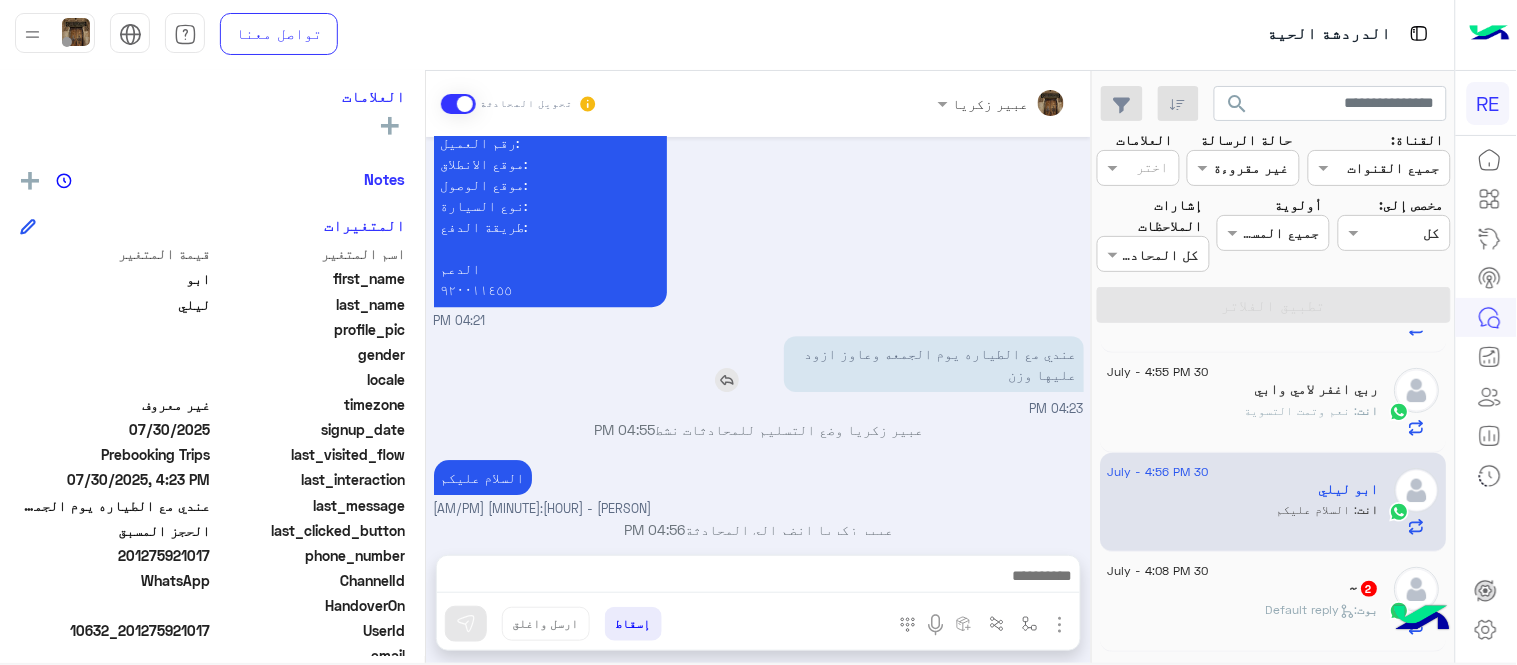 click at bounding box center (727, 380) 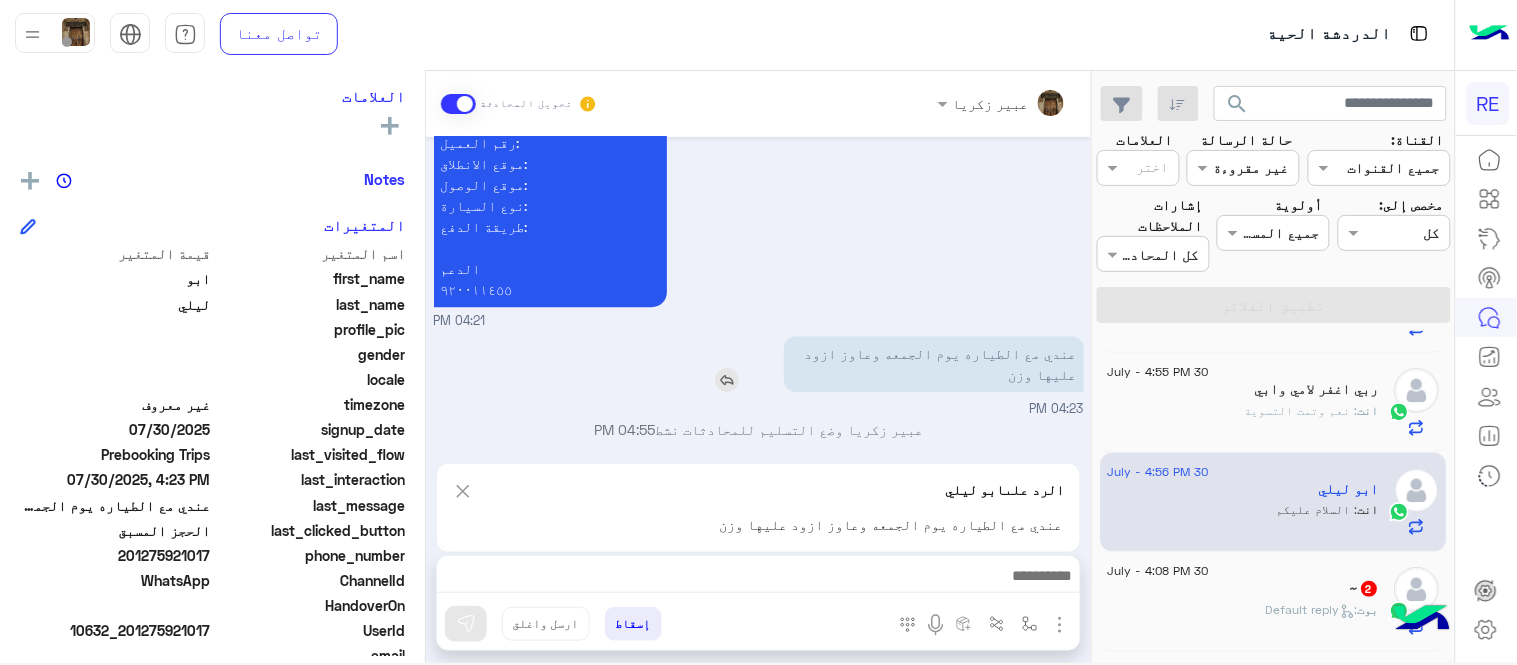 scroll, scrollTop: 1541, scrollLeft: 0, axis: vertical 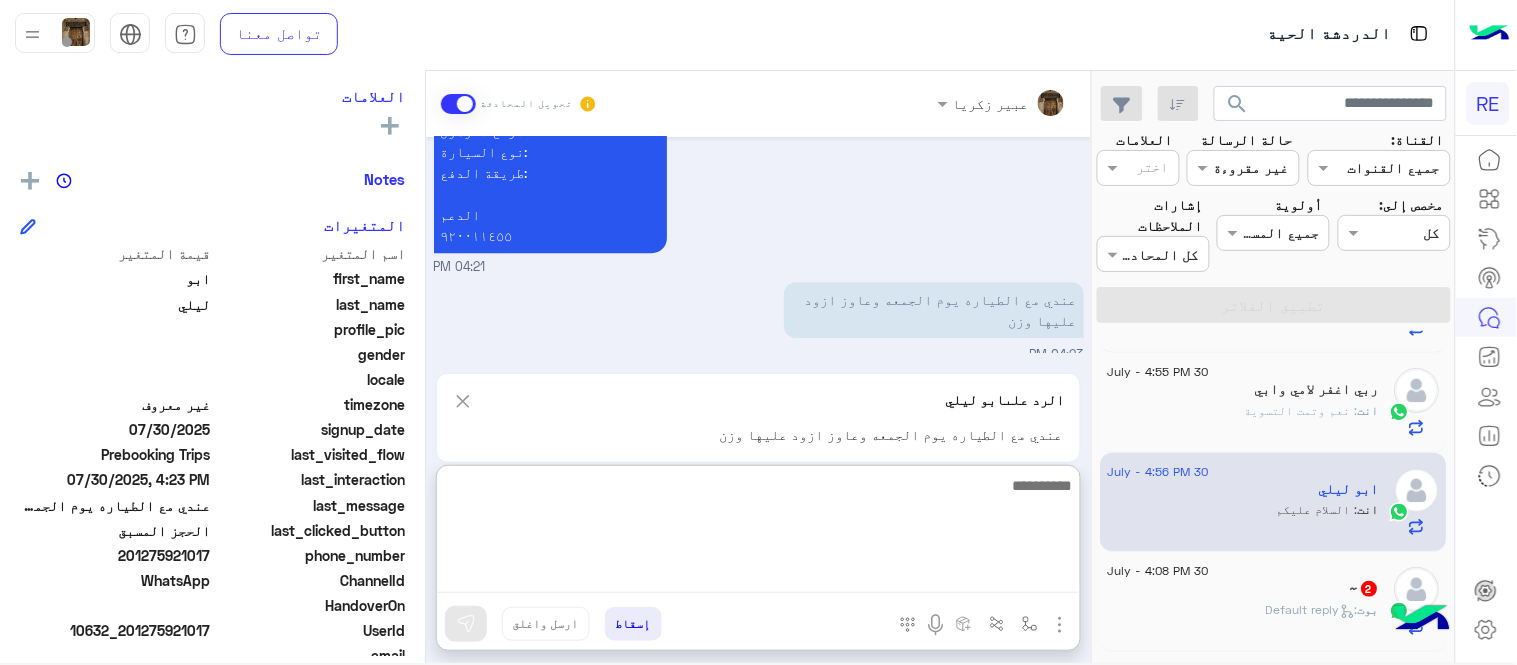 click at bounding box center (758, 533) 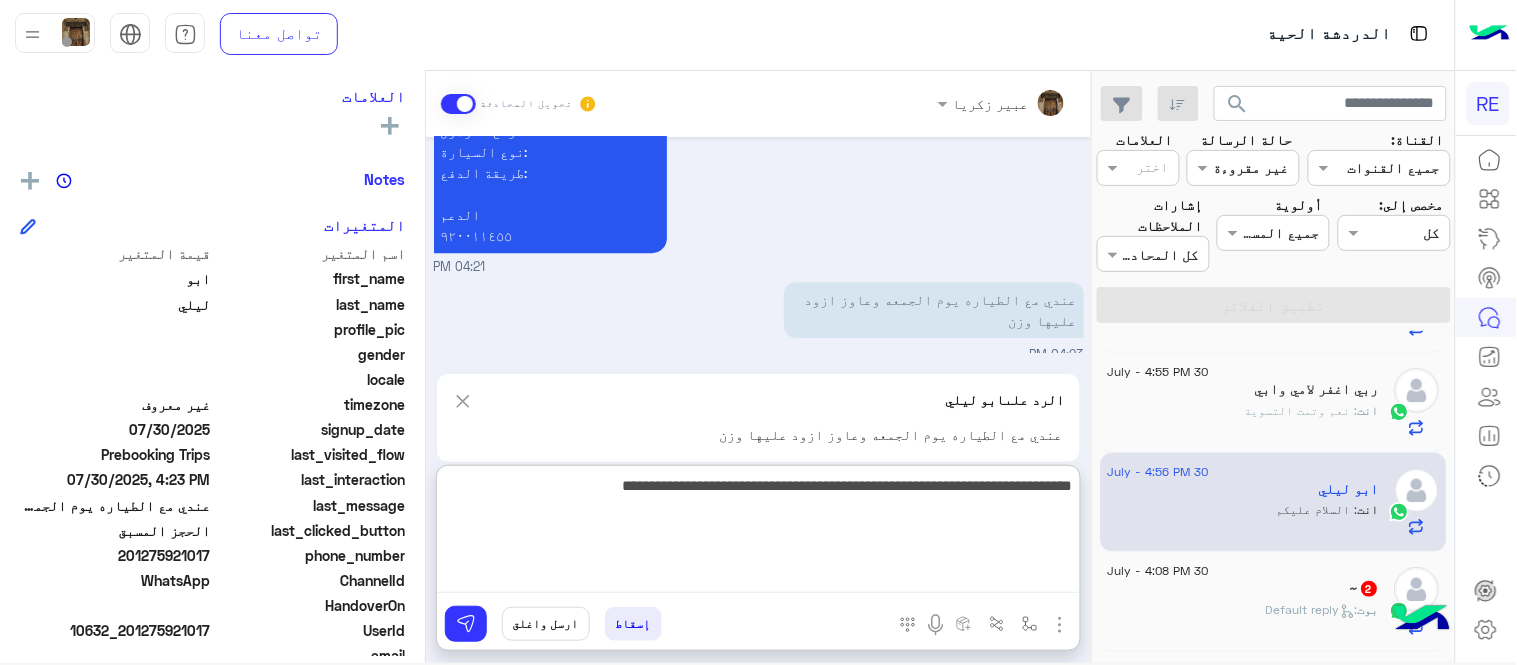 type on "**********" 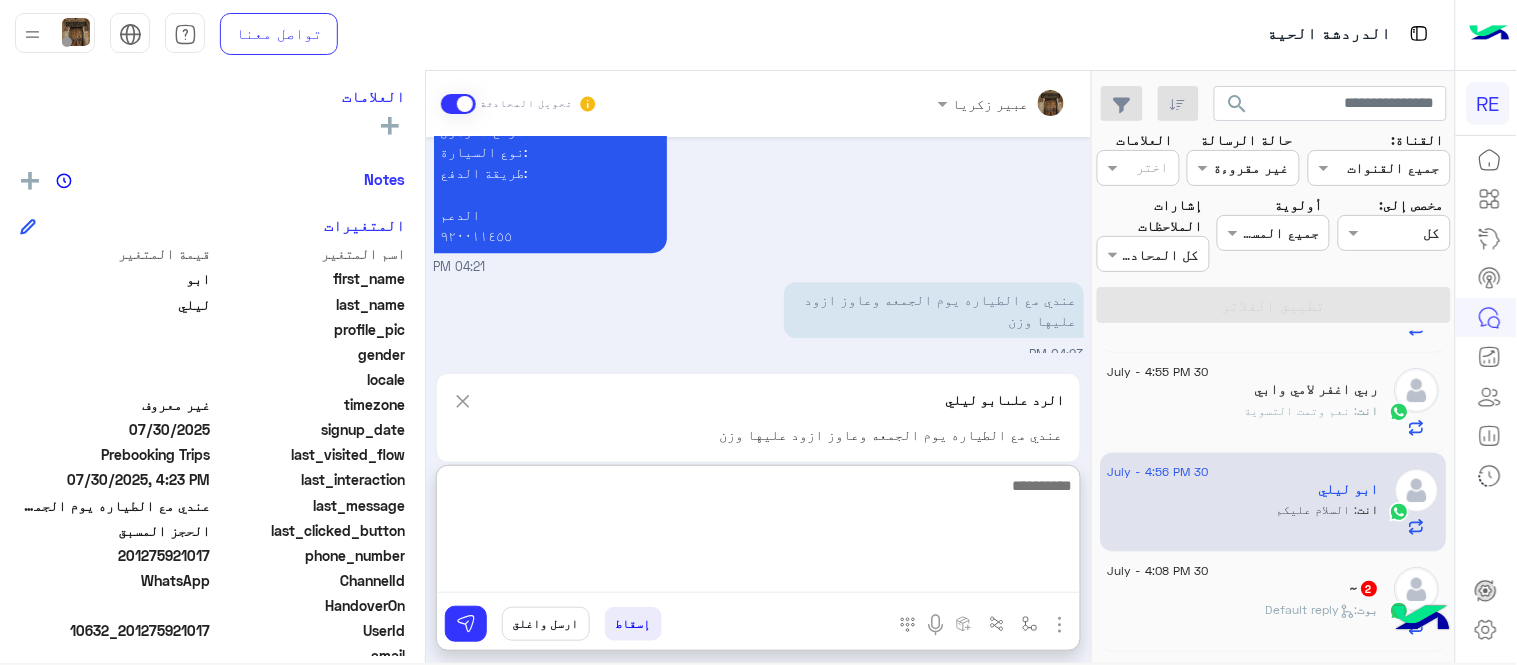 scroll, scrollTop: 1697, scrollLeft: 0, axis: vertical 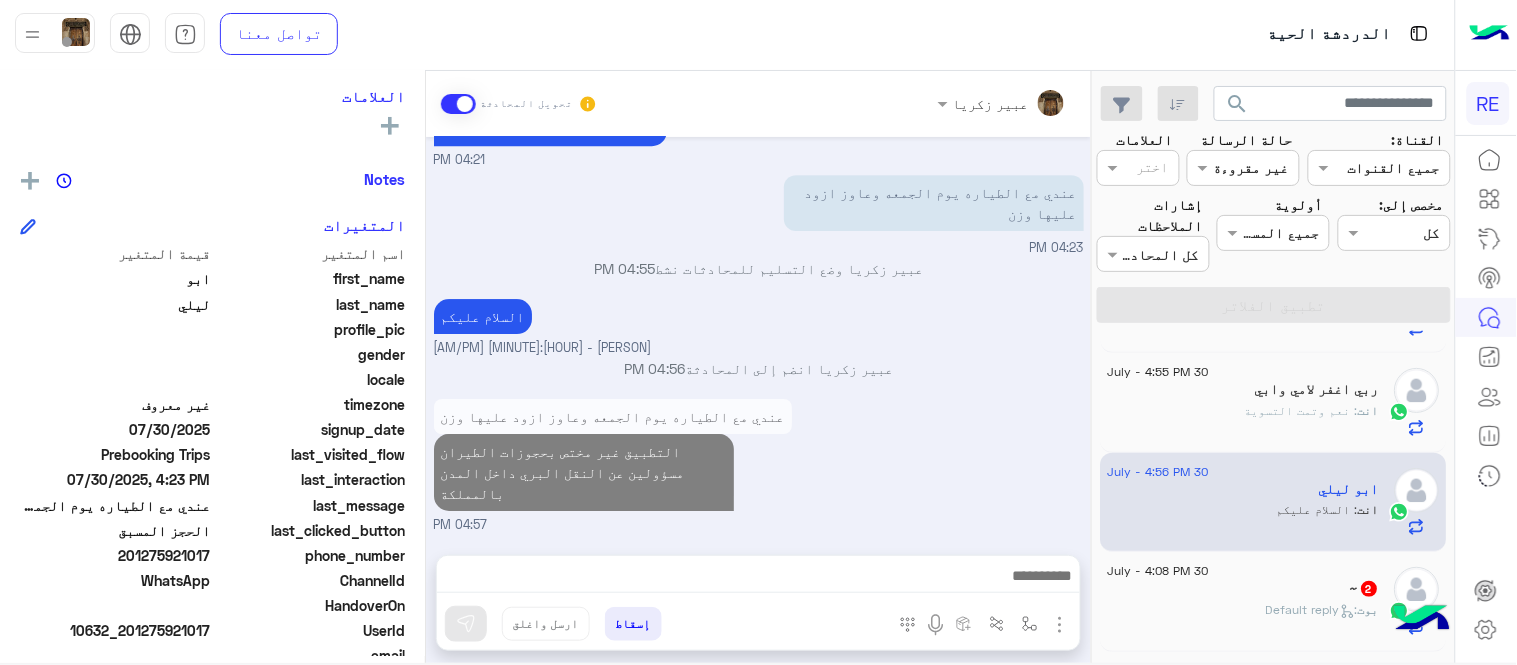 click on "Jul 30, 2025   عربي    04:21 PM  هل أنت ؟   كابتن 👨🏻‍✈️   عميل 🧳   رحال (مرشد مرخص) 🏖️     04:21 PM   ابو ليلي غادر المحادثة   04:21 PM       عميل     04:21 PM  هل لديك حساب مسجل على التطبيق   لا   نعم     04:21 PM   لا    04:21 PM  يمكنك تحميل التطبيق والتسجيل عبر الرابط 📲
http://onelink.to/Rehla
ونسعد بزيارتك حسابات التواصل الاجتماعي :
https://compiled.social/rehlacar    لمساعدتك بشكل افضل
الرجاء اختيار احد الخدمات التالية     04:21 PM   الحجز المسبق    04:21 PM  تمتع بمزايا تنزيل تطبيق رحلة بجوالك : -الحصول على احدث العروض واروع الخصومات  -الاطلاع على الخدمات الجديدة  - سهولة الوصول للدعم  - حفظ الحقوق -مراجعة تقارير الرحلة وتفاصيلها" at bounding box center [758, 336] 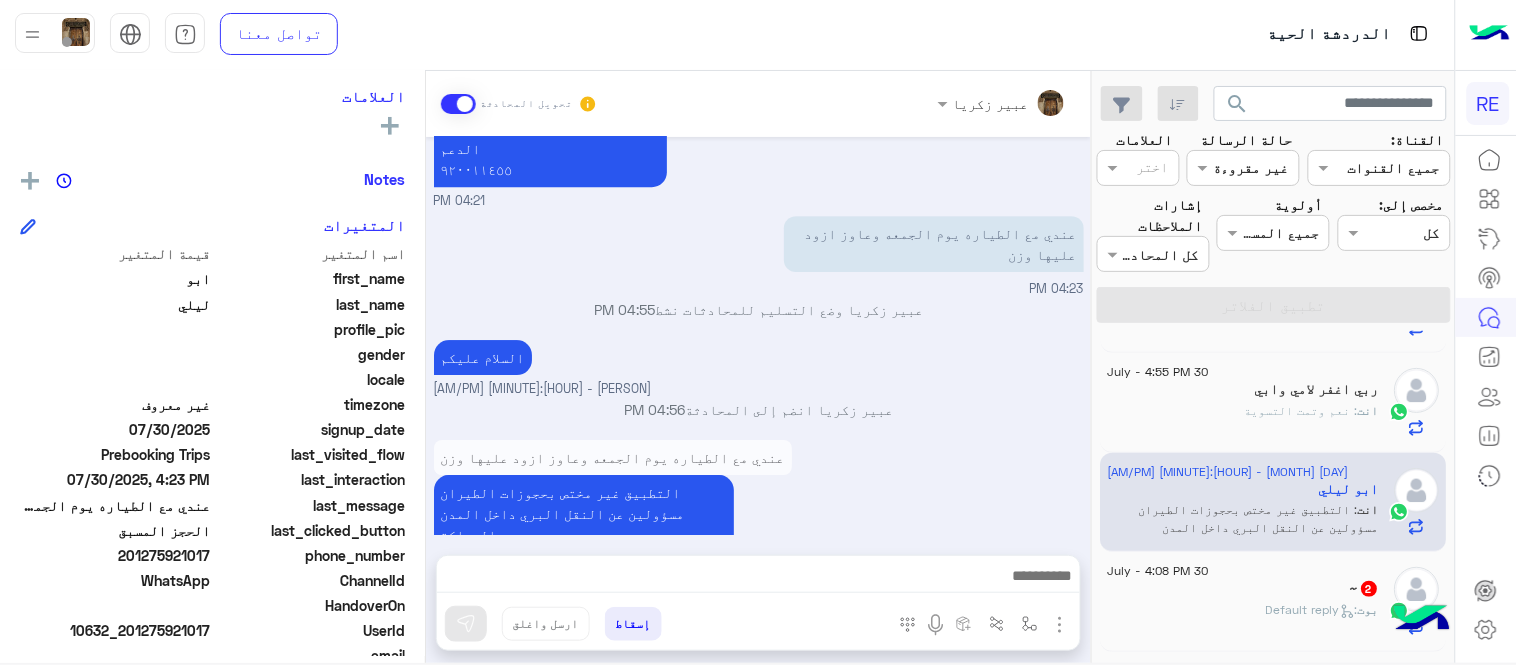 click on "عبير زكريا انضم إلى المحادثة   04:56 PM" at bounding box center [759, 417] 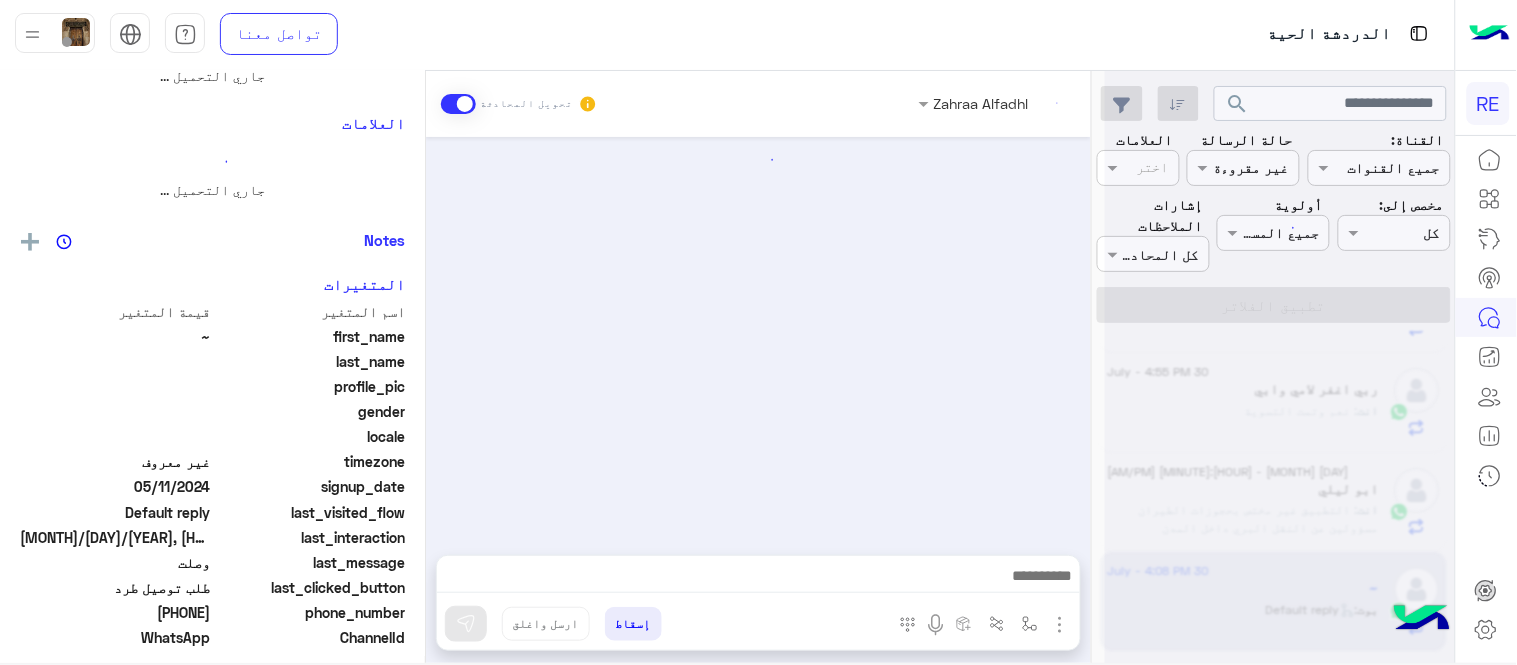 scroll, scrollTop: 0, scrollLeft: 0, axis: both 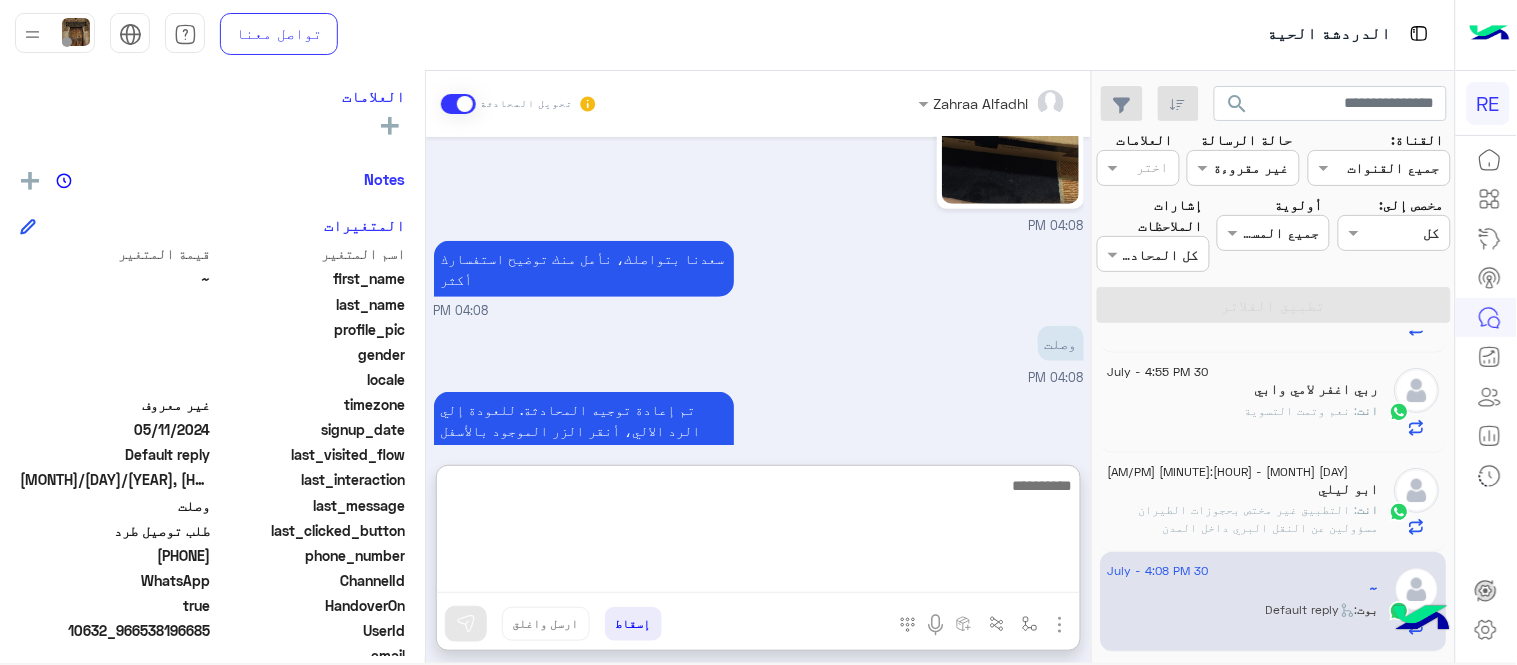 click at bounding box center [758, 533] 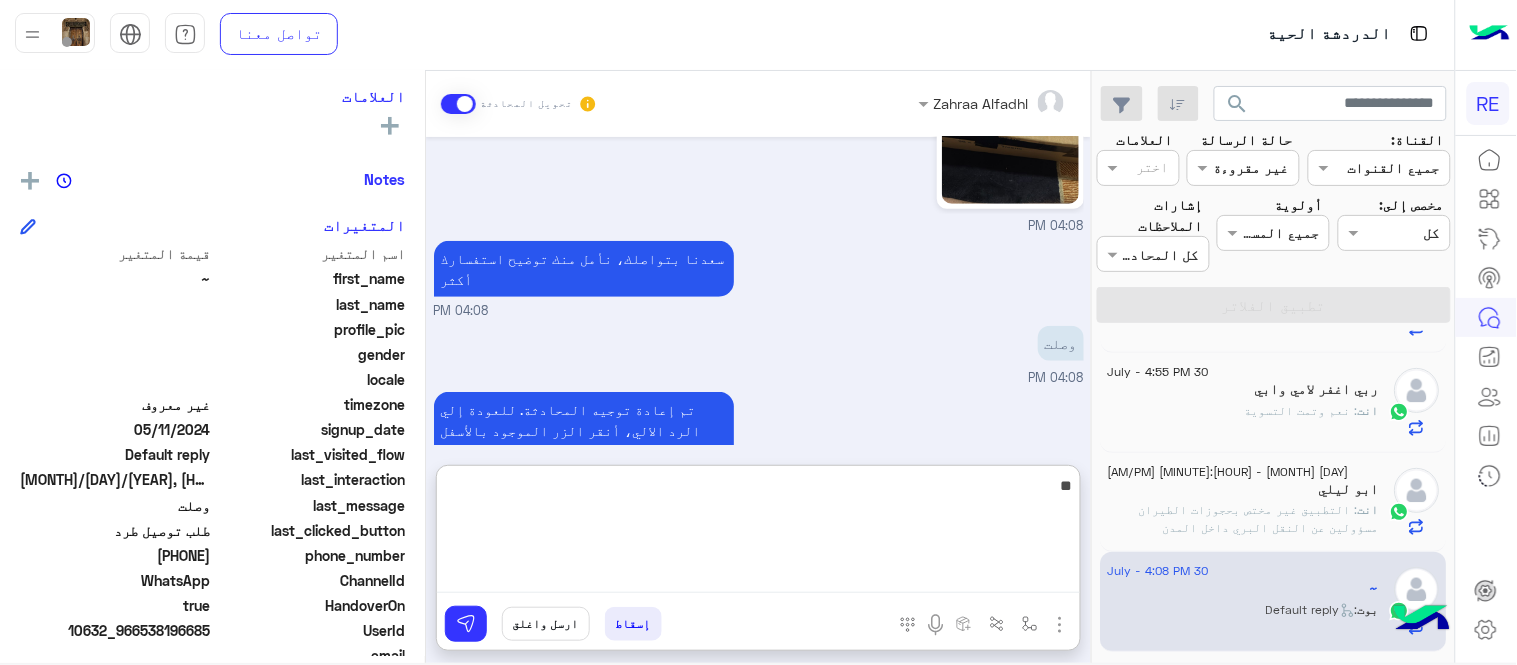 type on "*" 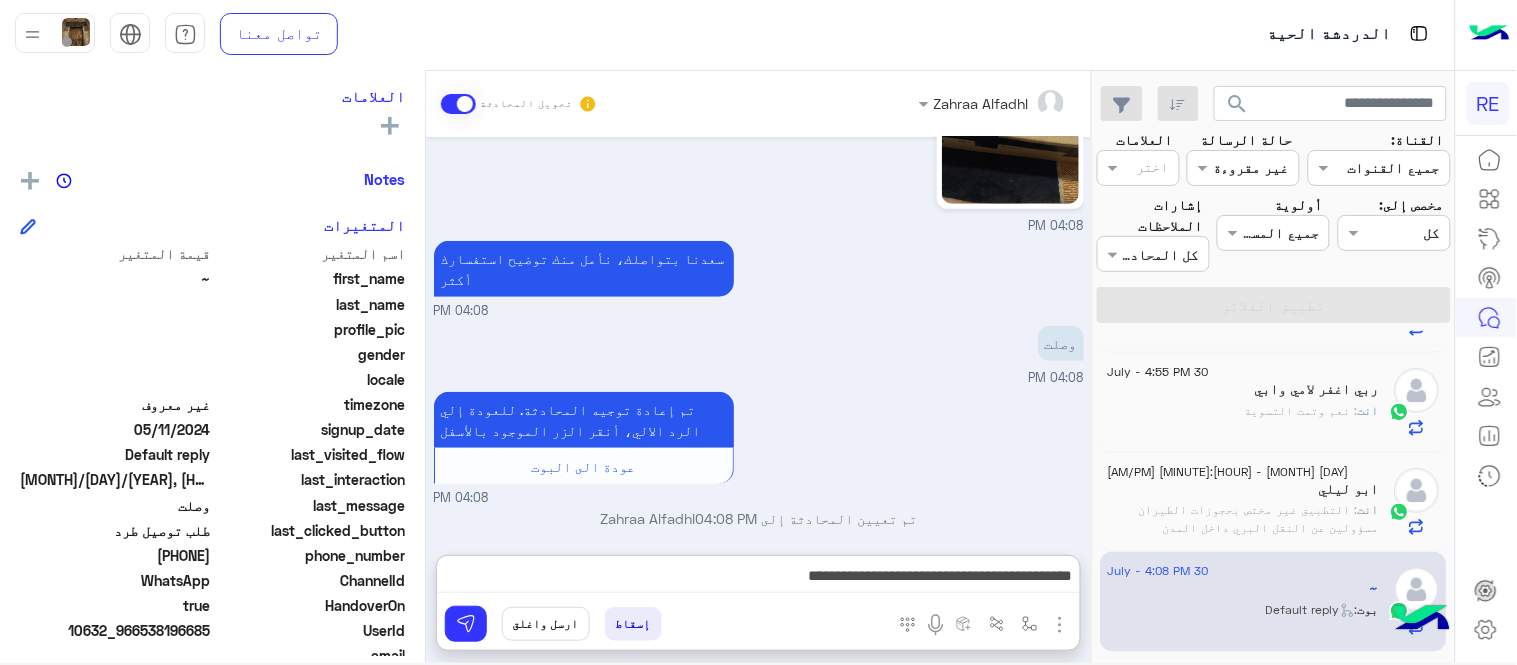 click on "Zahraa Alfadhl تحويل المحادثة     Jul 27, 2025    03:00 PM  تمام اخوي اشحن المحفظة فضلا ب 85 ريال تم   03:00 PM  تمام ياغالي  Terhal Almodon -  03:09 PM  description MVpDOTVDMDAwNDA3MjE3OTQwLnBkZg==.pdf  Terhal Almodon -  03:25 PM  هذي البوليصة اخوييرجى طباعتها ولصقها على الكرتون  Terhal Almodon -  03:25 PM  يرجى  Terhal Almodon -  03:25 PM  ماعندي طابعه   03:26 PM  تمام اخوي  Terhal Almodon -  03:26 PM  طبعتها   03:28 PM  ولقتها على الكرتون   03:28 PM  ولصقتها على الكرتون   03:28 PM    03:32 PM  تمام اخوي ممتاز  Terhal Almodon -  03:33 PM   Jul 28, 2025   Conversation has been unassigned automatically and closed by system   11:55 AM      متى يستلم الشحنة المندوب؟   01:47 PM  سعدنا بتواصلك، نأمل منك توضيح استفسارك أكثر    01:47 PM   02:08 PM       Terhal Almodon -  02:08 PM      ؟" at bounding box center [758, 371] 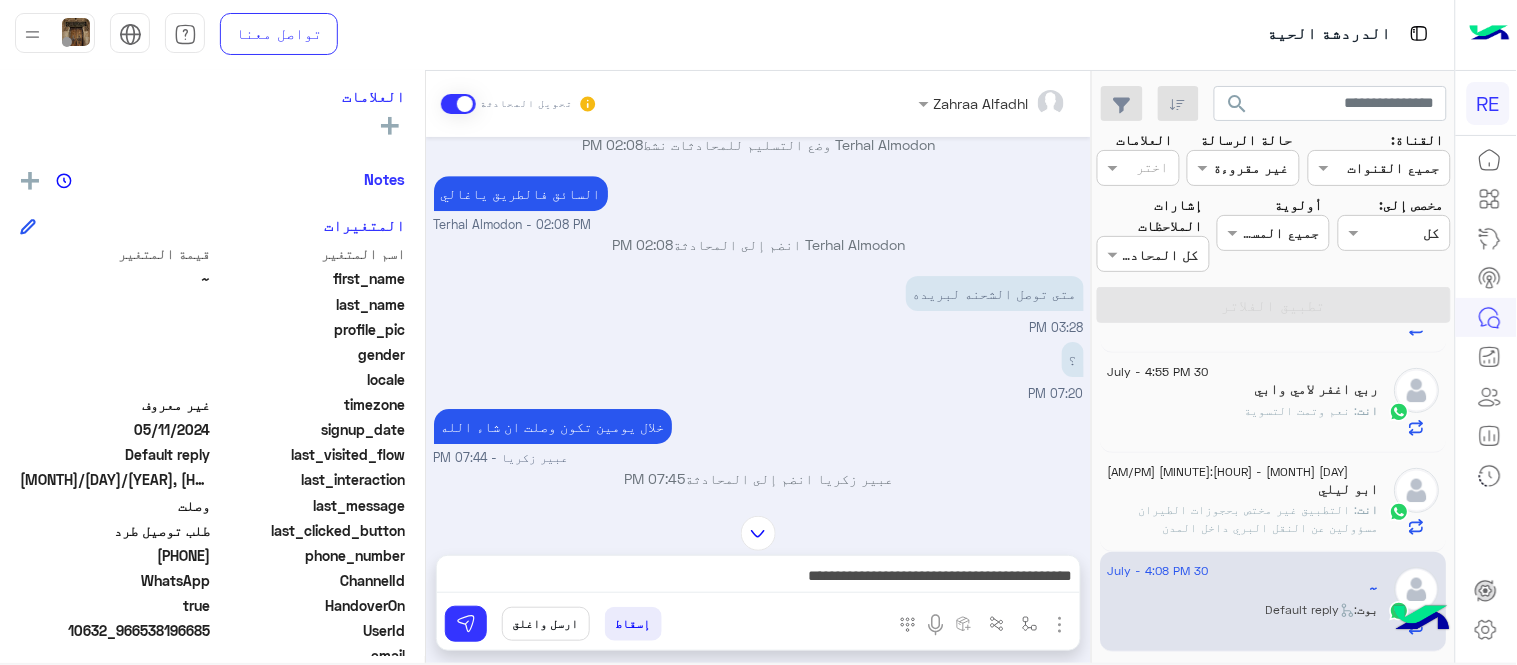 scroll, scrollTop: 2281, scrollLeft: 0, axis: vertical 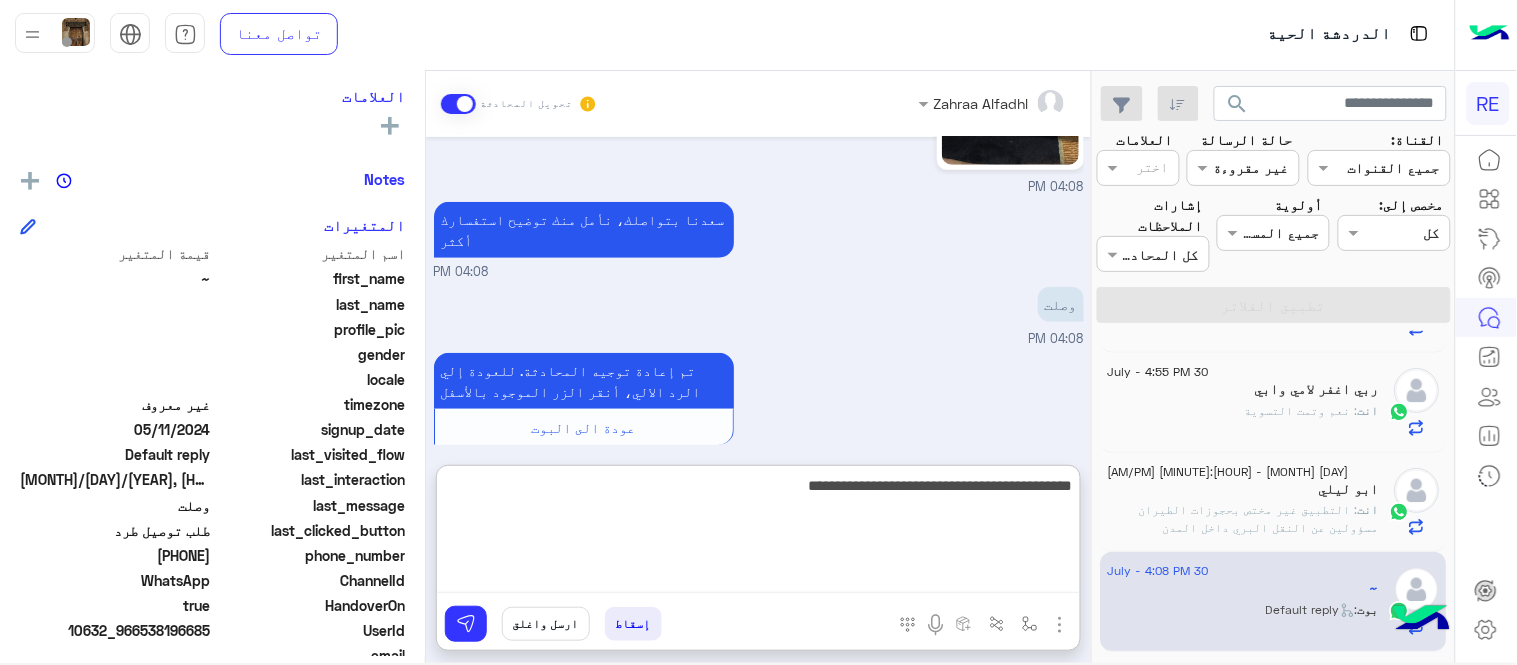 click on "**********" at bounding box center [758, 533] 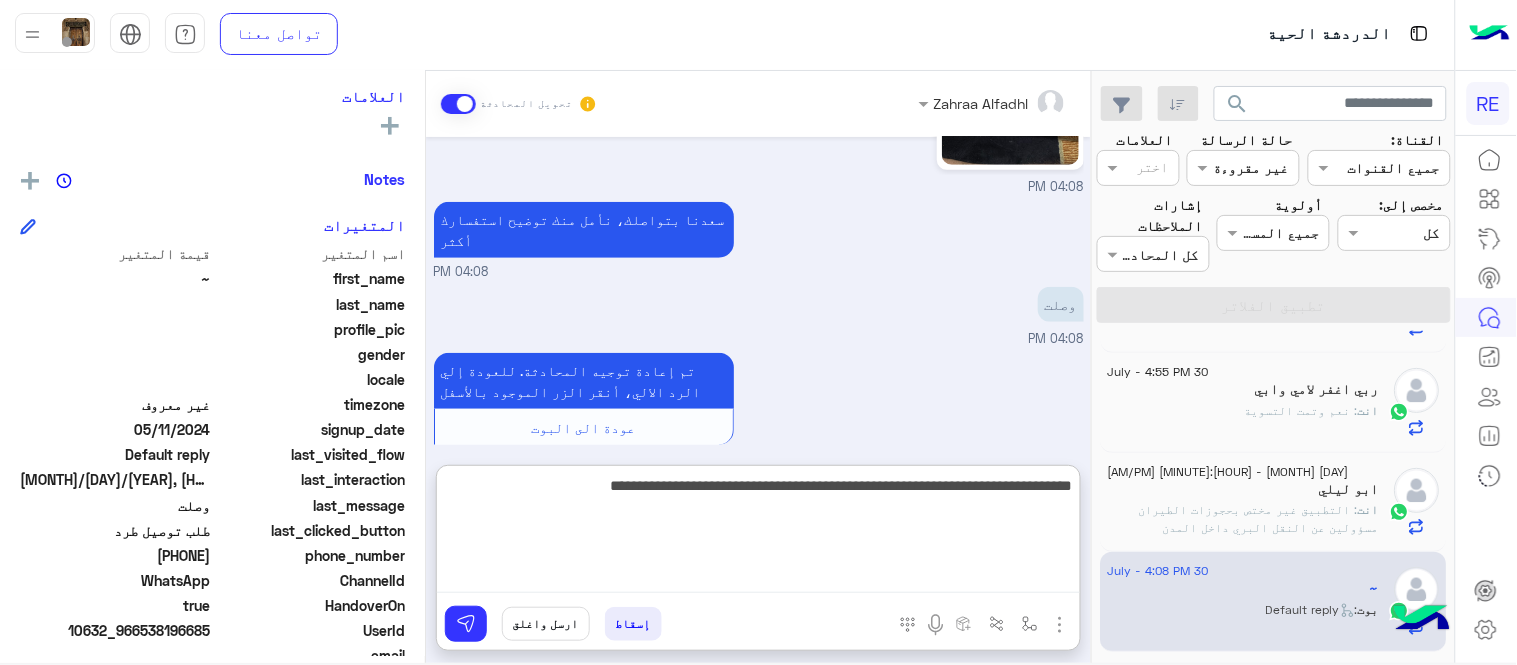 type on "**********" 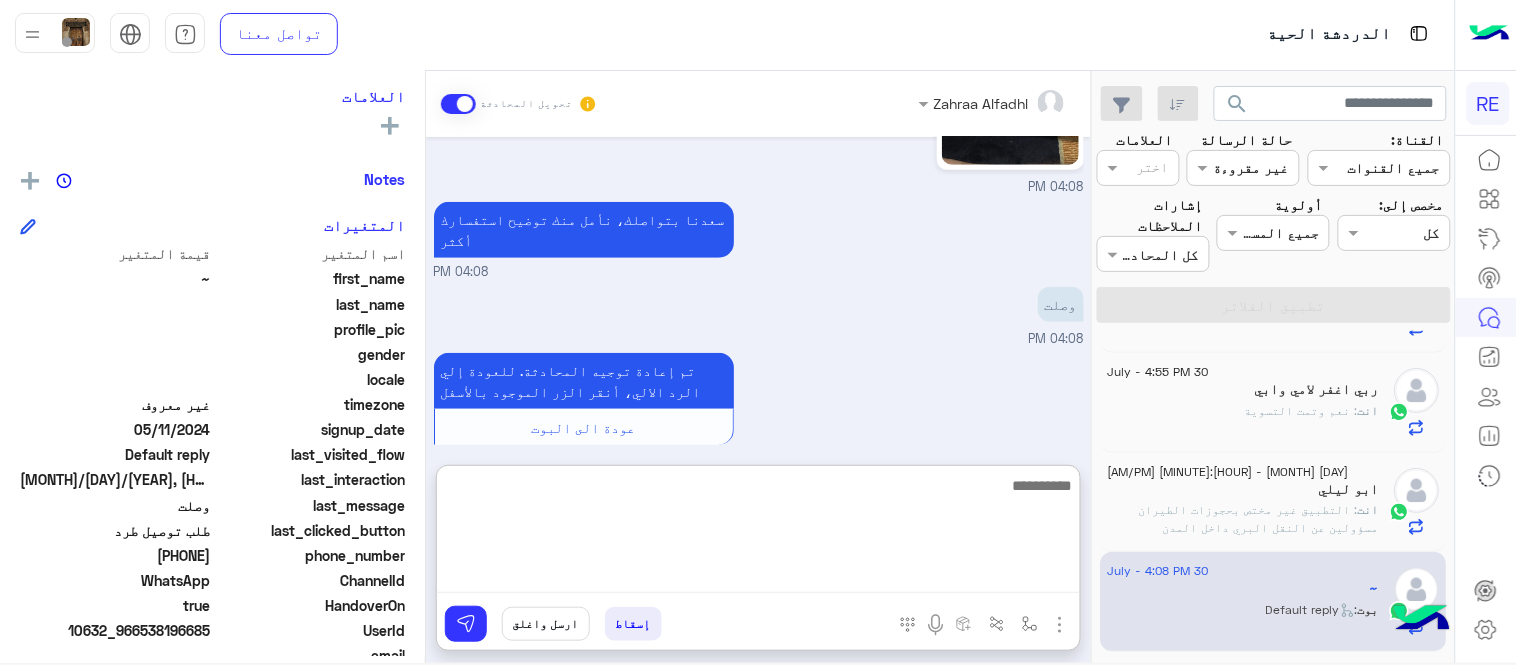 scroll, scrollTop: 2501, scrollLeft: 0, axis: vertical 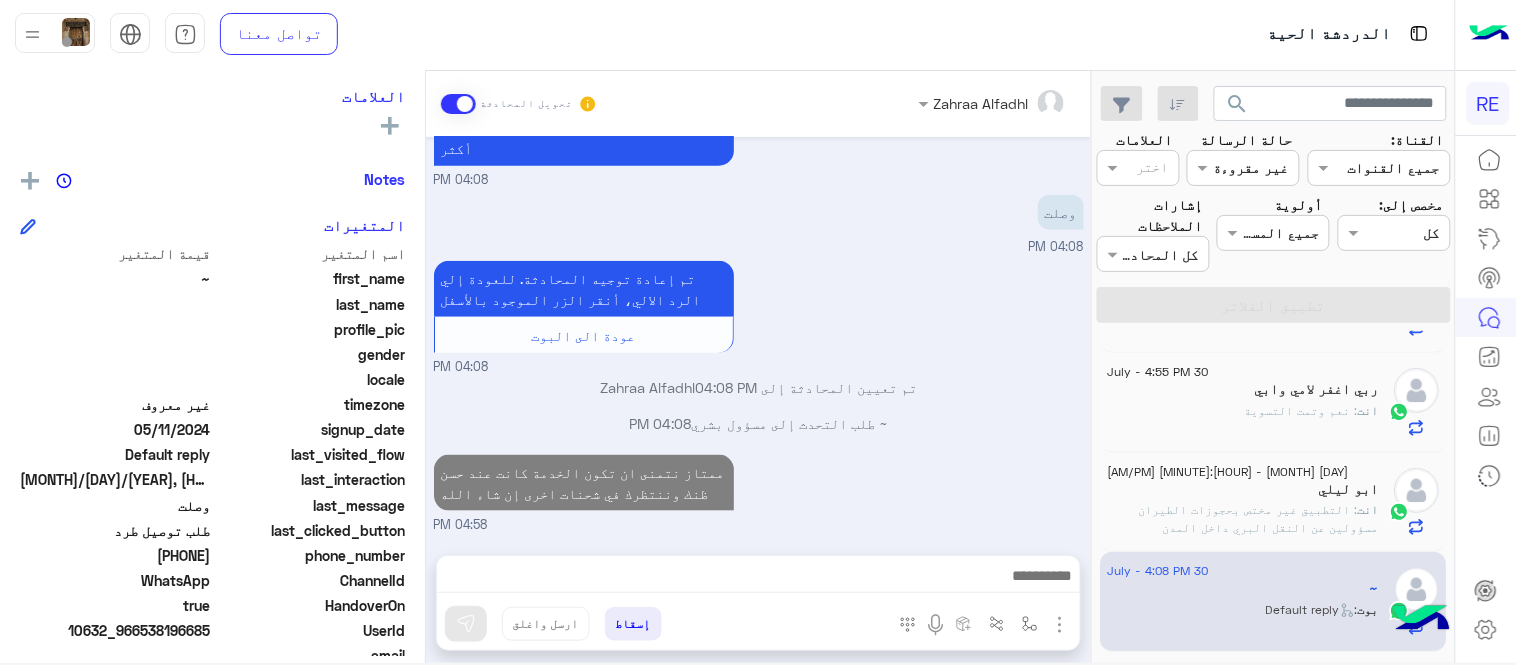 click on "Jul 27, 2025    03:00 PM  تمام اخوي اشحن المحفظة فضلا ب 85 ريال تم   03:00 PM  تمام ياغالي  Terhal Almodon -  03:09 PM  description MVpDOTVDMDAwNDA3MjE3OTQwLnBkZg==.pdf  Terhal Almodon -  03:25 PM  هذي البوليصة اخوييرجى طباعتها ولصقها على الكرتون  Terhal Almodon -  03:25 PM  يرجى  Terhal Almodon -  03:25 PM  ماعندي طابعه   03:26 PM  تمام اخوي  Terhal Almodon -  03:26 PM  طبعتها   03:28 PM  ولقتها على الكرتون   03:28 PM  ولصقتها على الكرتون   03:28 PM    03:32 PM  تمام اخوي ممتاز  Terhal Almodon -  03:33 PM   Jul 28, 2025   Conversation has been unassigned automatically and closed by system   11:55 AM      متى يستلم الشحنة المندوب؟   01:47 PM  سعدنا بتواصلك، نأمل منك توضيح استفسارك أكثر    01:47 PM   Terhal Almodon وضع التسليم للمحادثات نشط   02:08 PM       02:08 PM      ؟" at bounding box center (758, 336) 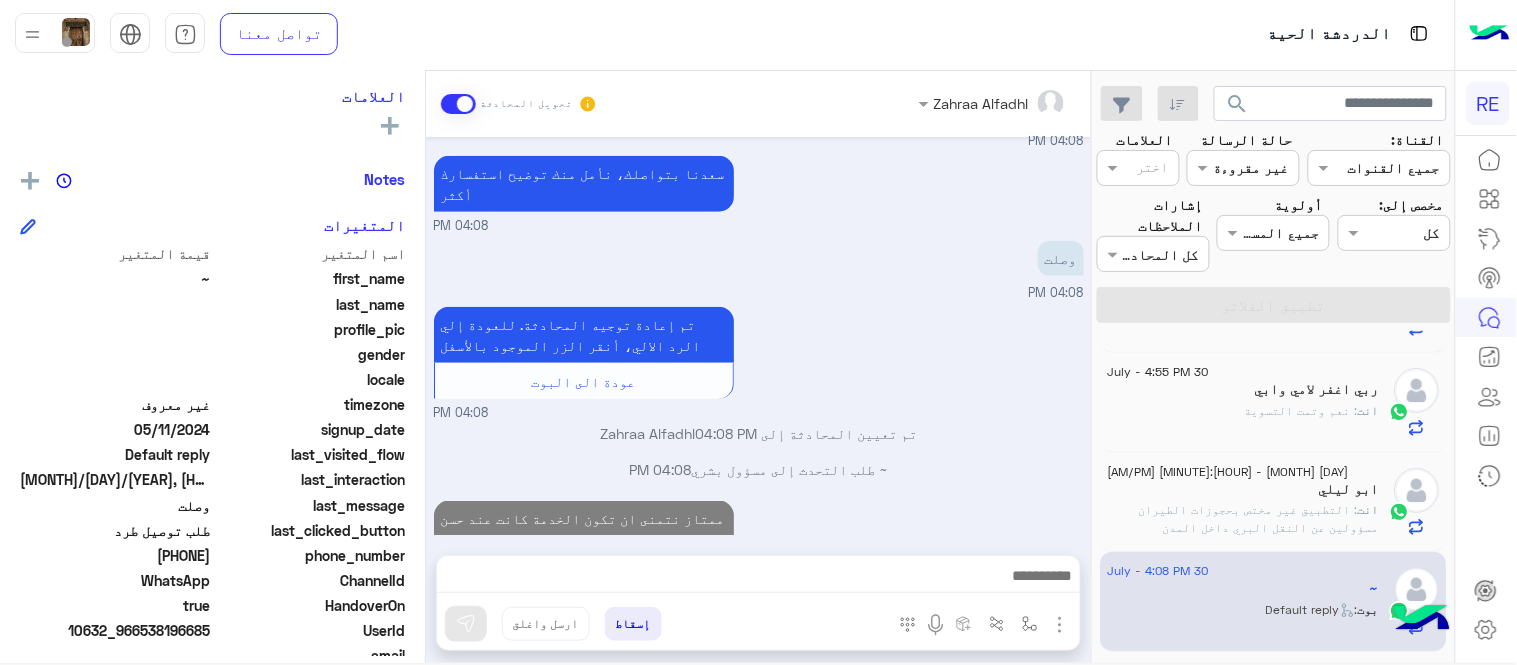 scroll, scrollTop: 2402, scrollLeft: 0, axis: vertical 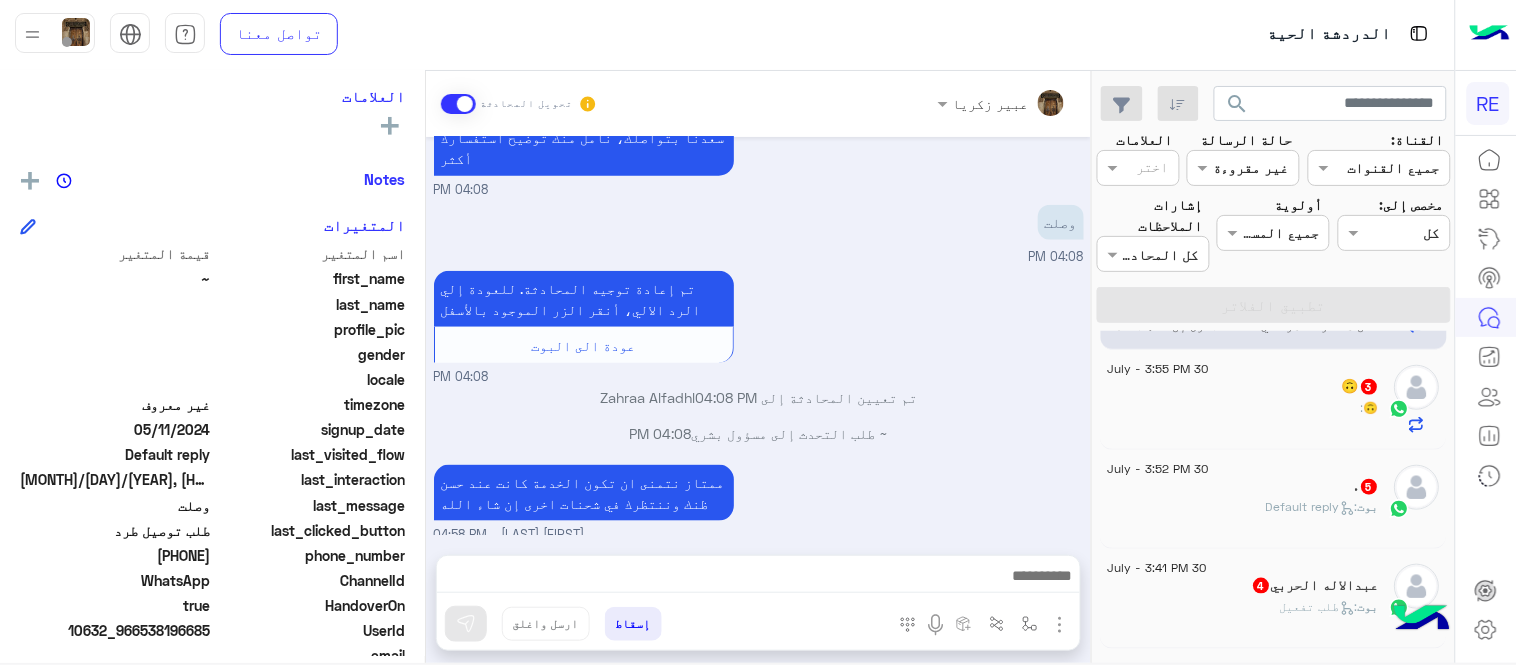 click on "🙃 :" 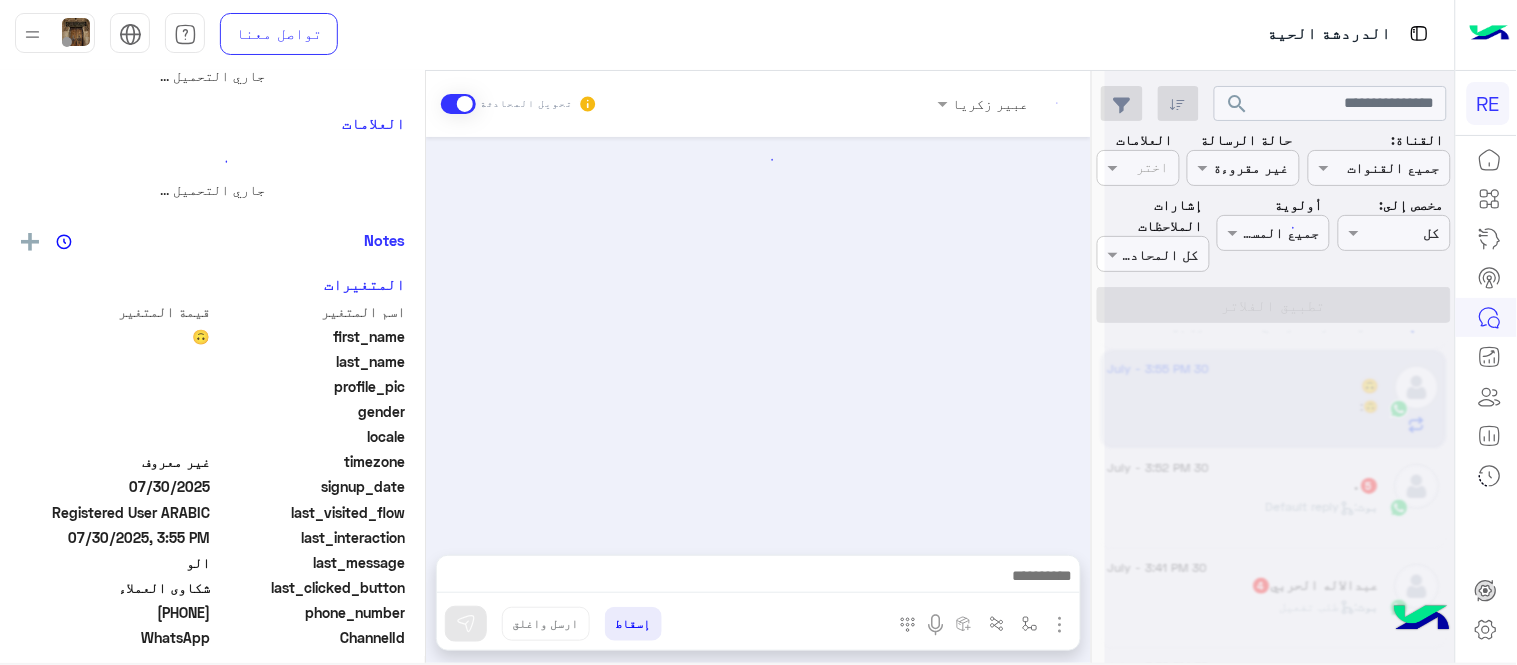 scroll, scrollTop: 0, scrollLeft: 0, axis: both 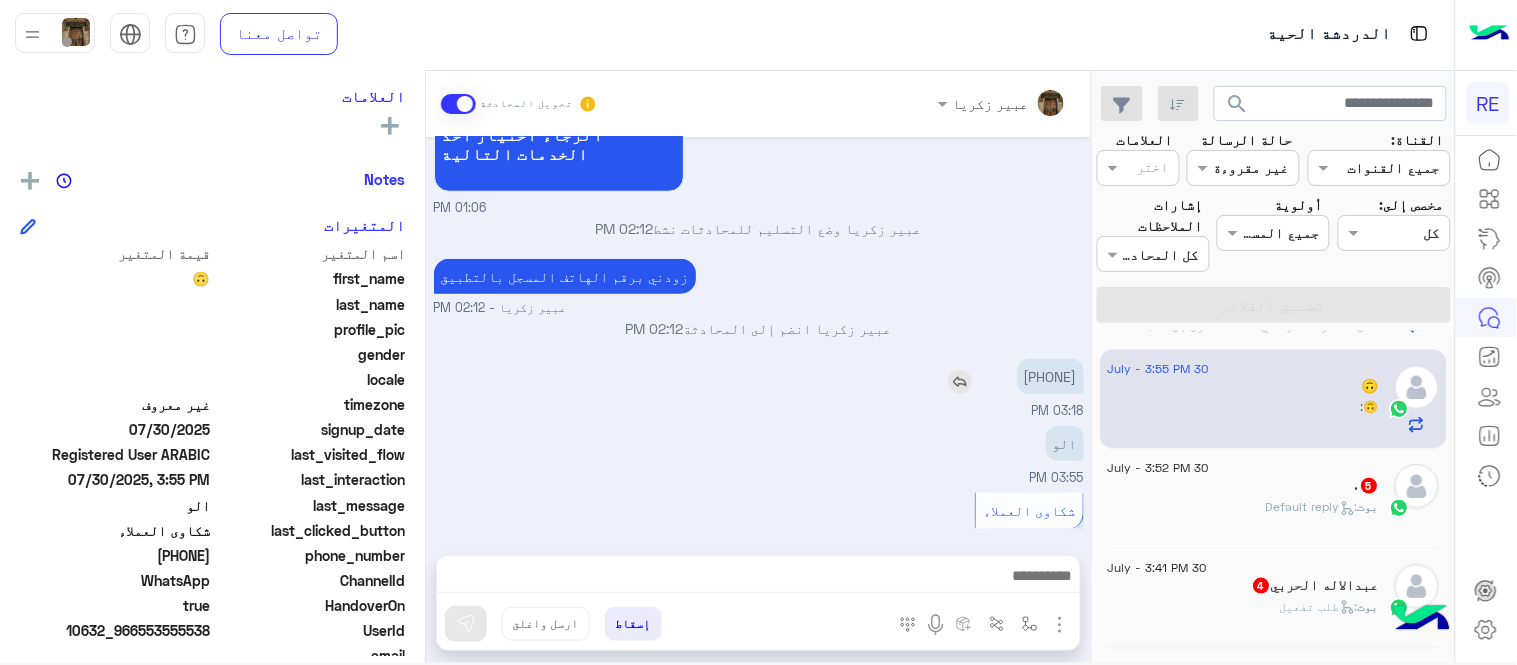 click on "[PHONE]" at bounding box center (1050, 376) 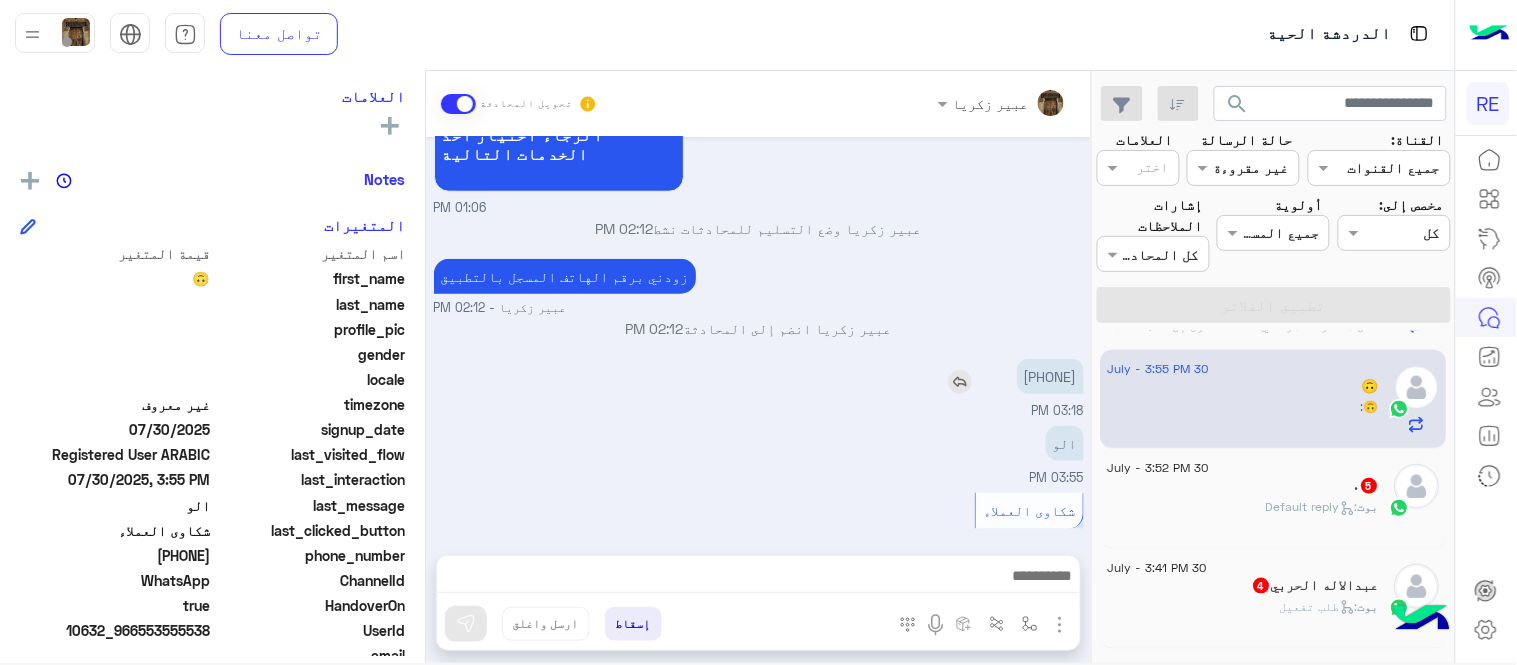 copy on "[PHONE]" 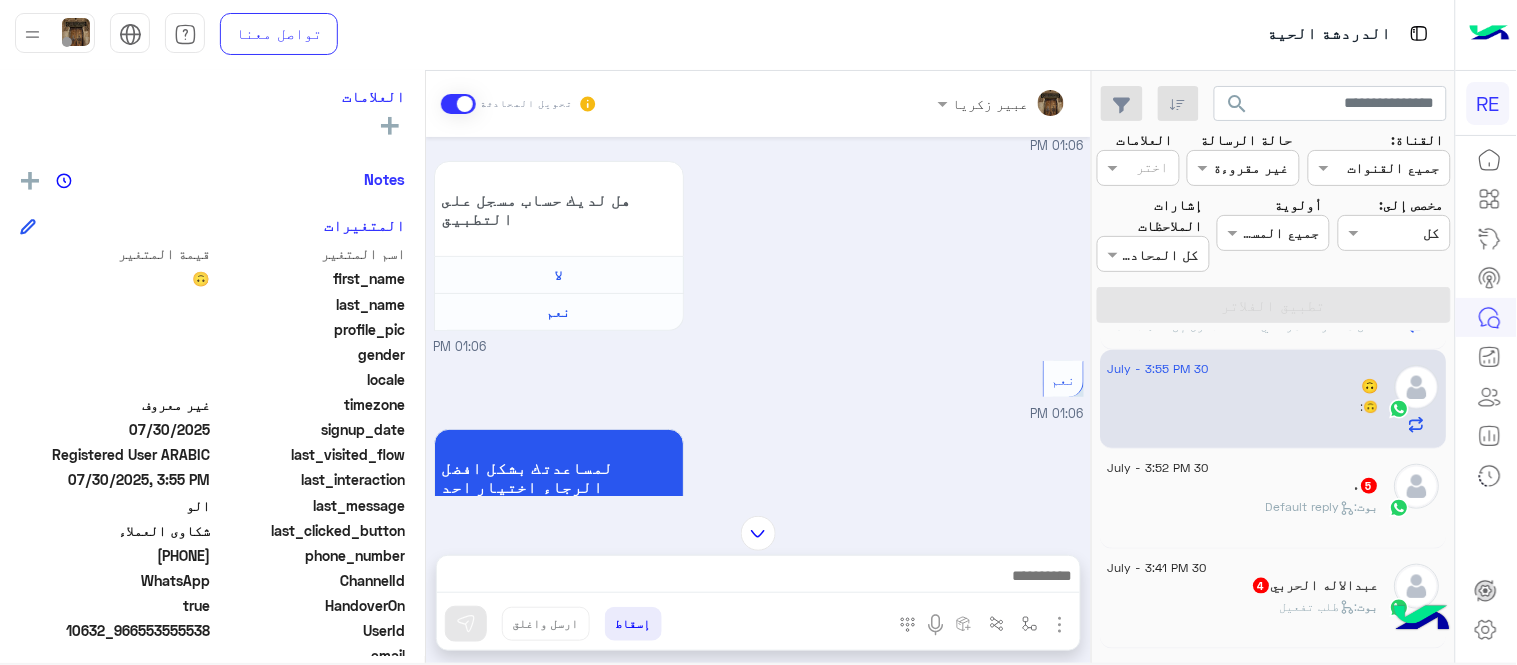 scroll, scrollTop: 0, scrollLeft: 0, axis: both 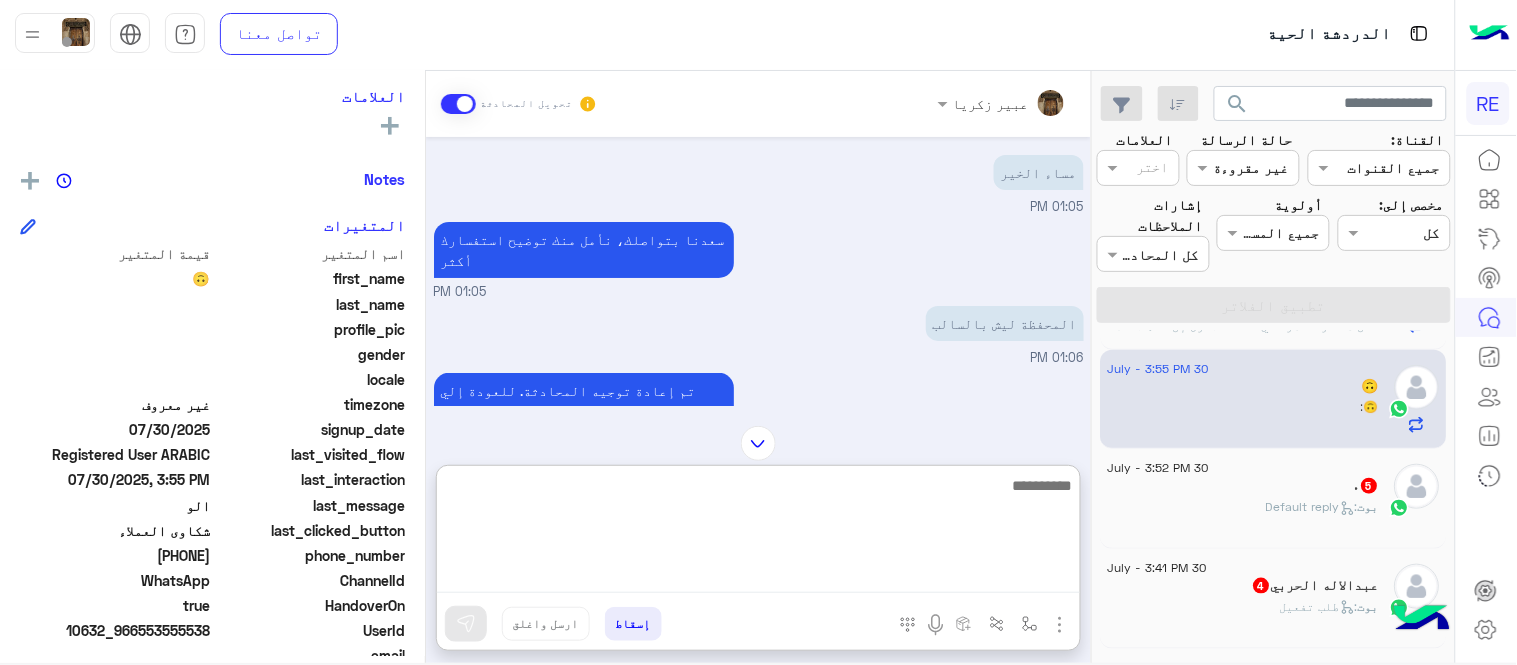 click at bounding box center [758, 533] 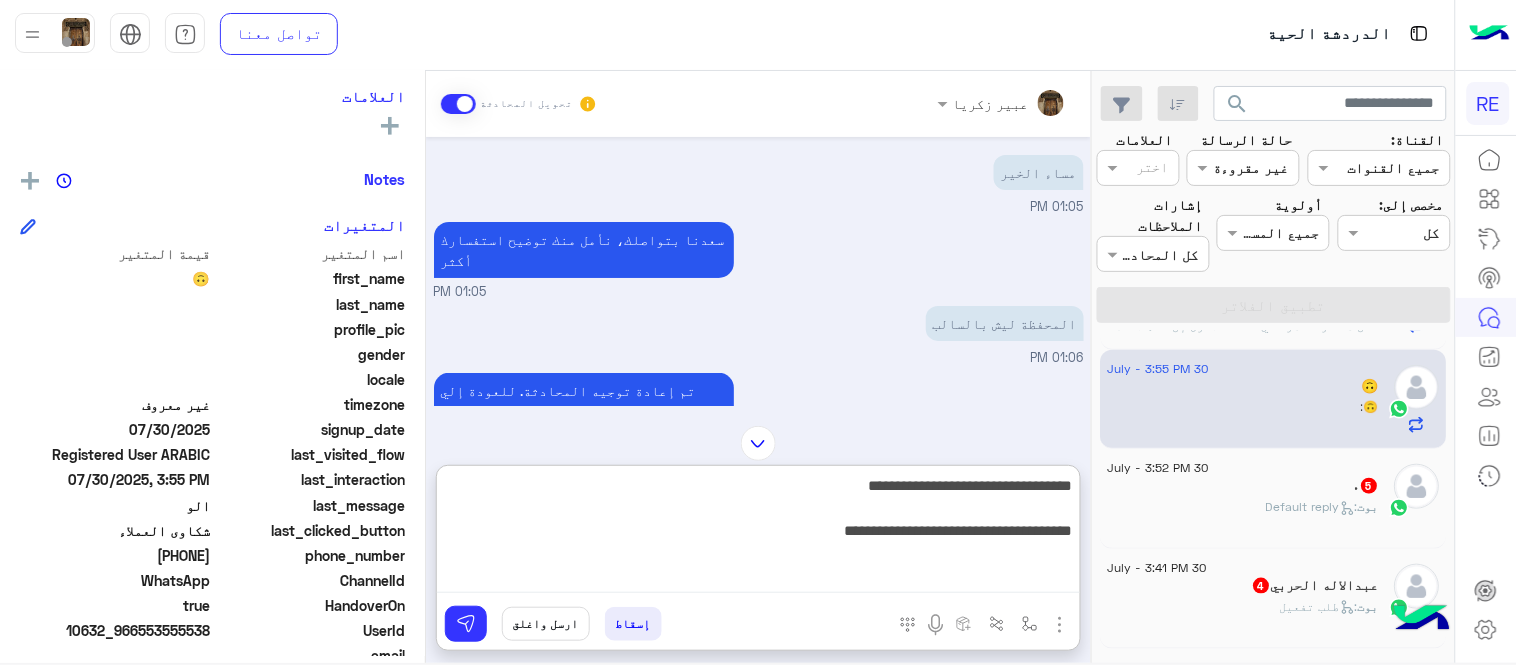 click on "**********" at bounding box center (758, 533) 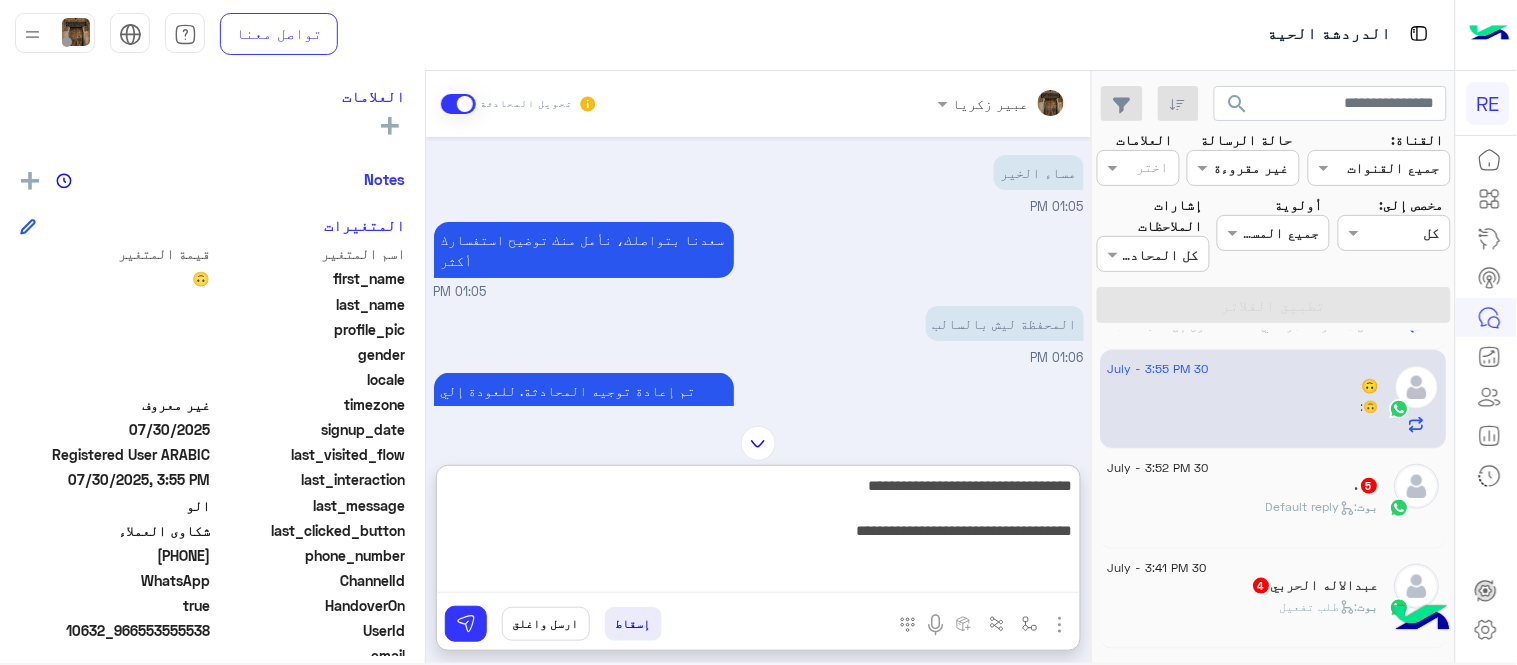 click on "**********" at bounding box center (758, 533) 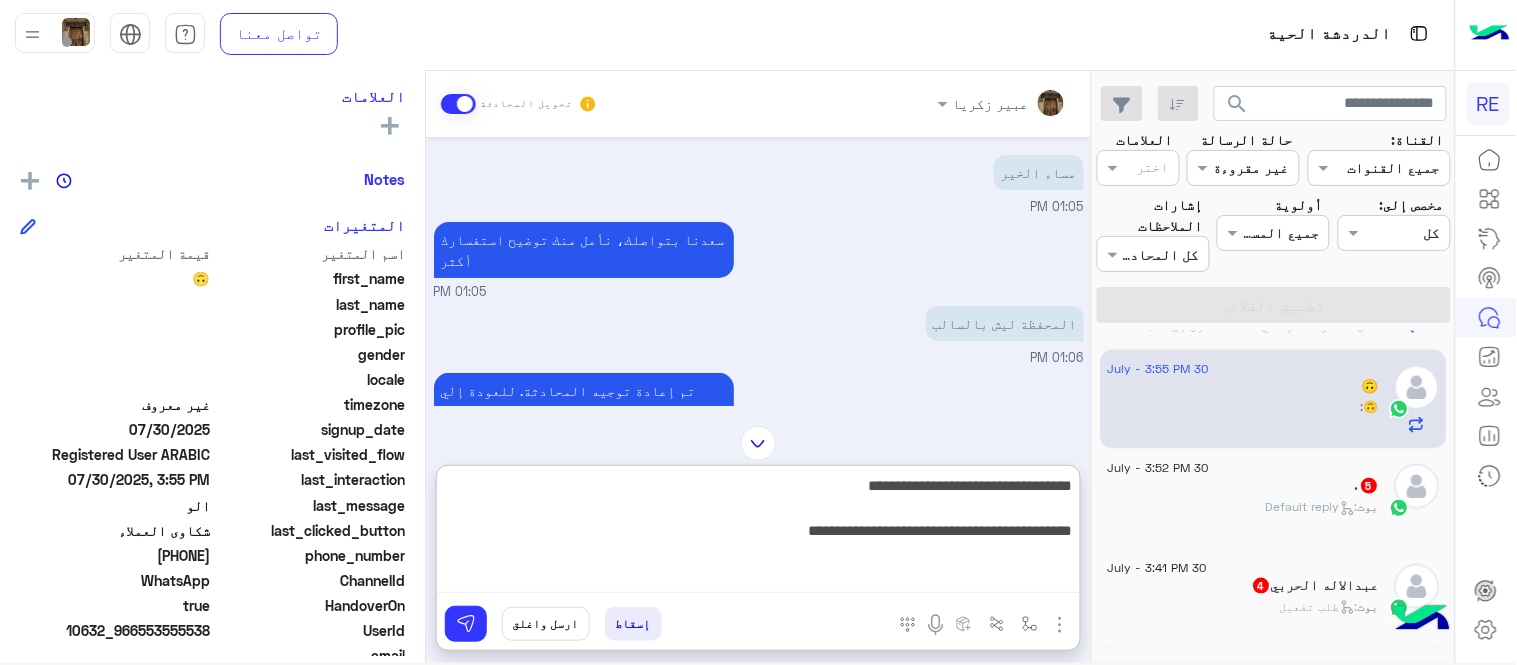 click on "**********" at bounding box center [758, 533] 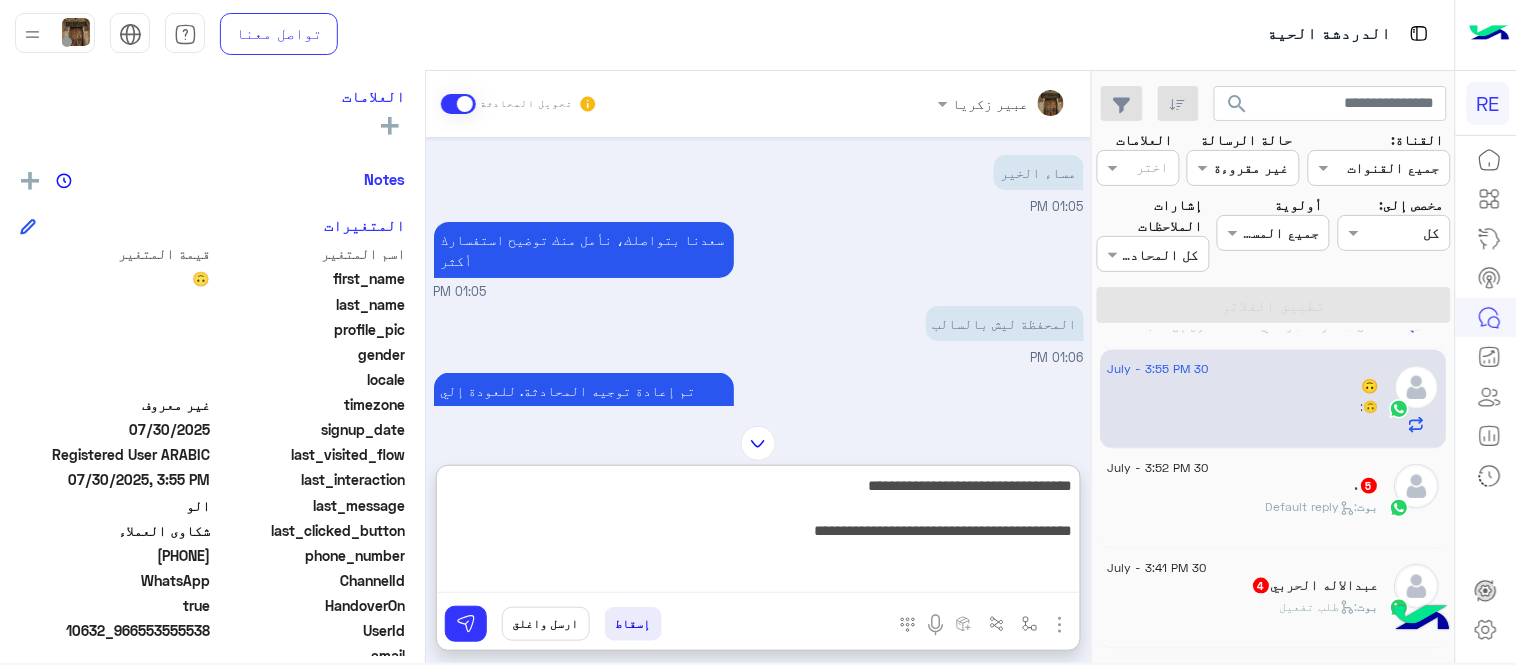 type on "**********" 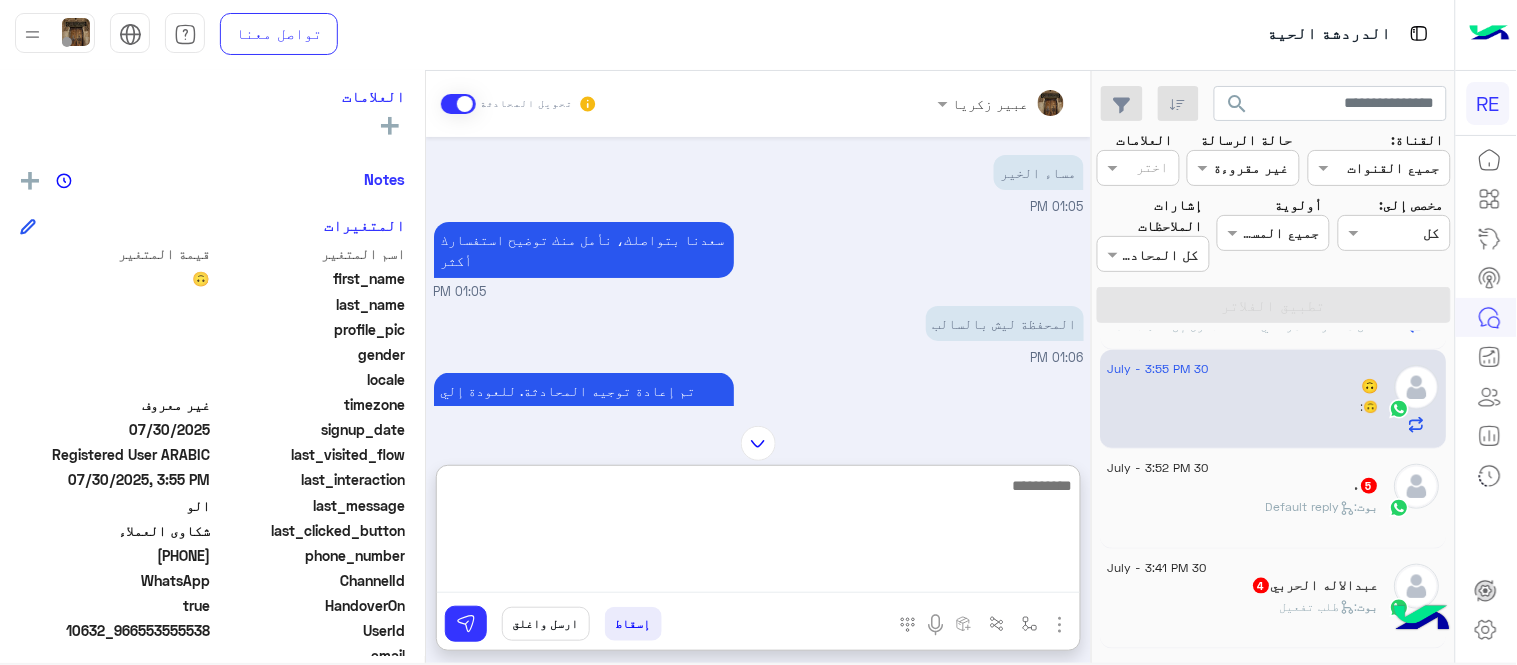 scroll, scrollTop: 1928, scrollLeft: 0, axis: vertical 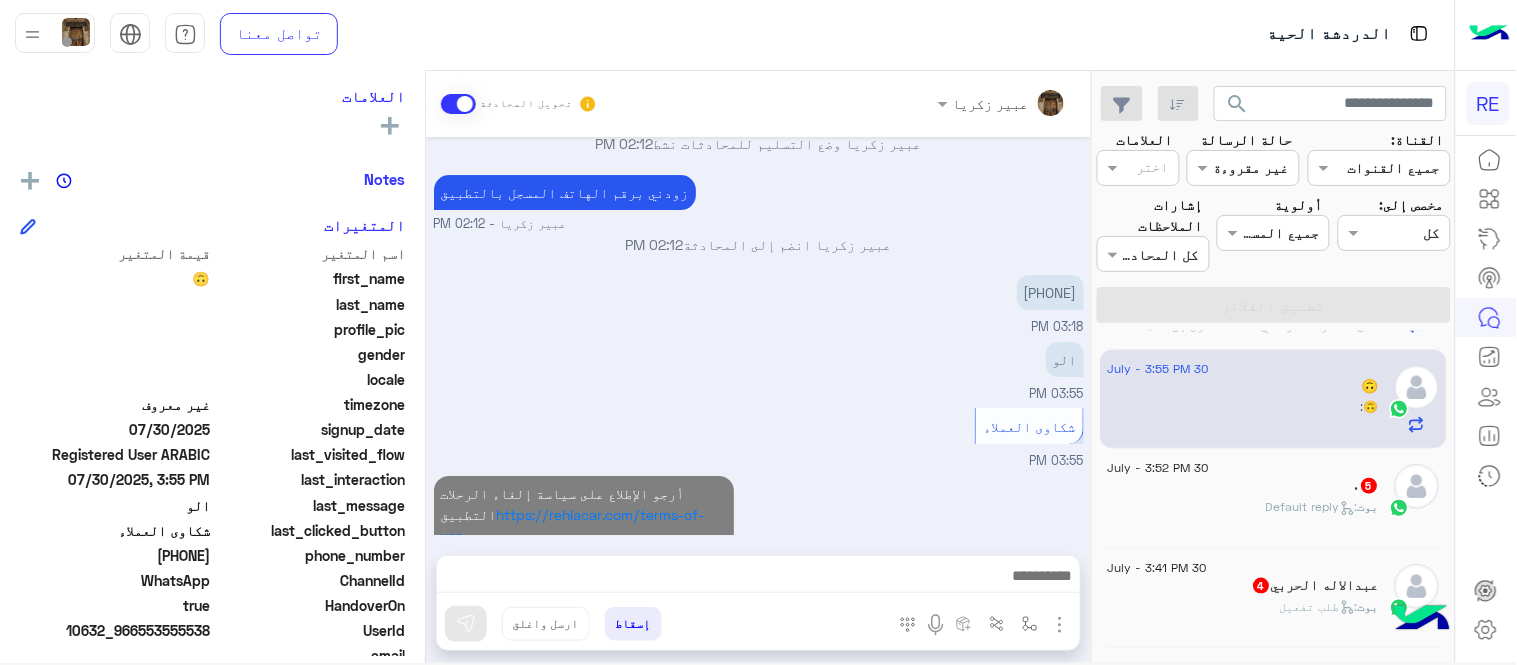 click on "[MONTH] [DAY], [YEAR]  مساء الخير   [HOUR]:[MINUTE] [AM/PM]  سعدنا بتواصلك، نأمل منك توضيح استفسارك أكثر    [HOUR]:[MINUTE] [AM/PM]  المحفظة ليش بالسالب   [HOUR]:[MINUTE] [AM/PM]  تم إعادة توجيه المحادثة. للعودة إلي الرد الالي، أنقر الزر الموجود بالأسفل  عودة الى البوت     [HOUR]:[MINUTE] [AM/PM]   تم تعيين المحادثة إلى [PERSON]   [HOUR]:[MINUTE] [AM/PM]       🙃  طلب التحدث إلى مسؤول بشري   [HOUR]:[MINUTE] [AM/PM]       عودة الى البوت    [HOUR]:[MINUTE] [AM/PM]
اهلًا بك في تطبيق رحلة 👋
Welcome to Rehla  👋
من فضلك أختر لغة التواصل
Please choose your preferred Language
English   عربي     [HOUR]:[MINUTE] [AM/PM]   🙃  غادر المحادثة   [HOUR]:[MINUTE] [AM/PM]       عربي    [HOUR]:[MINUTE] [AM/PM]  هل أنت ؟   كابتن 👨🏻‍✈️   عميل 🧳   رحال (مرشد مرخص) 🏖️     [HOUR]:[MINUTE] [AM/PM]   عميل     [HOUR]:[MINUTE] [AM/PM]  هل لديك حساب مسجل على التطبيق   لا" at bounding box center (758, 336) 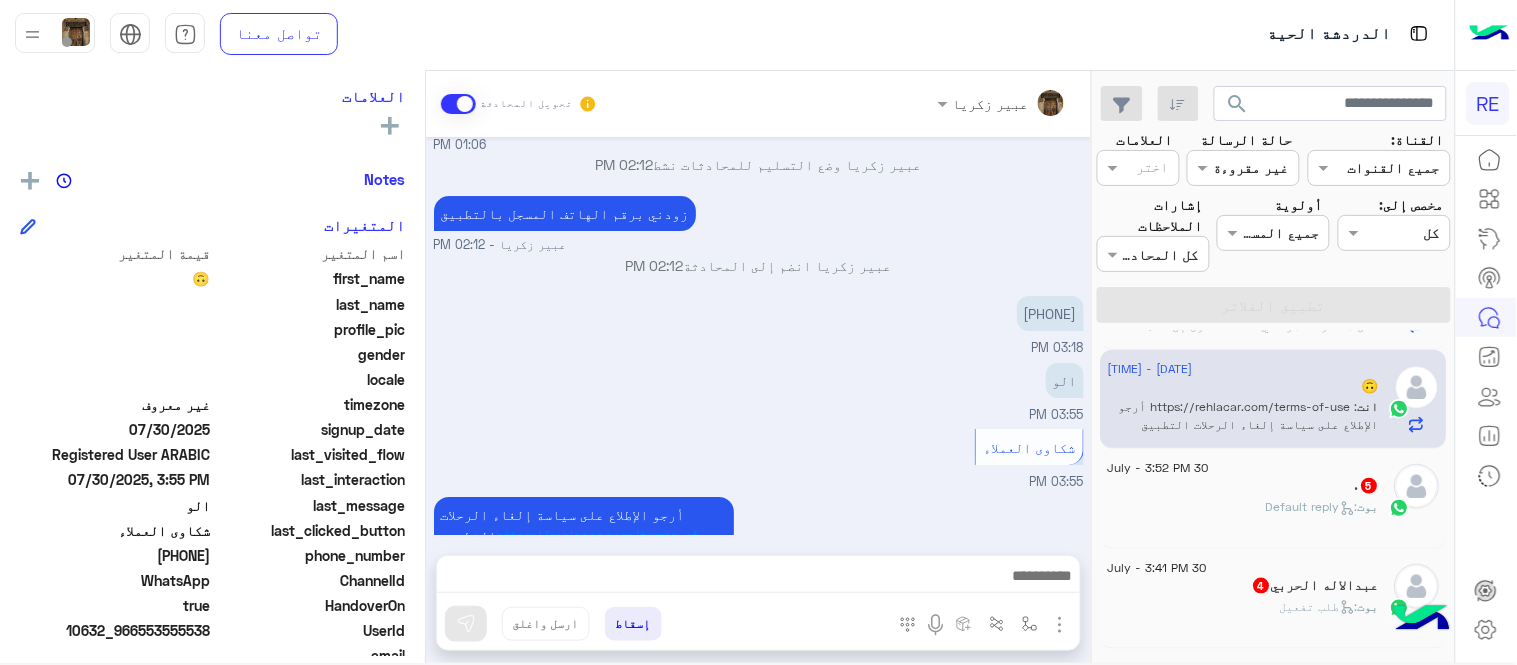 click on ".   5" 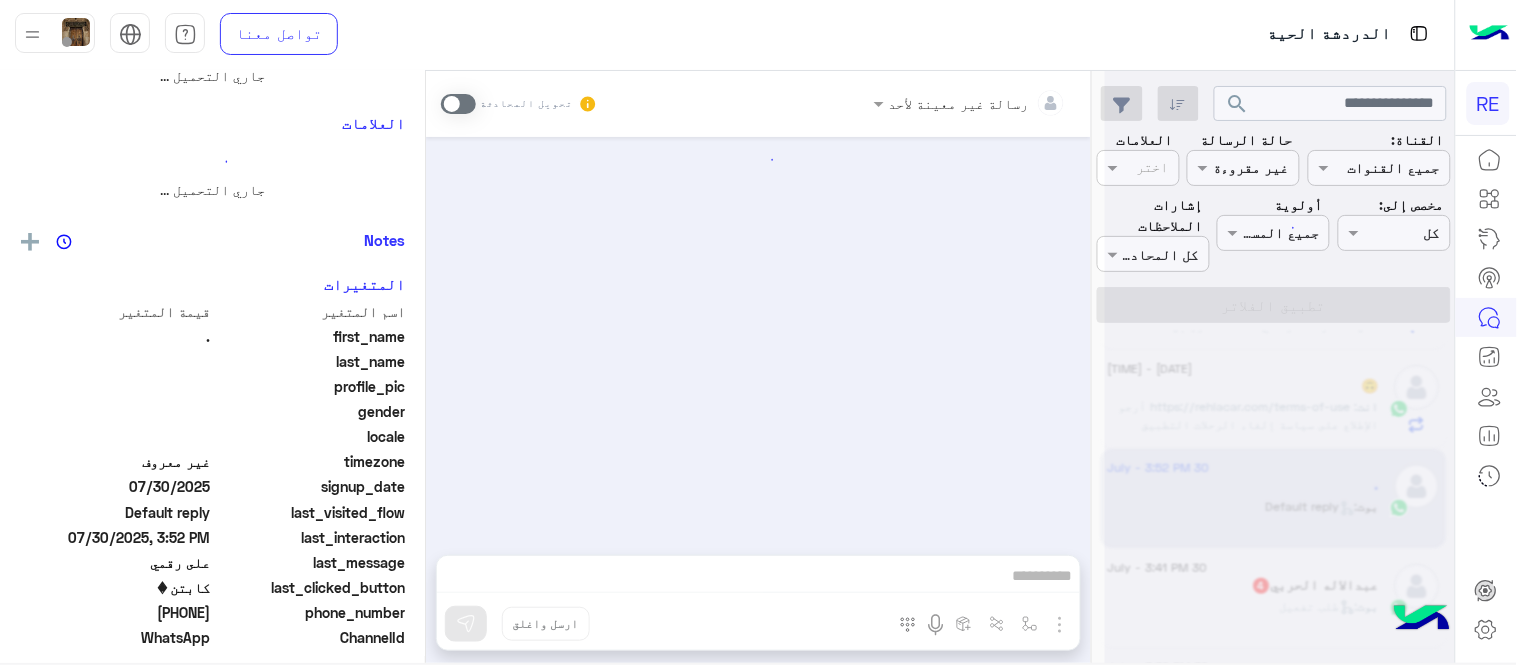 scroll, scrollTop: 0, scrollLeft: 0, axis: both 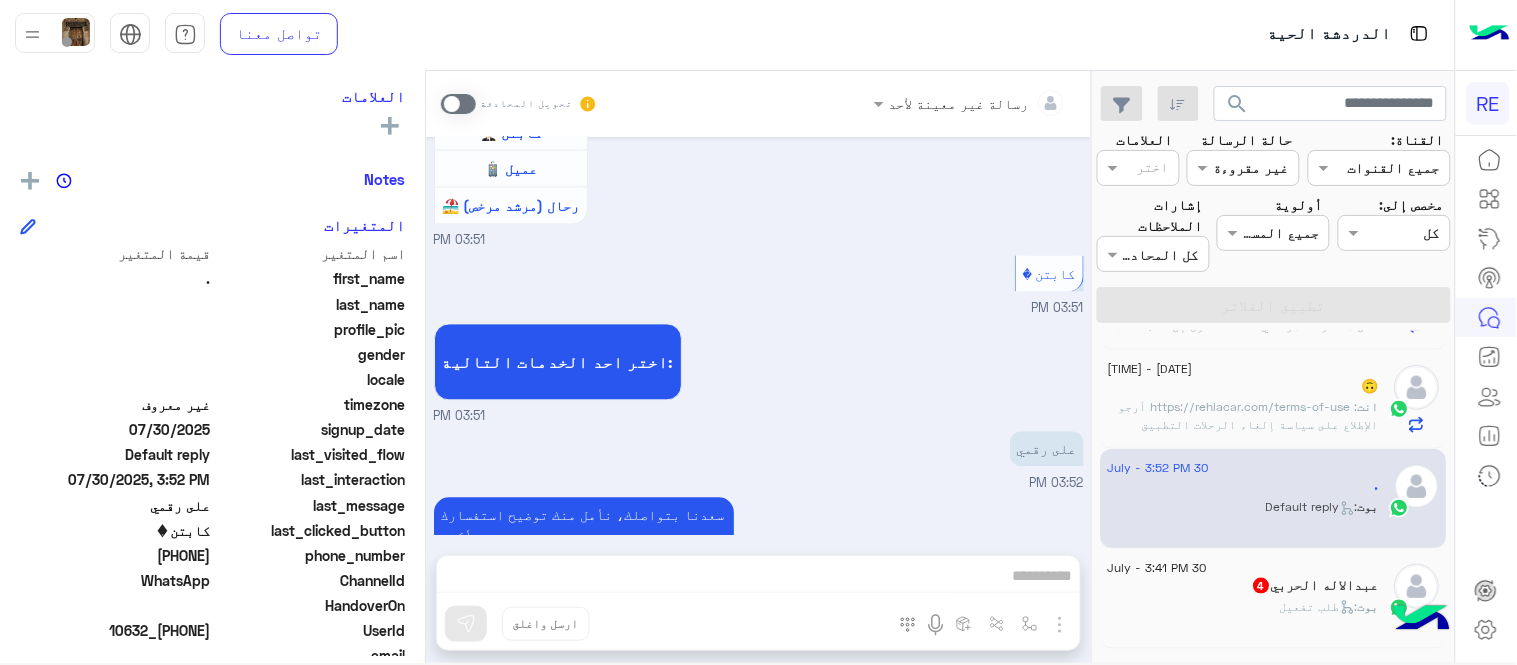 drag, startPoint x: 140, startPoint y: 552, endPoint x: 213, endPoint y: 560, distance: 73.43705 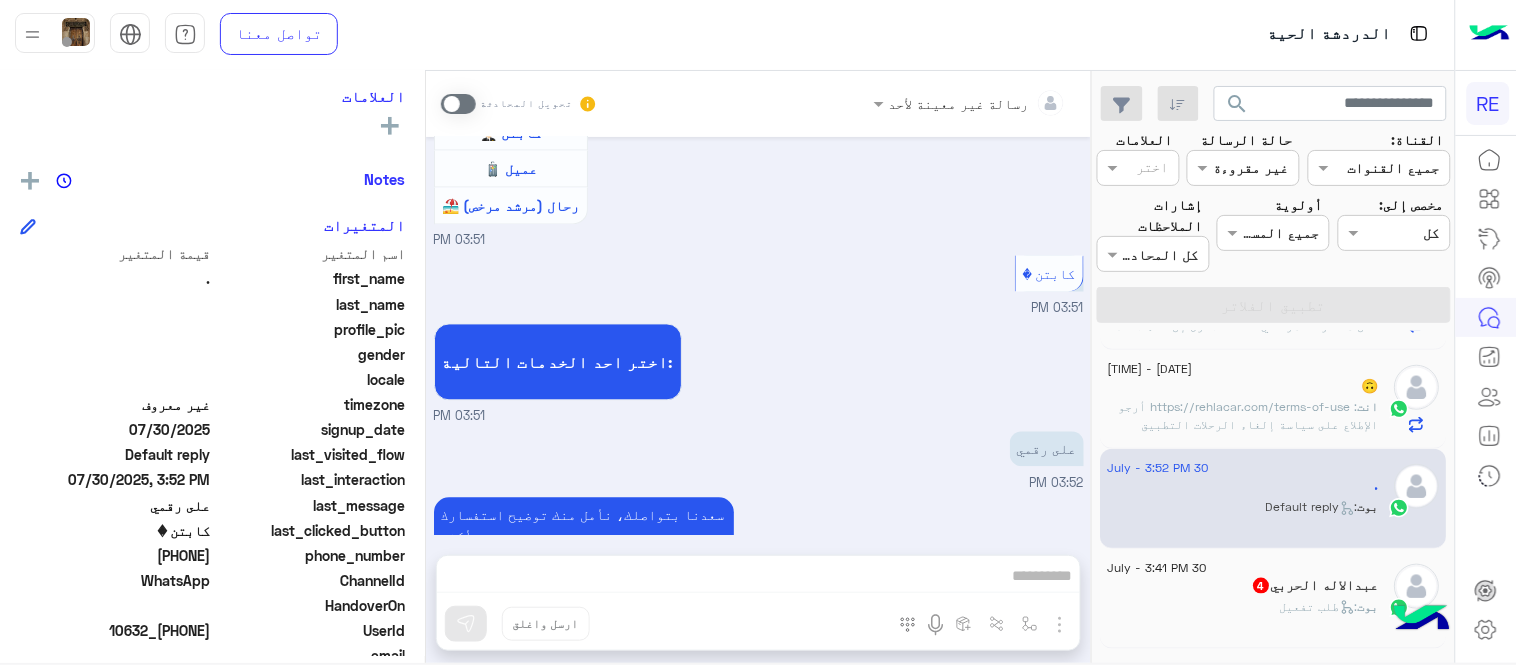 click at bounding box center [458, 104] 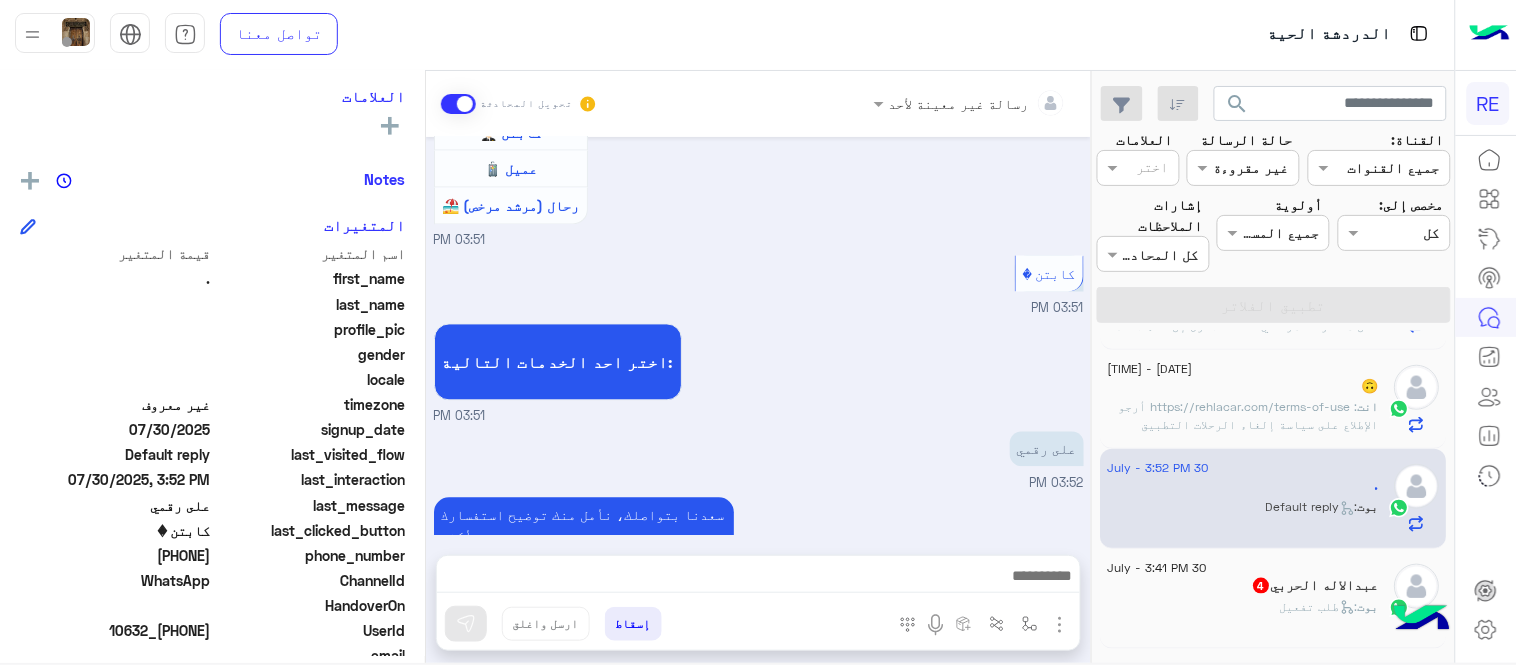 scroll, scrollTop: 994, scrollLeft: 0, axis: vertical 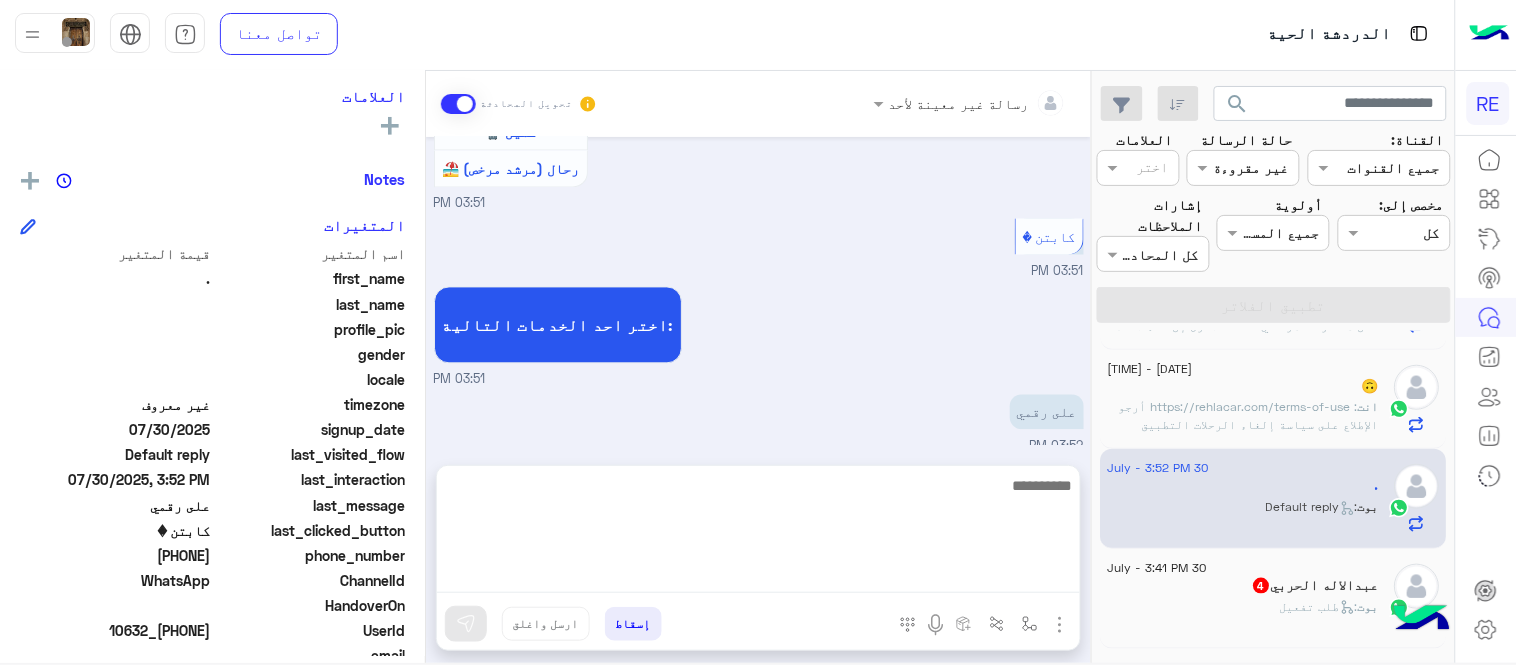click at bounding box center [758, 533] 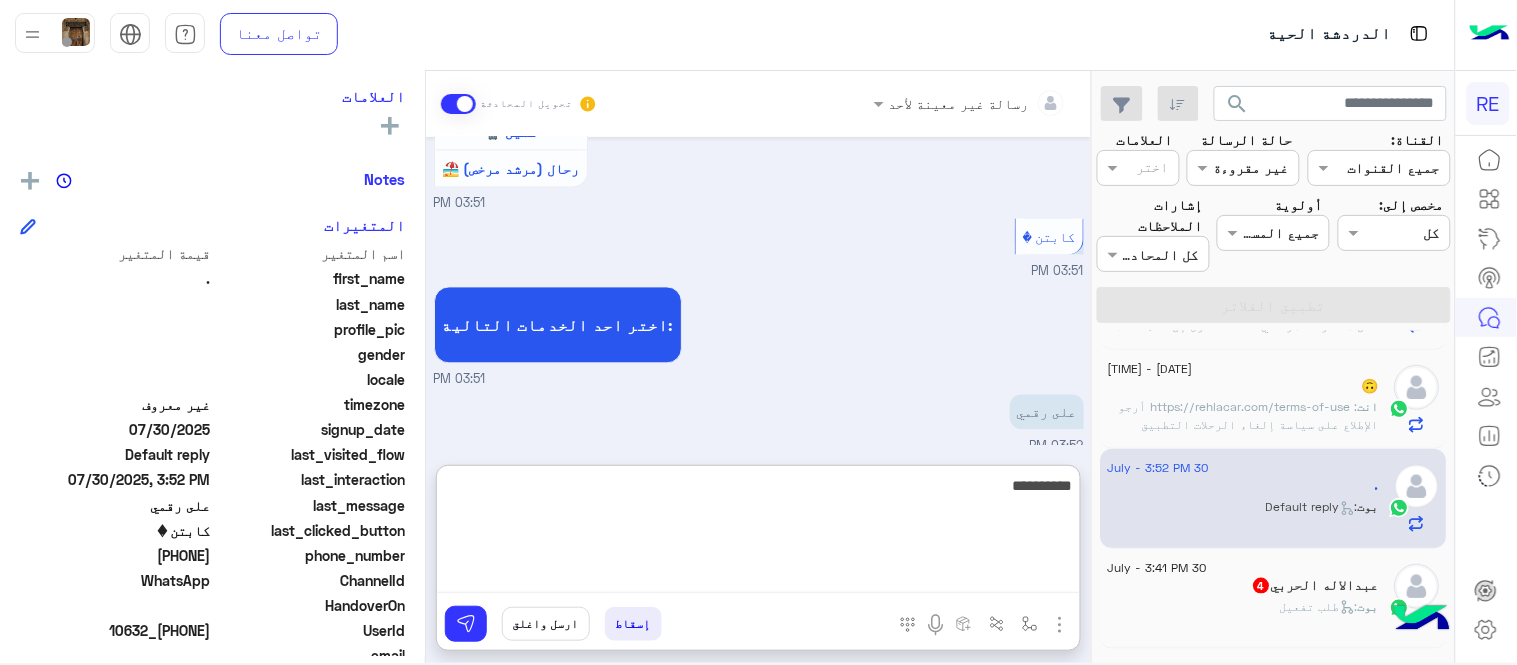 type on "**********" 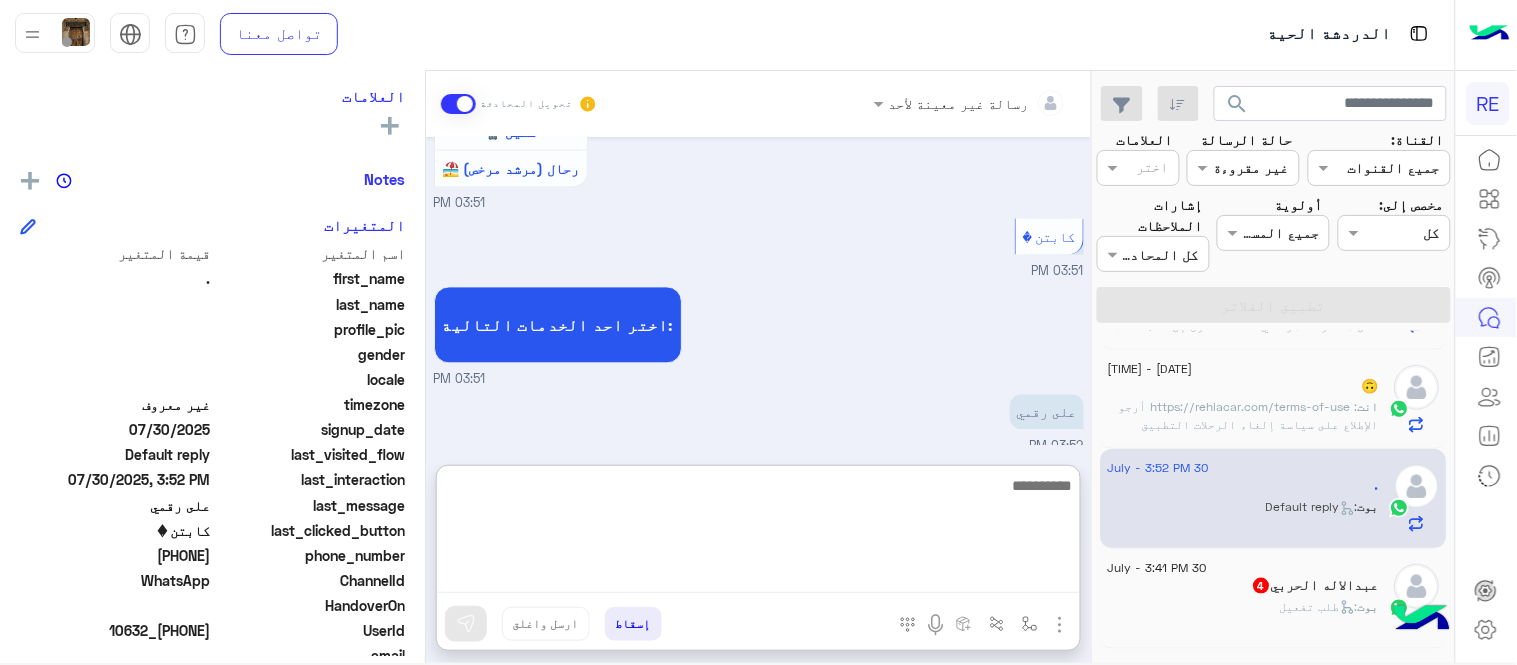 scroll, scrollTop: 1147, scrollLeft: 0, axis: vertical 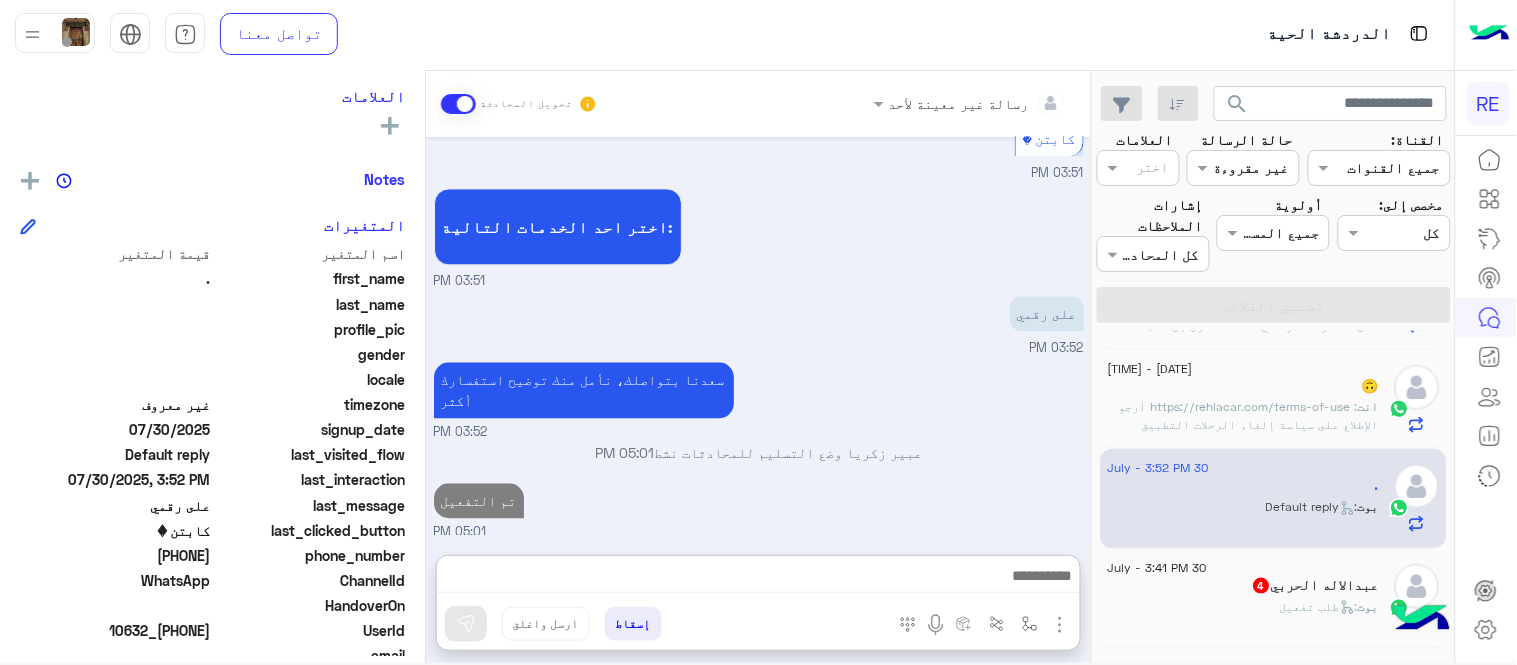click on ":   طلب تفعيل" 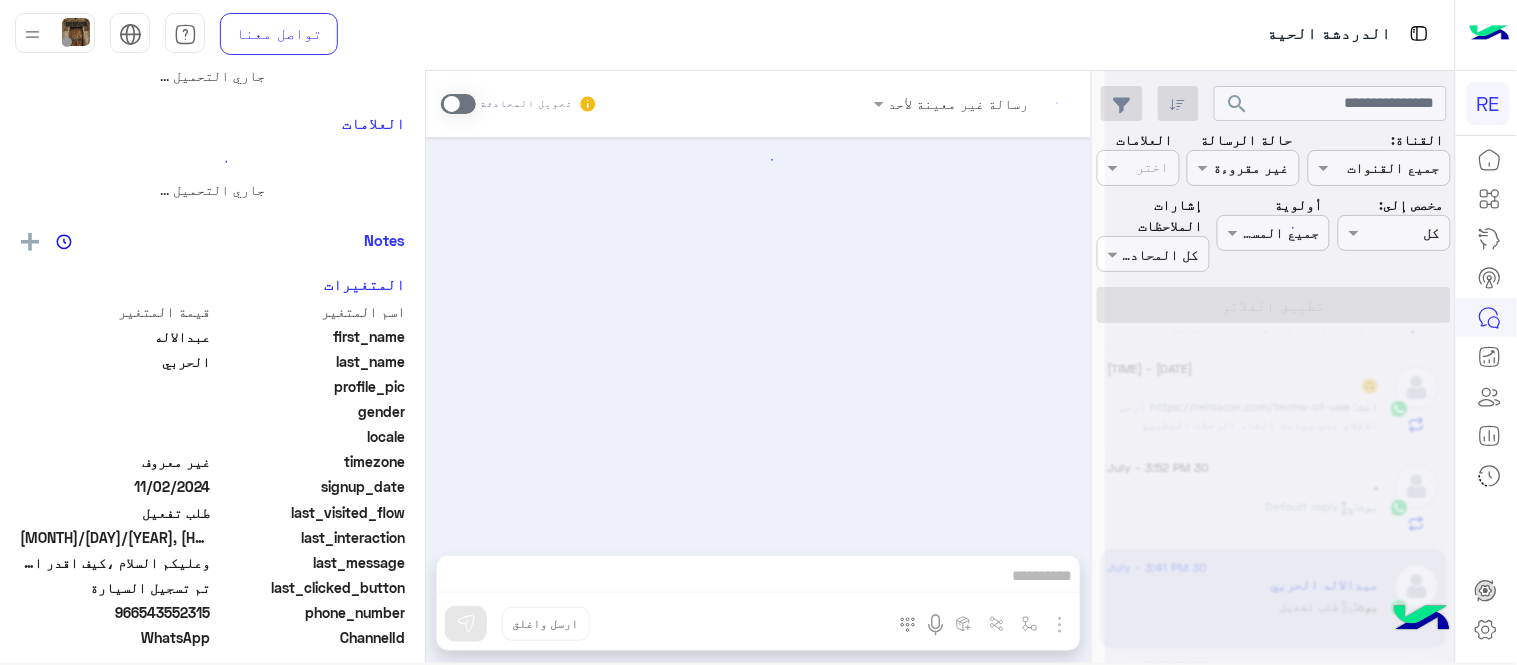 scroll, scrollTop: 0, scrollLeft: 0, axis: both 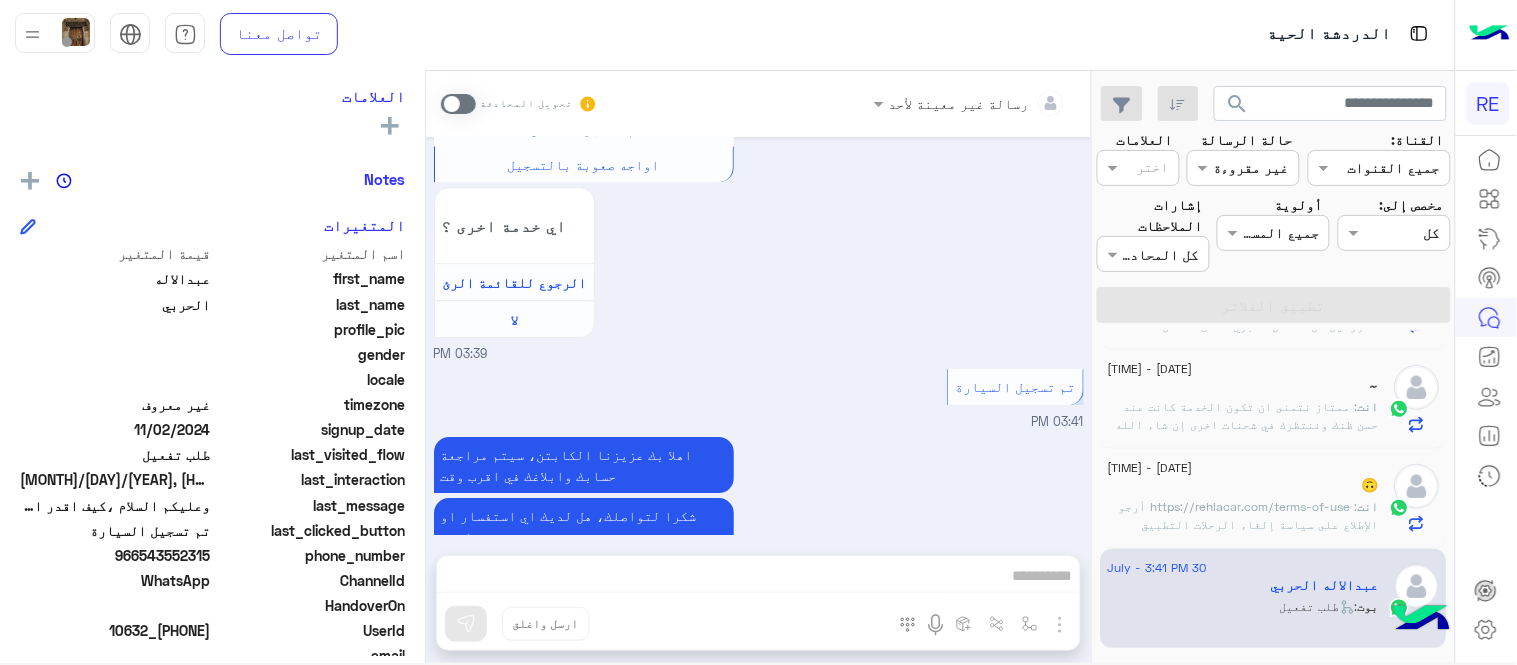 drag, startPoint x: 143, startPoint y: 557, endPoint x: 212, endPoint y: 554, distance: 69.065186 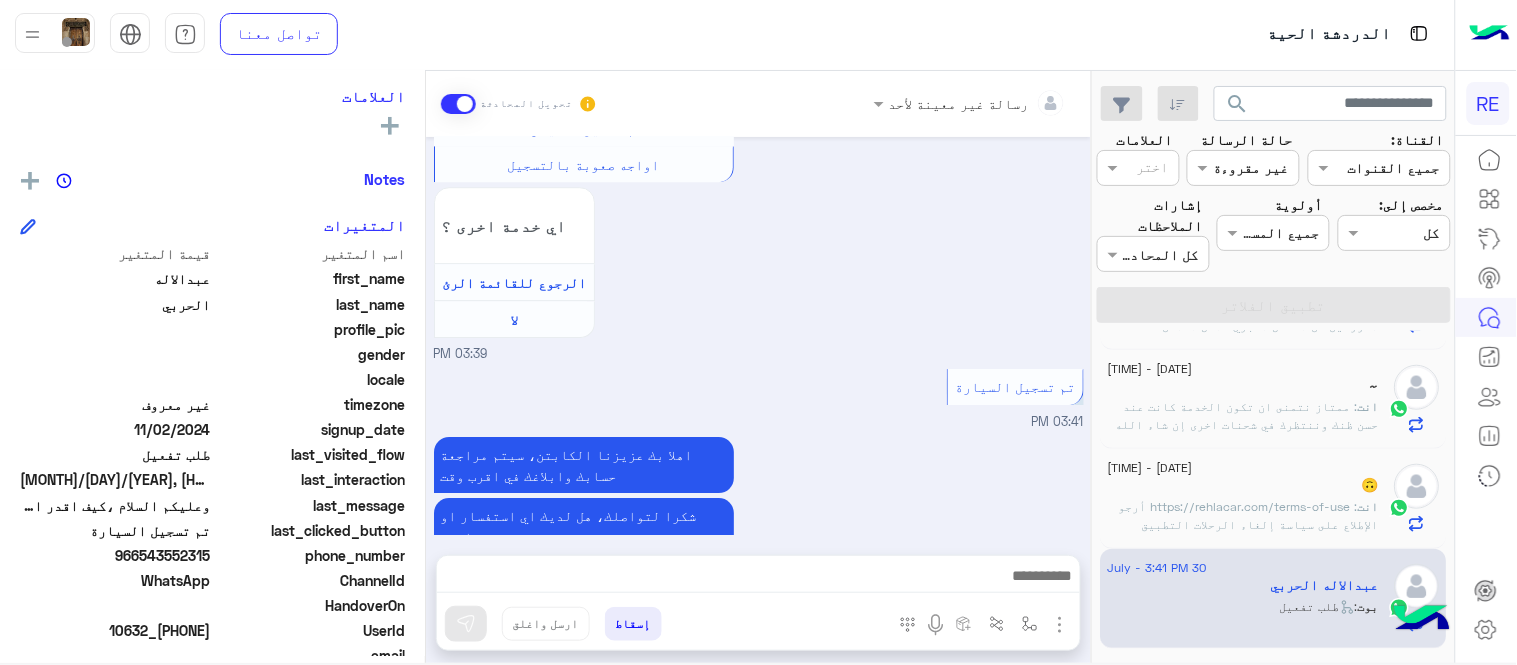 scroll, scrollTop: 1546, scrollLeft: 0, axis: vertical 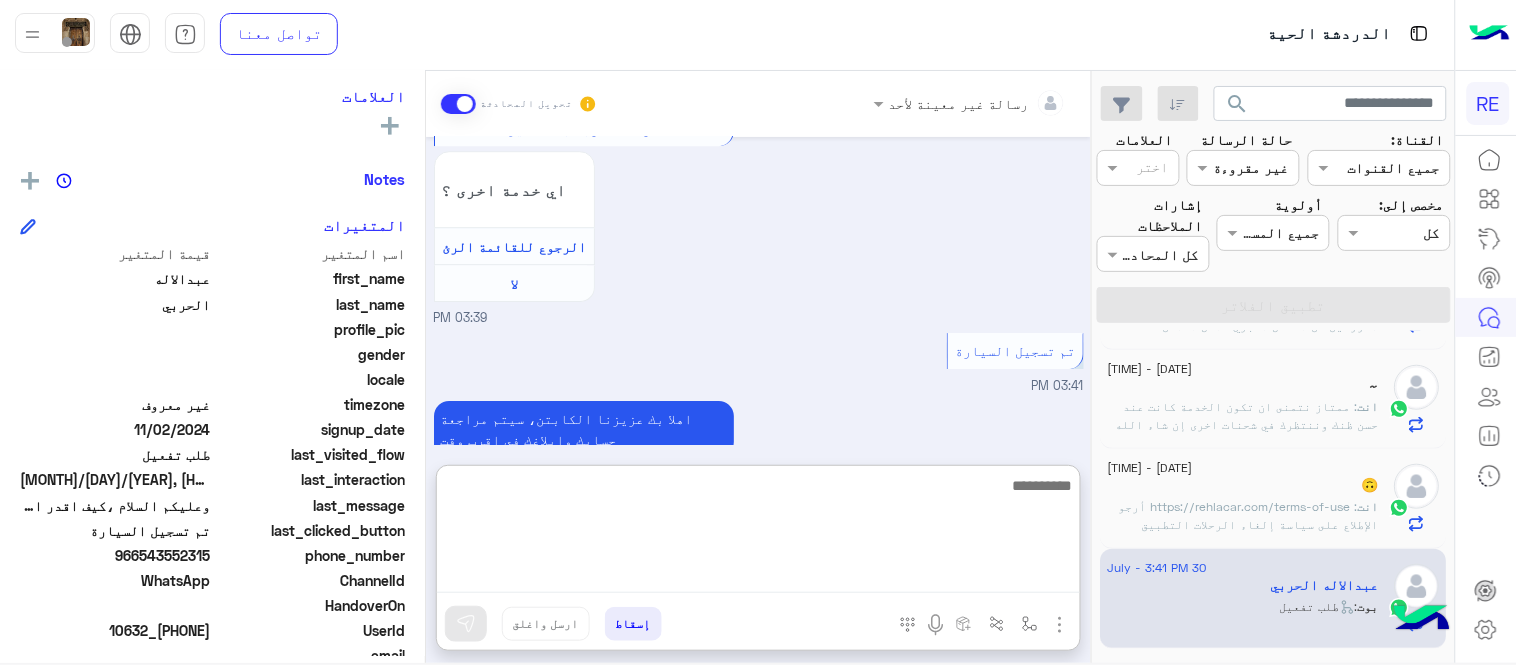 click at bounding box center (758, 533) 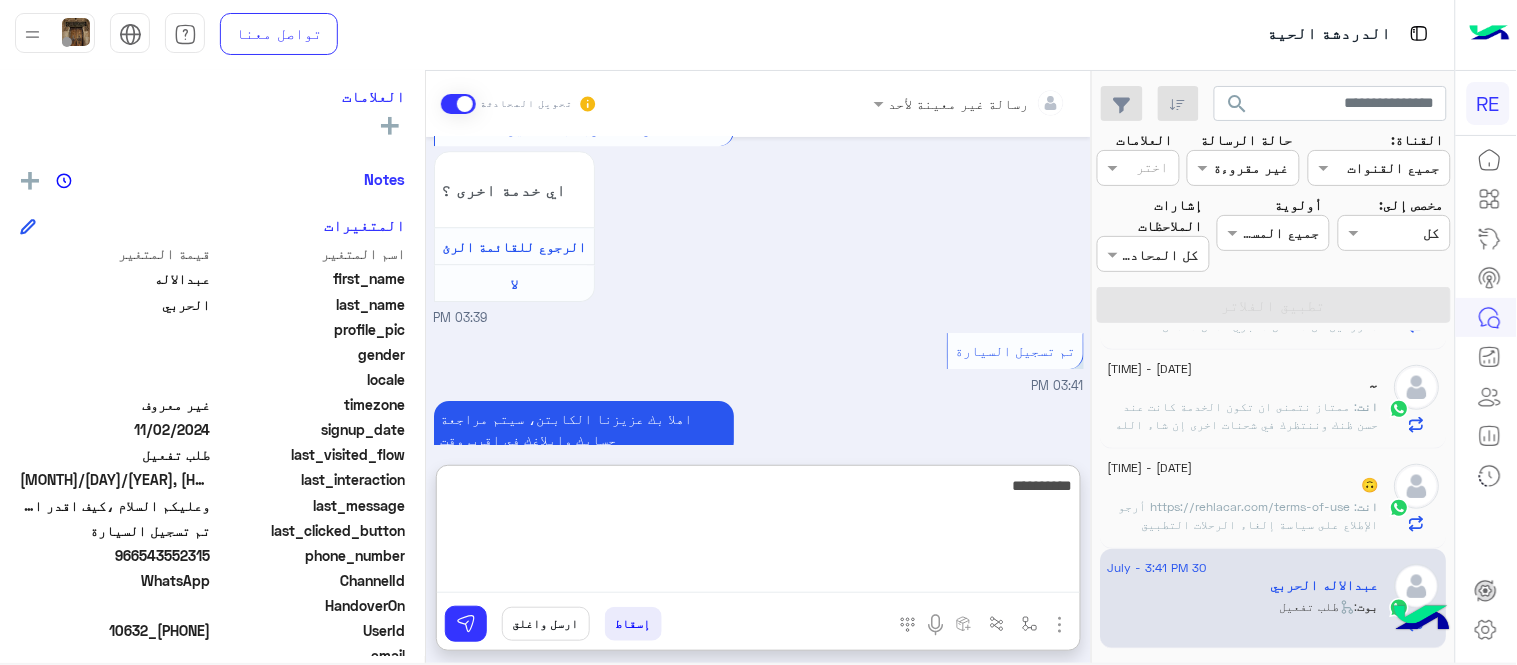 type on "**********" 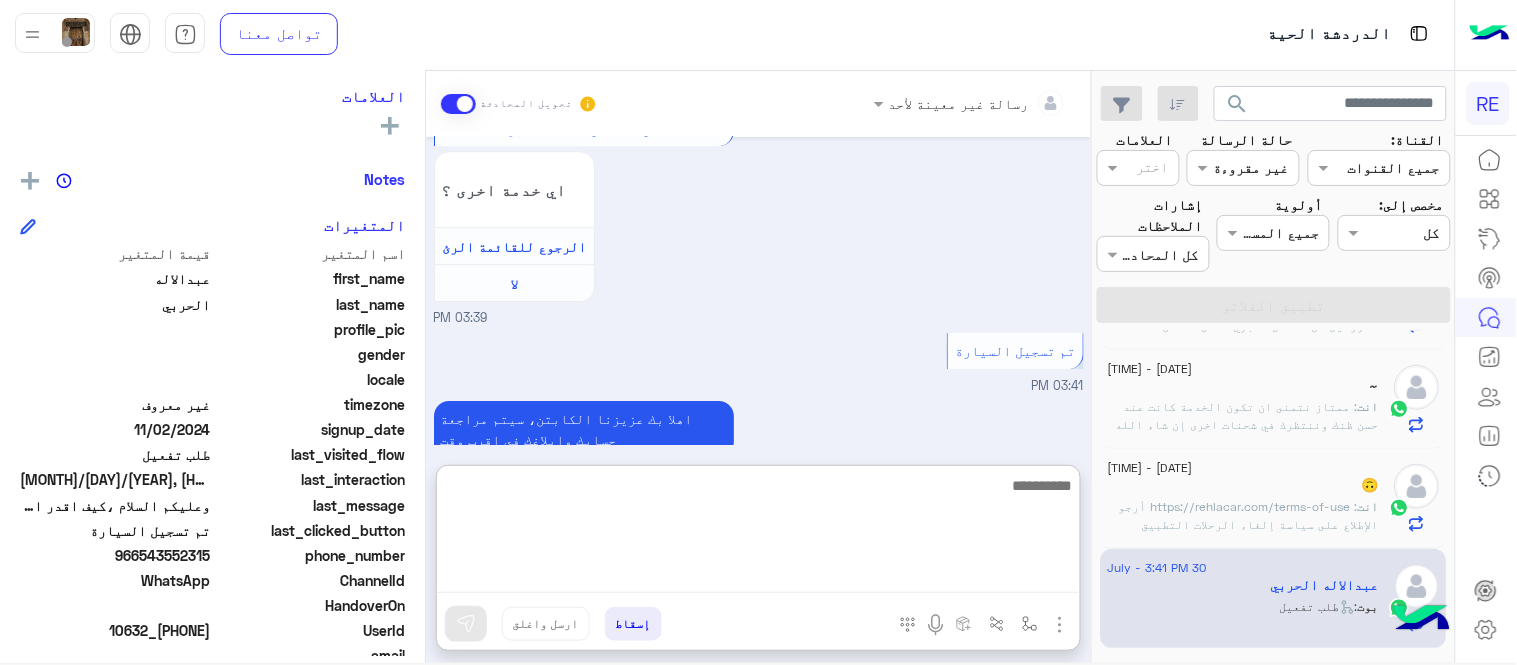 scroll, scrollTop: 1700, scrollLeft: 0, axis: vertical 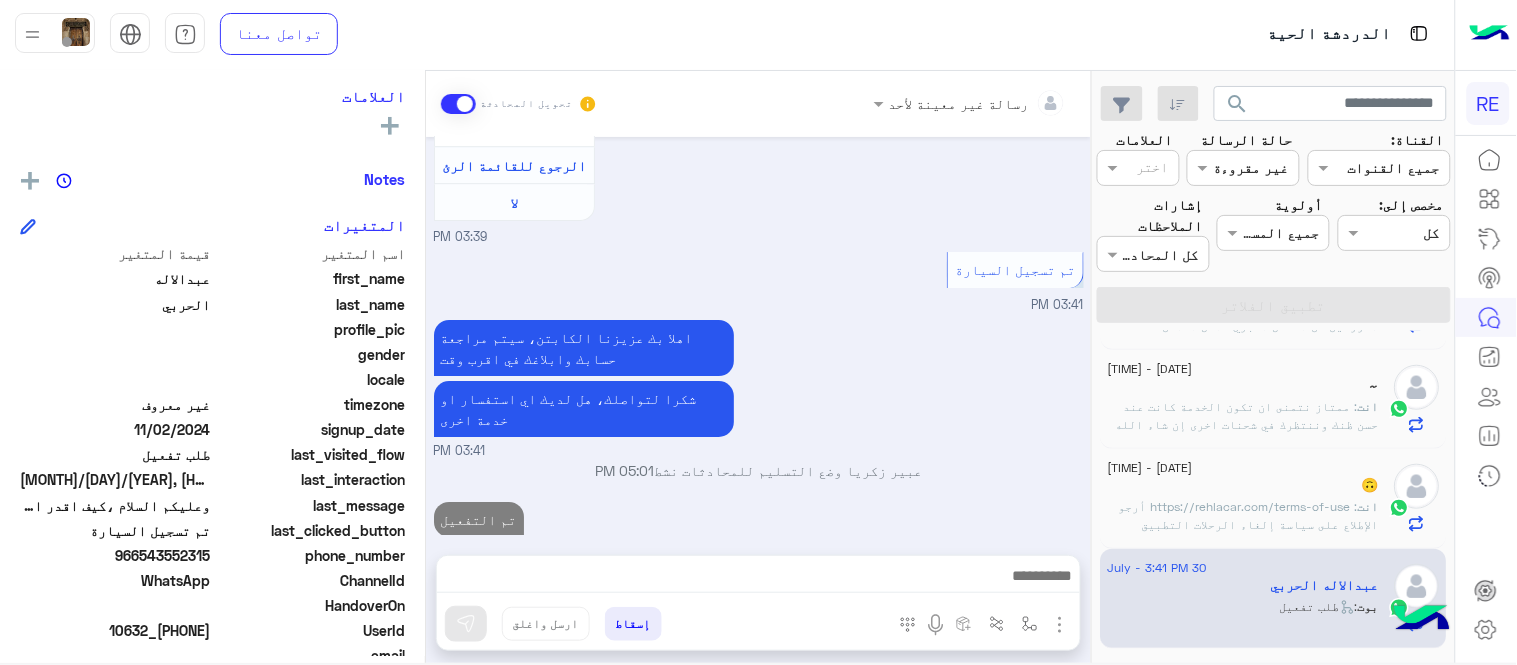 click on "[MONTH] [DAY], [YEAR]   تم تسجيل السيارة    [HOUR]:[MINUTE] [AM/PM]  اهلا بك عزيزنا الكابتن، سيتم مراجعة حسابك وابلاغك في اقرب وقت شكرا لتواصلك، هل لديك اي استفسار او خدمة اخرى    [HOUR]:[MINUTE] [AM/PM]   [MONTH] [DAY], [YEAR]   عربي    [HOUR]:[MINUTE] [AM/PM]  هل أنت ؟   كابتن 👨🏻‍✈️   عميل 🧳   رحال (مرشد مرخص) 🏖️     [HOUR]:[MINUTE] [AM/PM]   كابتن     [HOUR]:[MINUTE] [AM/PM]  اختر احد الخدمات التالية:    [HOUR]:[MINUTE] [AM/PM]   تفعيل حساب    [HOUR]:[MINUTE] [AM/PM]  يمكنك الاطلاع على شروط الانضمام لرحلة ك (كابتن ) الموجودة بالصورة أعلاه،
لتحميل التطبيق عبر الرابط التالي : 📲
http://onelink.to/Rehla    يسعدنا انضمامك لتطبيق رحلة يمكنك اتباع الخطوات الموضحة لتسجيل بيانات سيارتك بالفيديو التالي  :  تم تسجيل السيارة   اواجه صعوبة بالتسجيل" at bounding box center (758, 336) 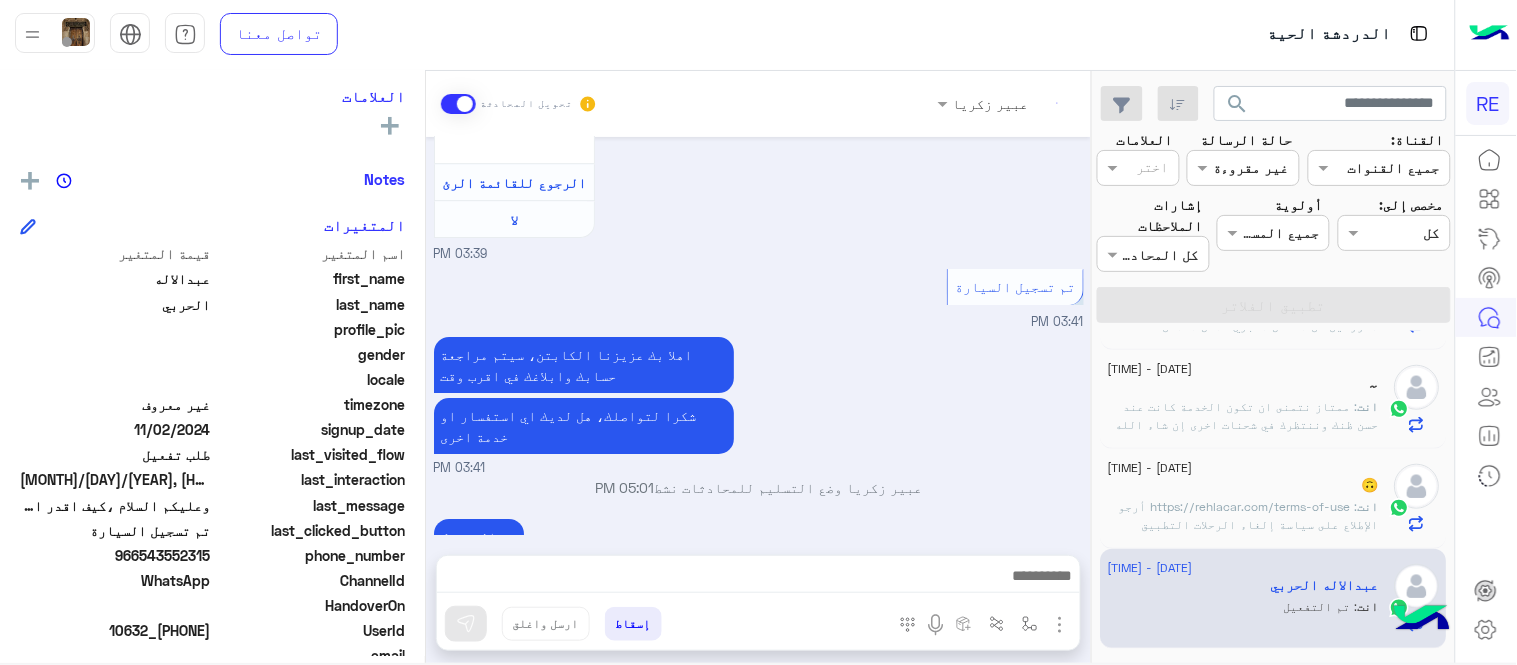scroll, scrollTop: 1646, scrollLeft: 0, axis: vertical 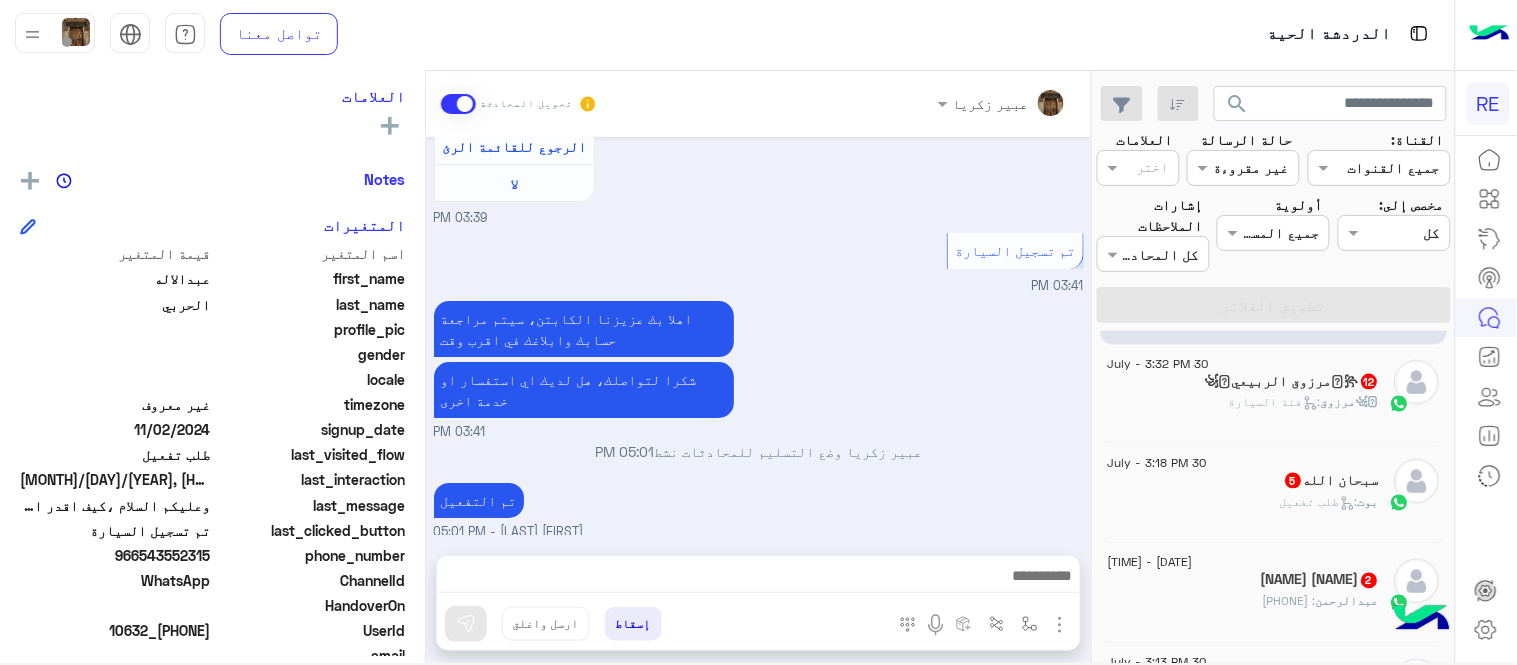 click on "꧁𓊈مرزوق :   فئة السيارة" 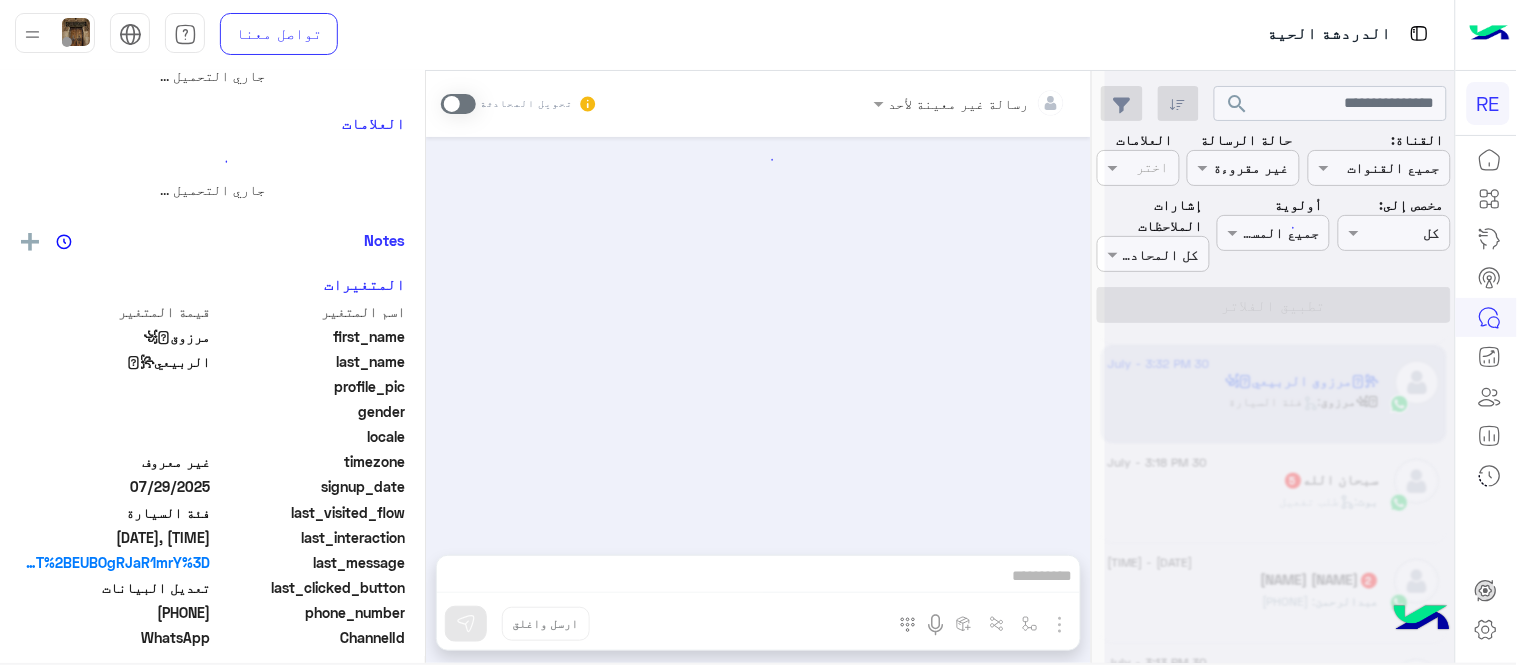 scroll, scrollTop: 0, scrollLeft: 0, axis: both 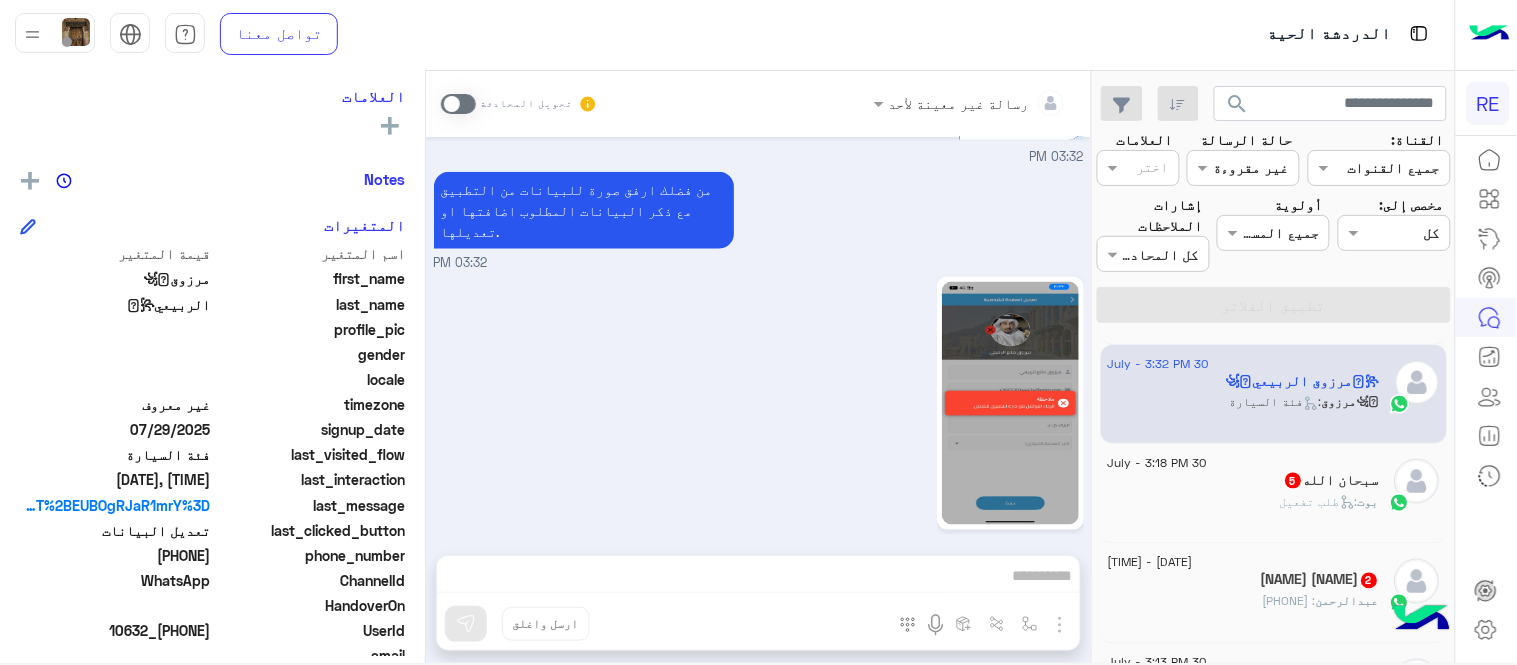 click at bounding box center [458, 104] 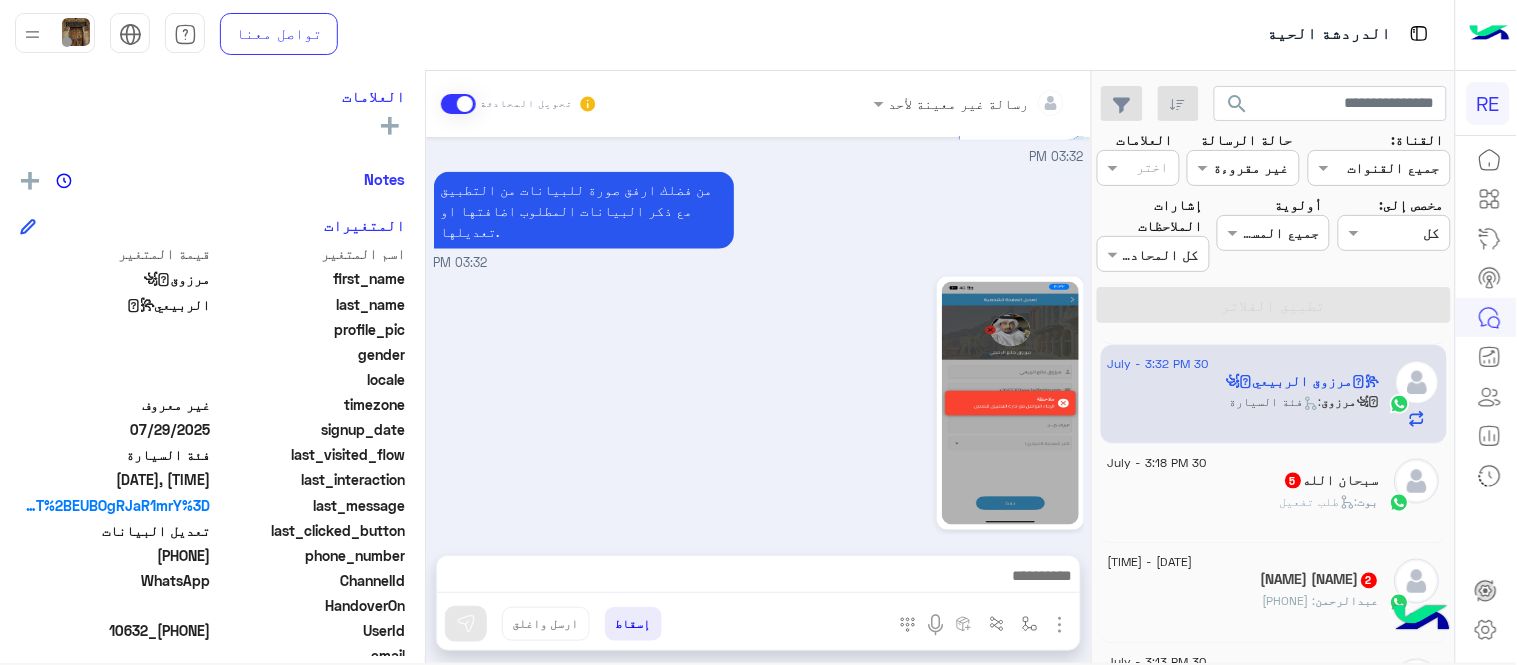 scroll, scrollTop: 644, scrollLeft: 0, axis: vertical 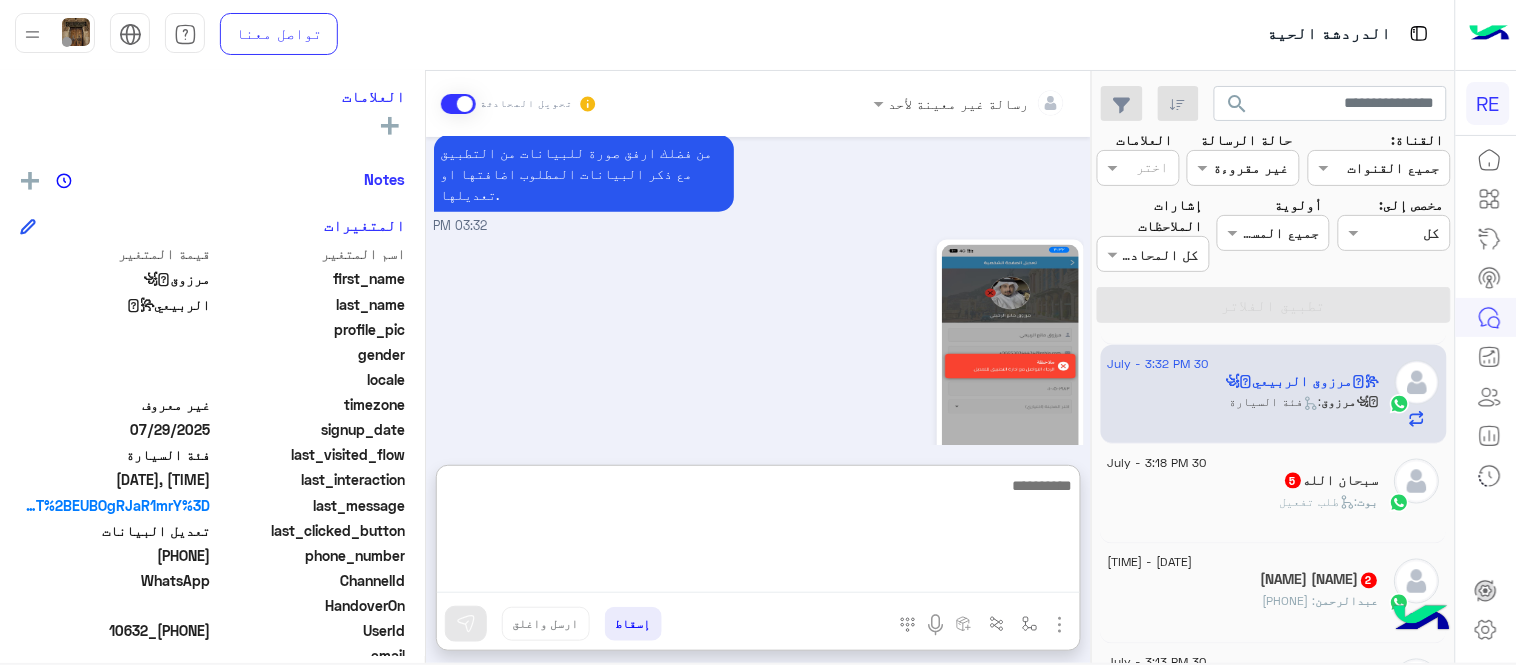 click at bounding box center [758, 533] 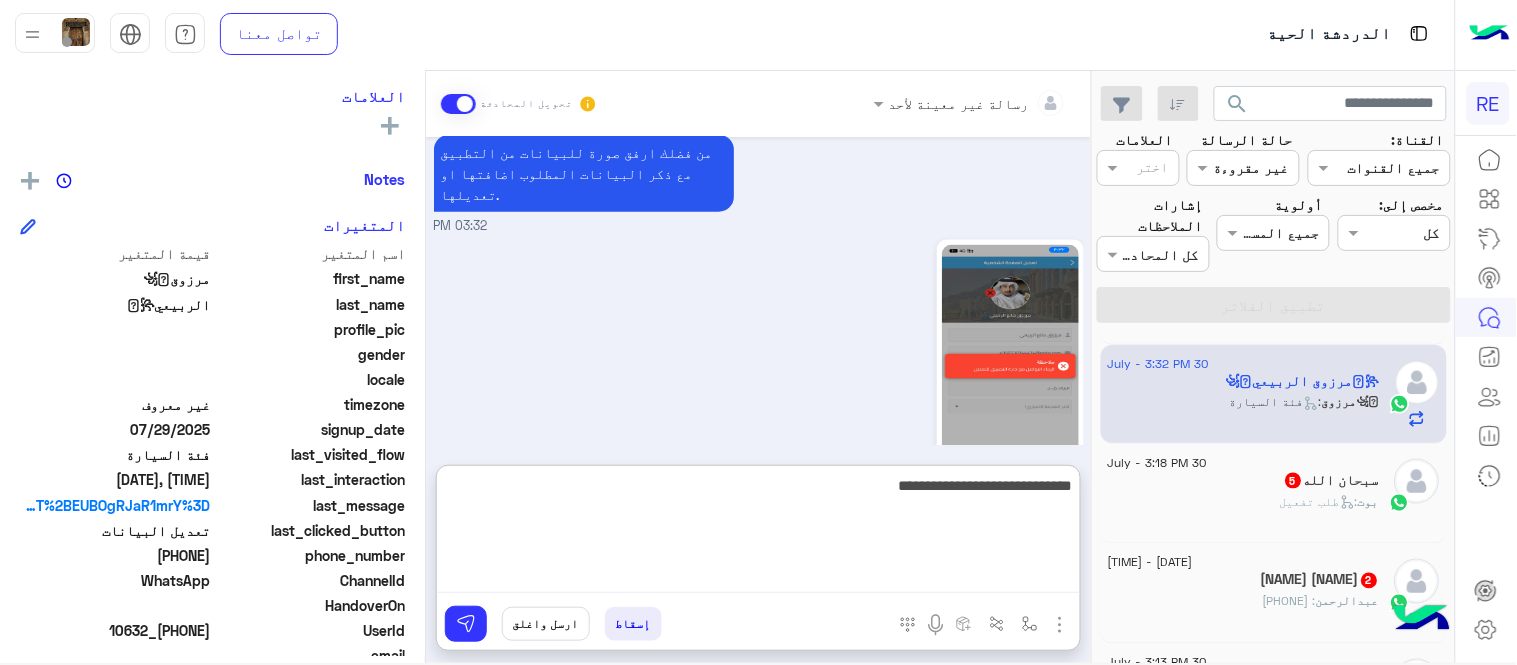 type on "**********" 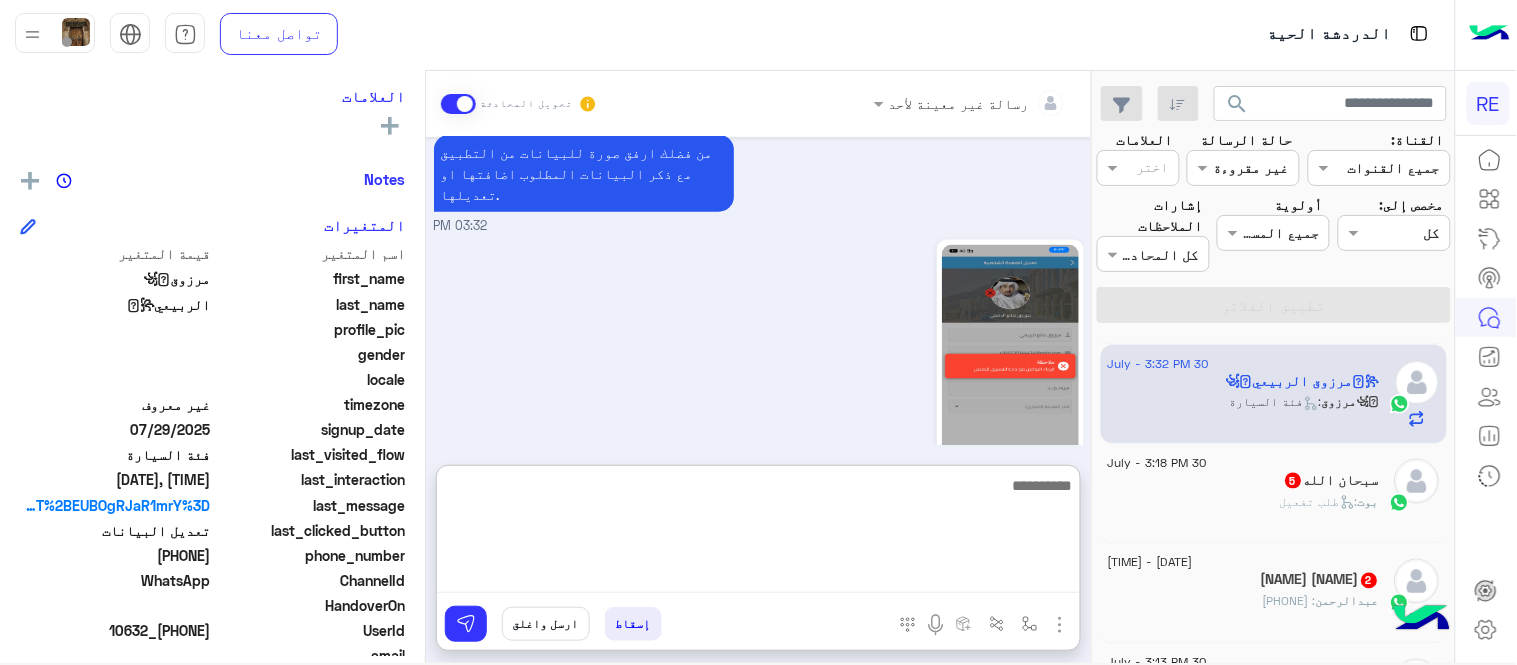 scroll, scrollTop: 797, scrollLeft: 0, axis: vertical 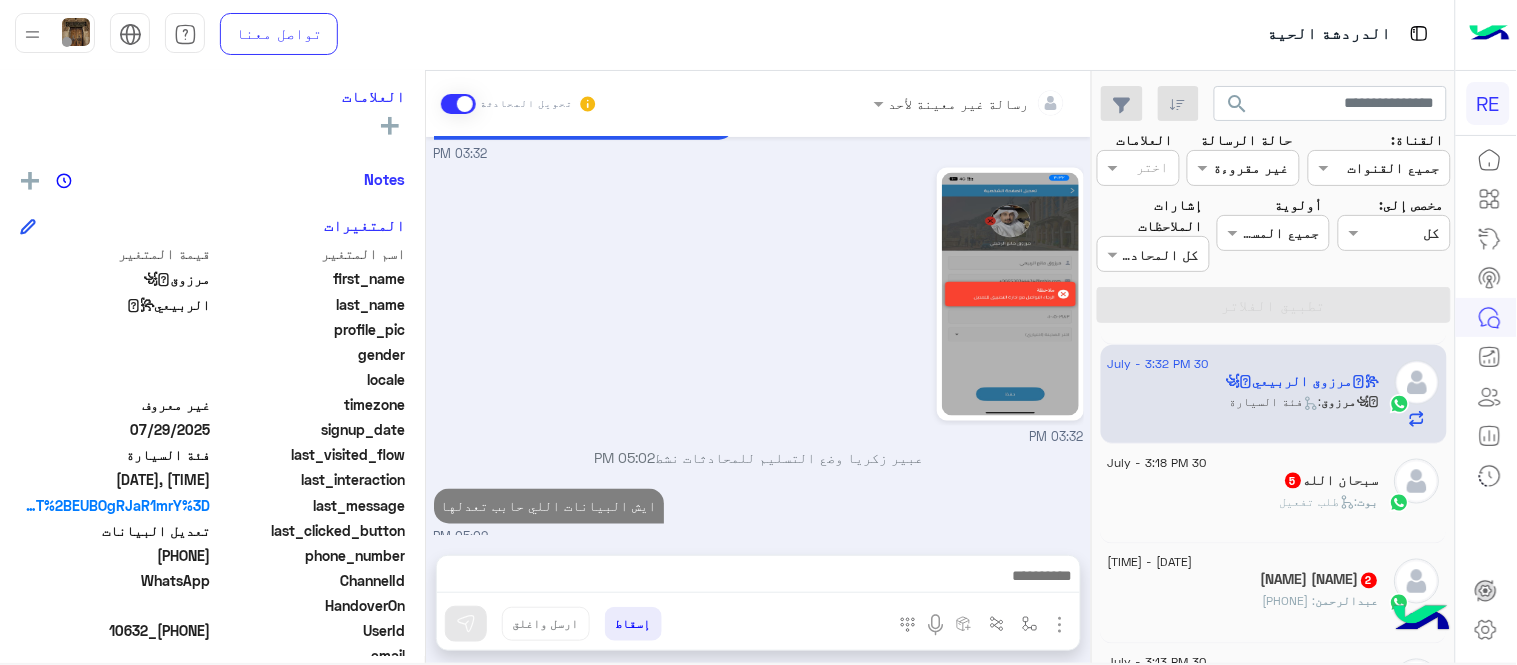 click on "Jul 30, 2025   ꧁𓊈[NAME] [NAME]𓊉꧂ طلب التحدث إلى مسؤول بشري   03:31 PM       تم تعيين المحادثة إلى Zahraa Alfadhl   03:31 PM       Return to Bot    03:32 PM  اي خدمة اخرى ؟  الرجوع للقائمة الرئ   لا     03:32 PM   ꧁𓊈[NAME] [NAME]𓊉꧂ غادر المحادثة   03:32 PM       الرجوع للقائمة الرئ    03:32 PM  اختر احد الخدمات التالية:    03:32 PM   تعديل البيانات    03:32 PM  من فضلك ارفق صورة للبيانات من التطبيق  مع ذكر البيانات المطلوب اضافتها او تعديلها.    03:32 PM    03:32 PM   عبير زكريا وضع التسليم للمحادثات نشط   05:02 PM      ايش البيانات اللي حابب تعدلها   05:02 PM" at bounding box center [758, 336] 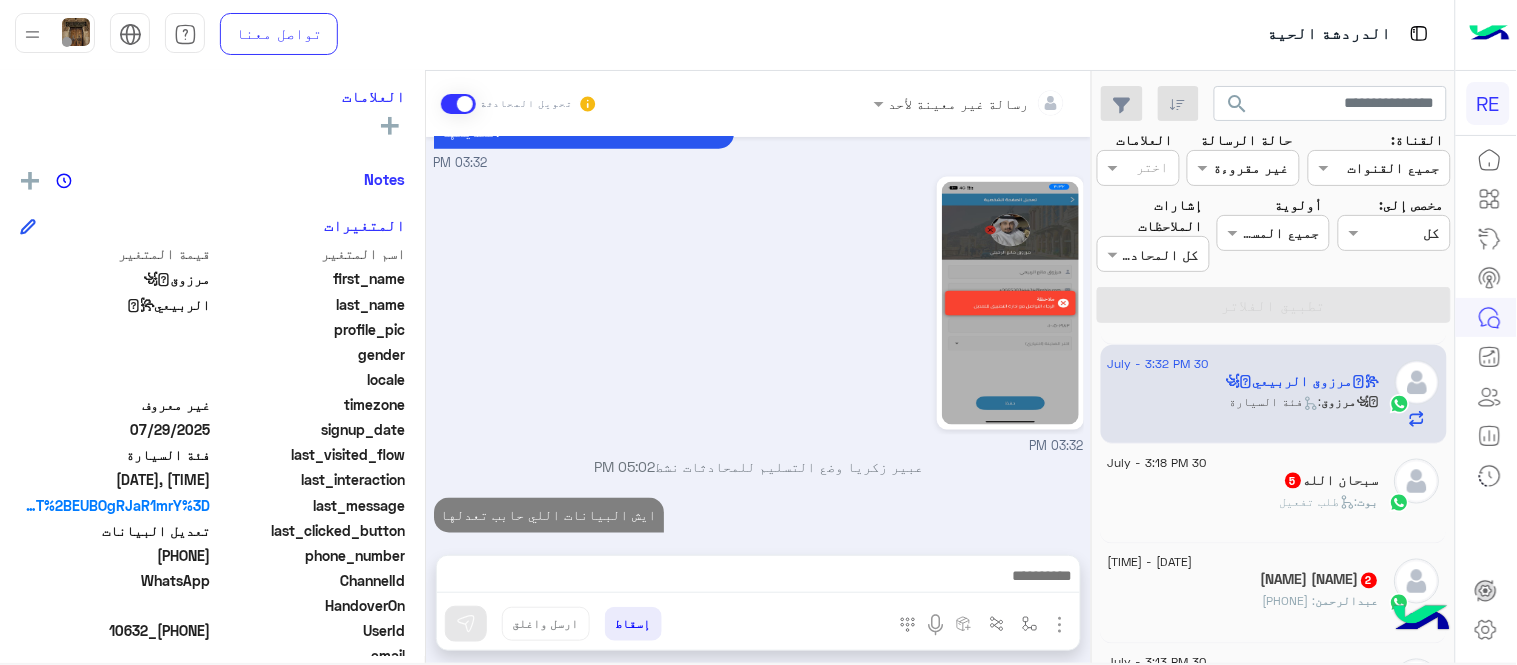 click on "سبحان الله  5" 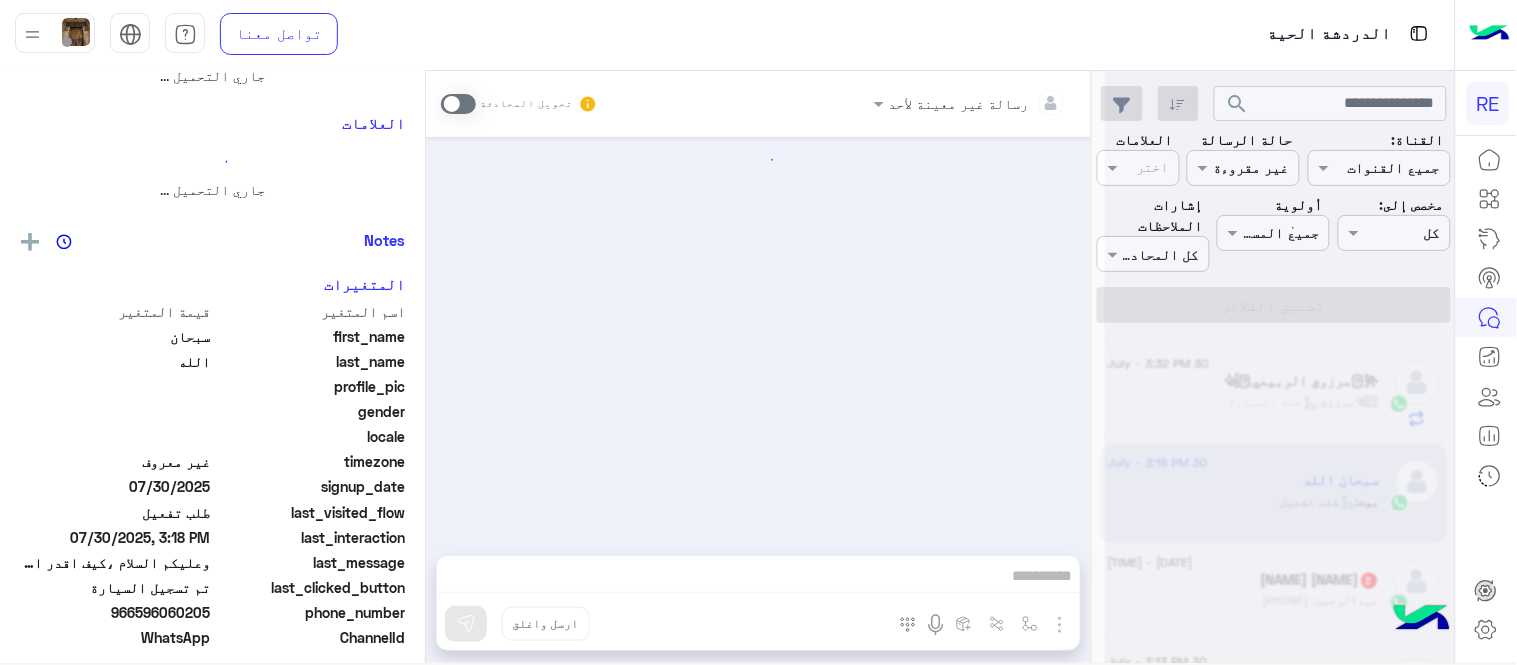 scroll, scrollTop: 0, scrollLeft: 0, axis: both 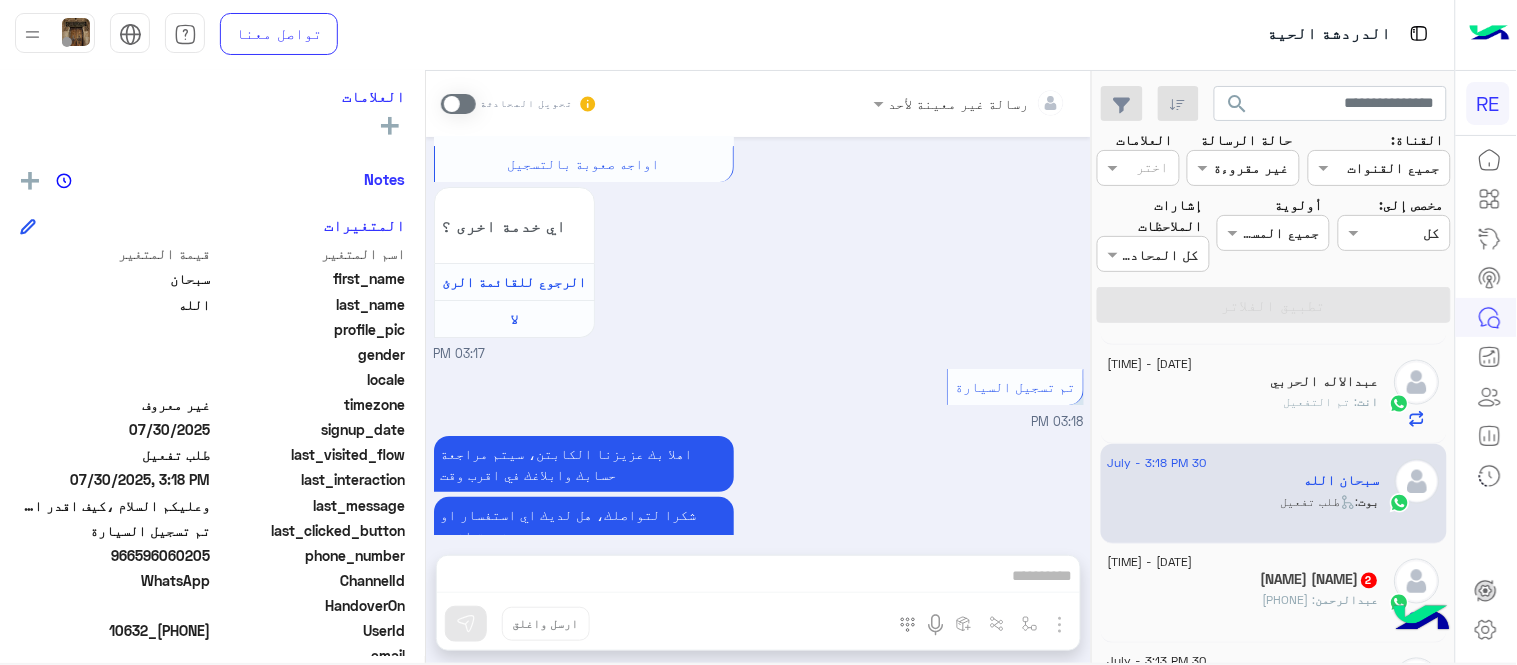 drag, startPoint x: 138, startPoint y: 550, endPoint x: 213, endPoint y: 555, distance: 75.16648 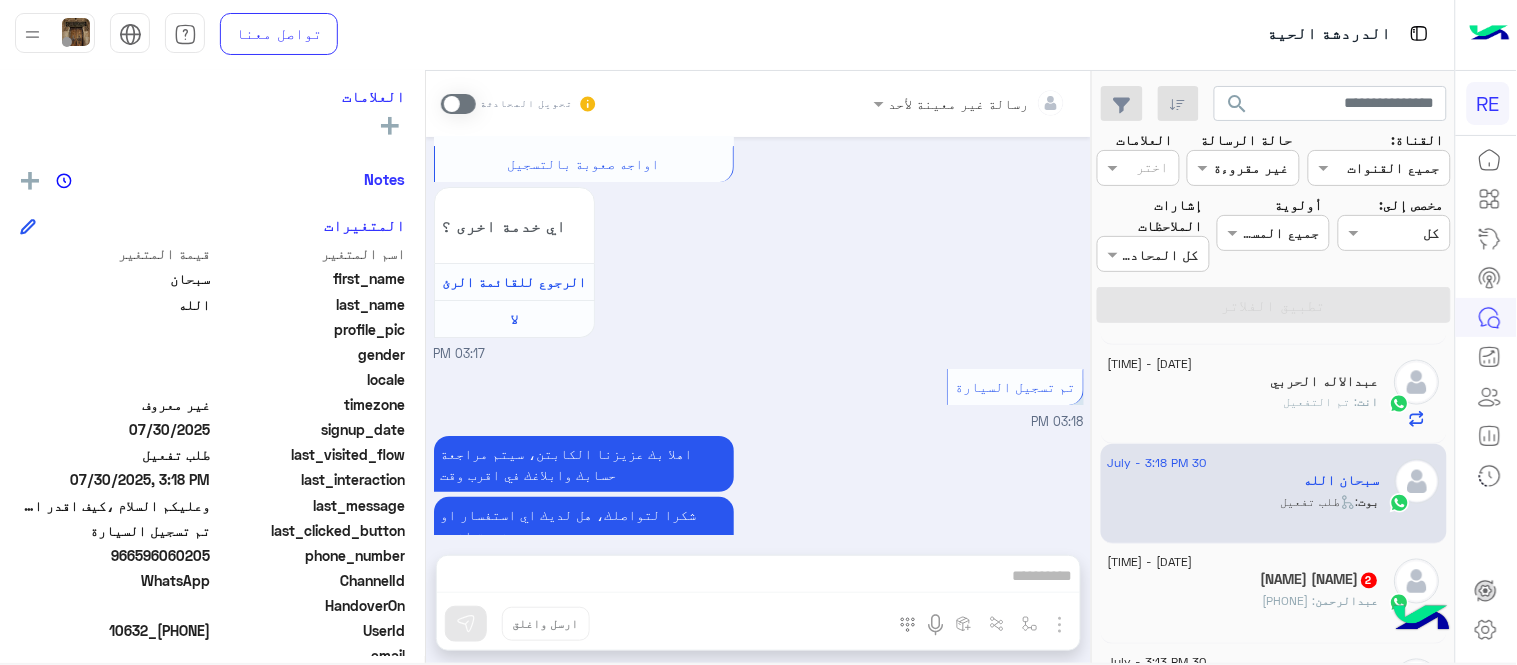 scroll, scrollTop: 791, scrollLeft: 0, axis: vertical 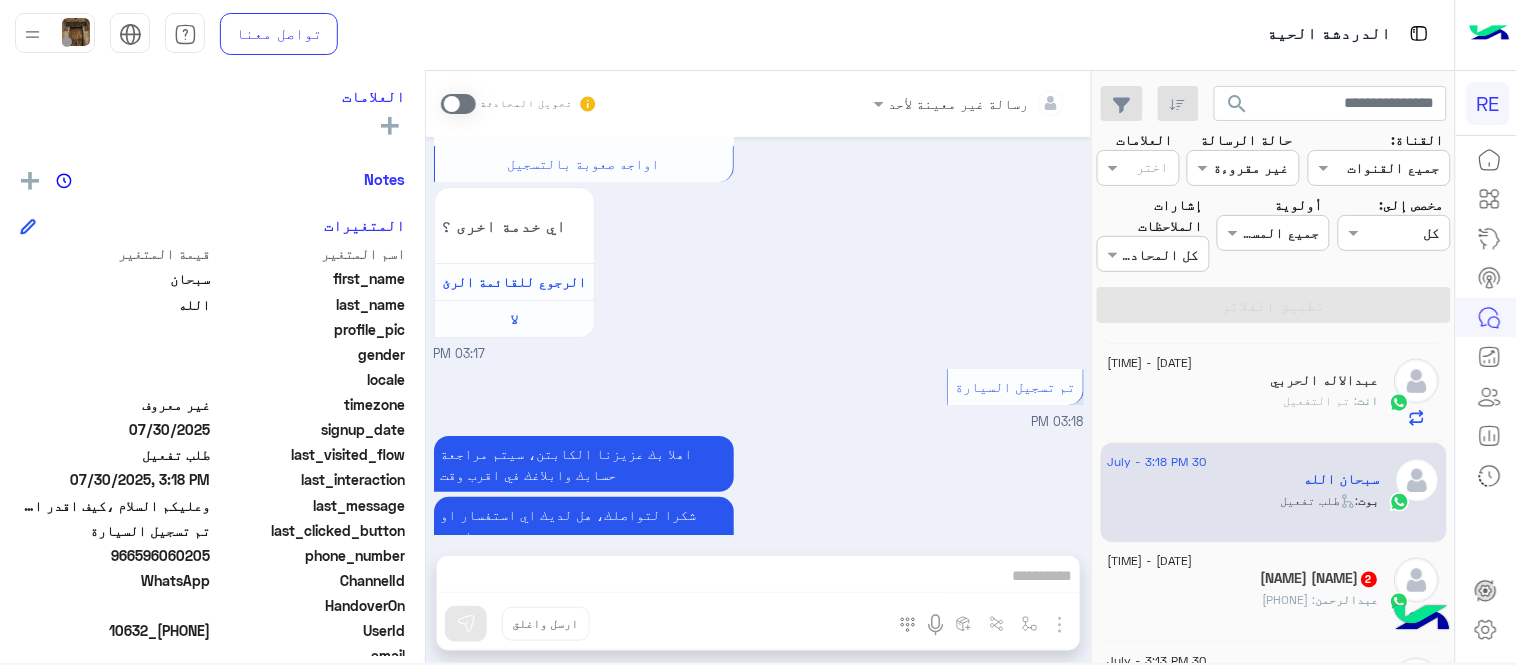 click on "تحويل المحادثة" at bounding box center [519, 104] 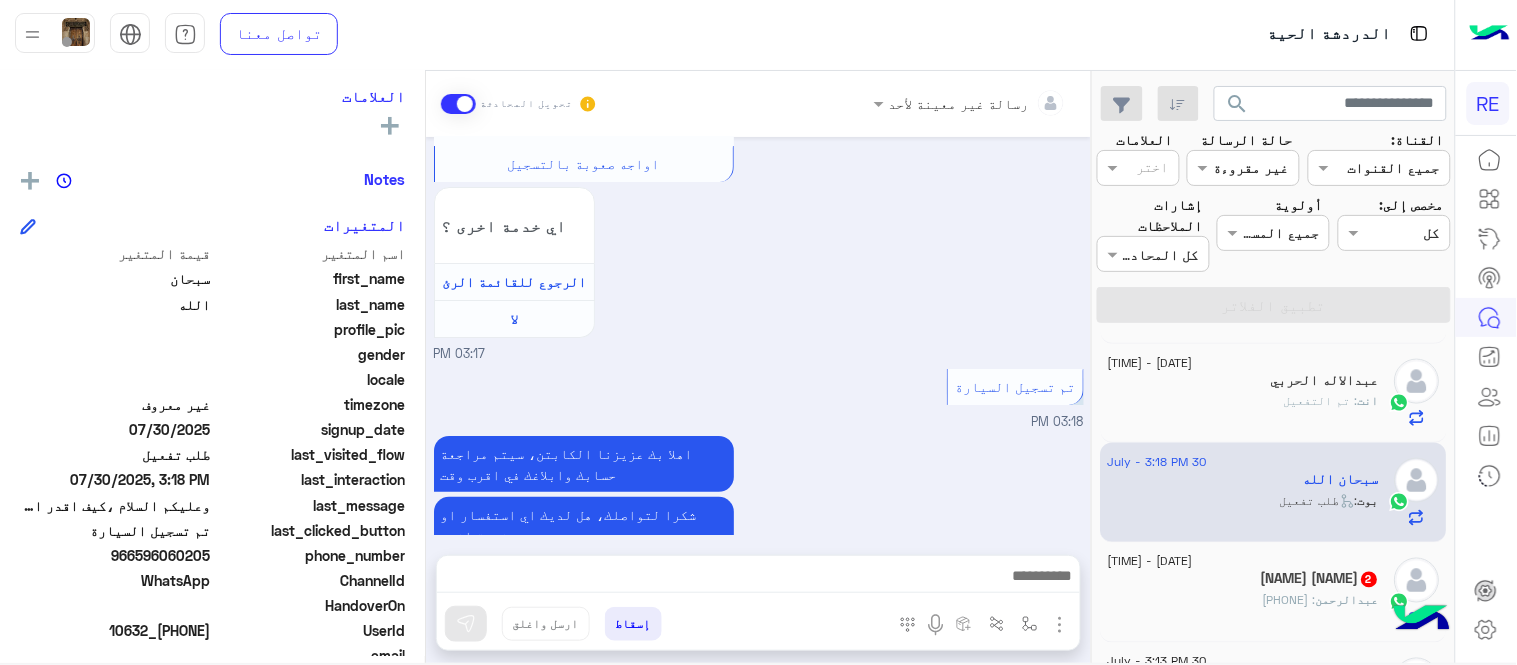 scroll, scrollTop: 1896, scrollLeft: 0, axis: vertical 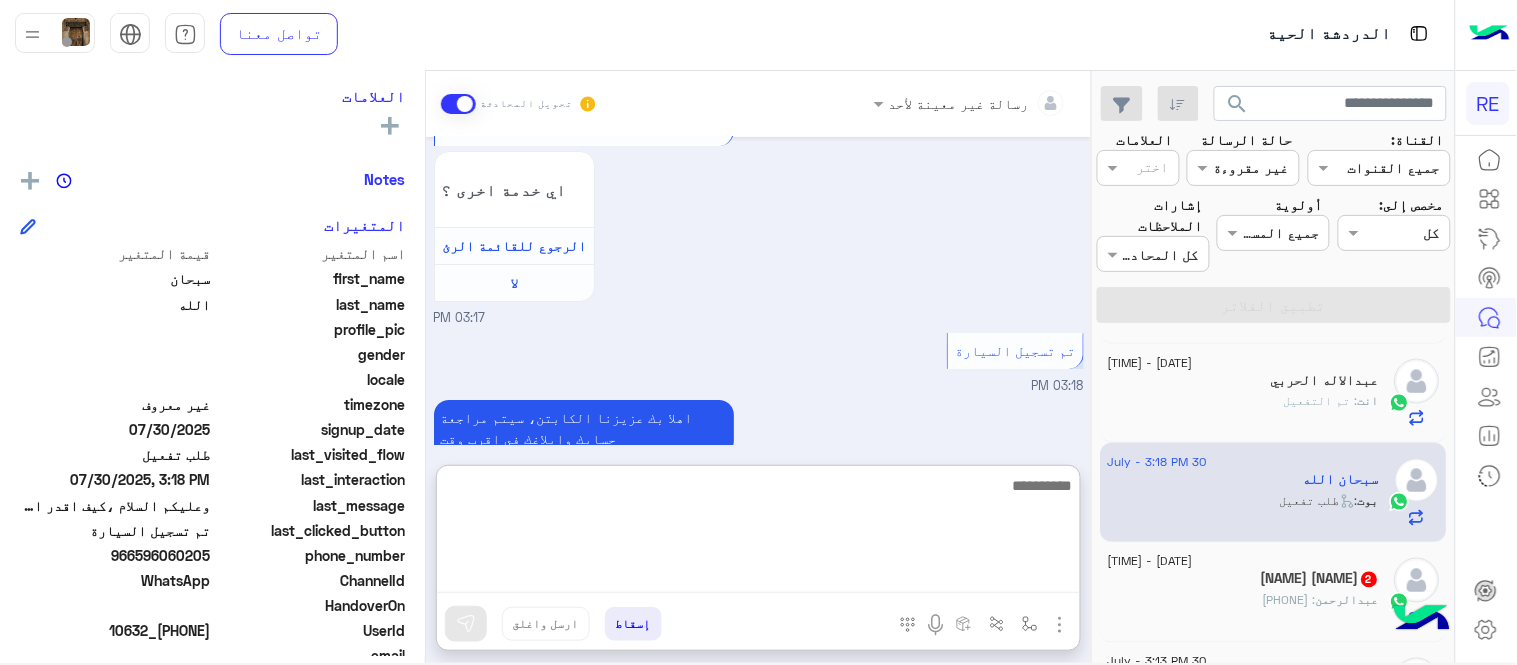 click at bounding box center (758, 533) 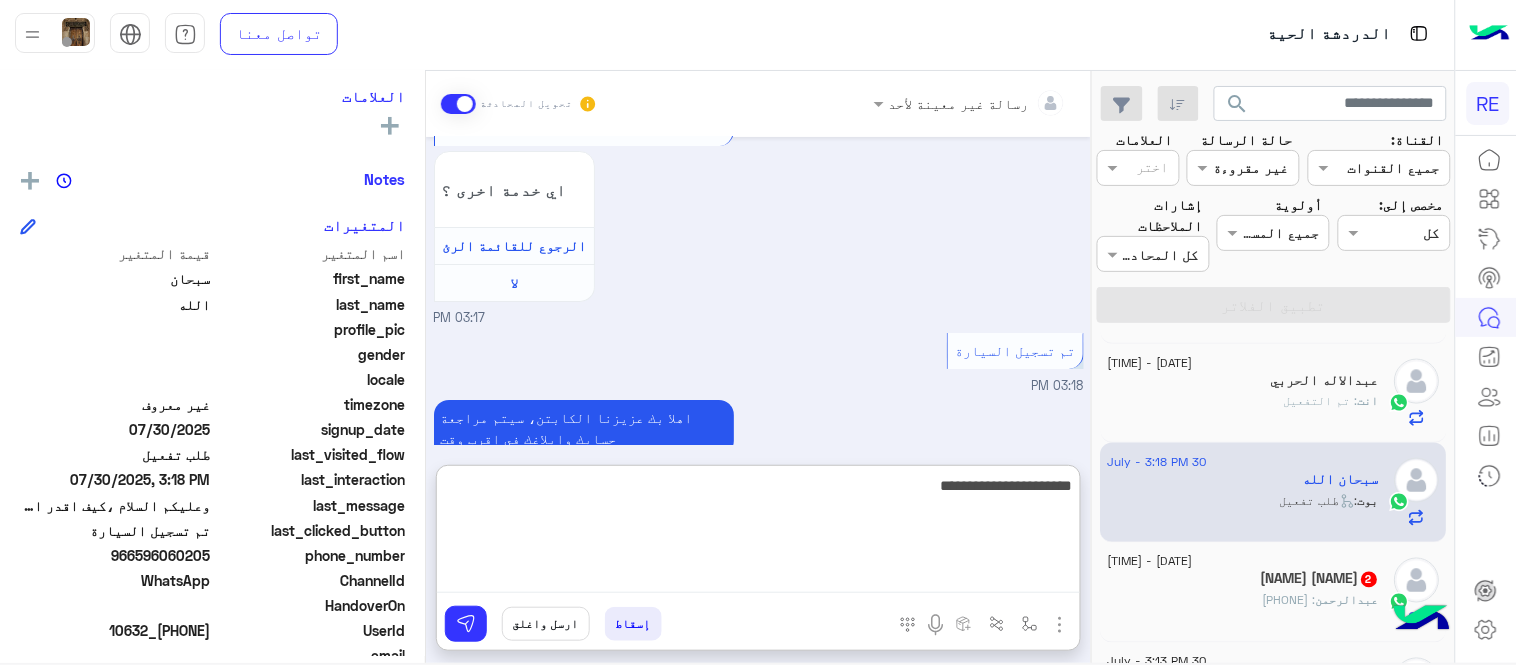 type on "**********" 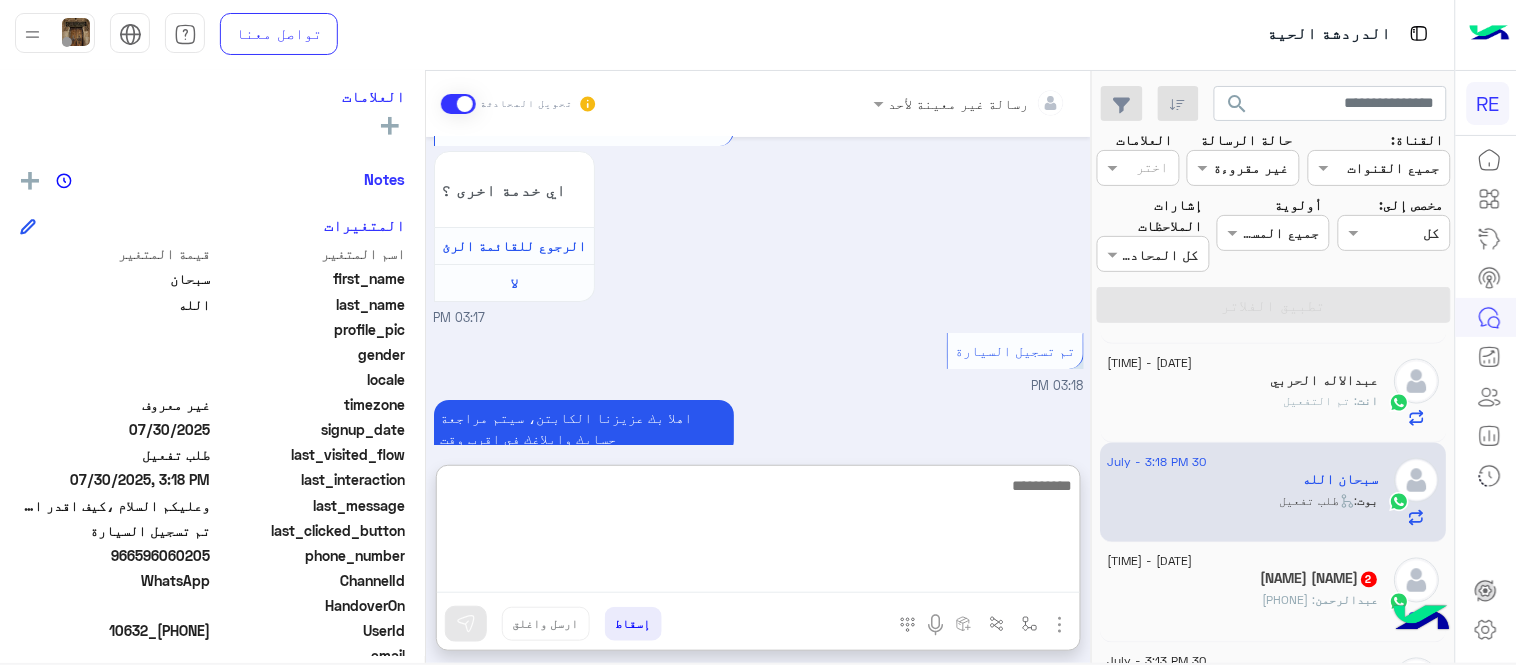 scroll, scrollTop: 2050, scrollLeft: 0, axis: vertical 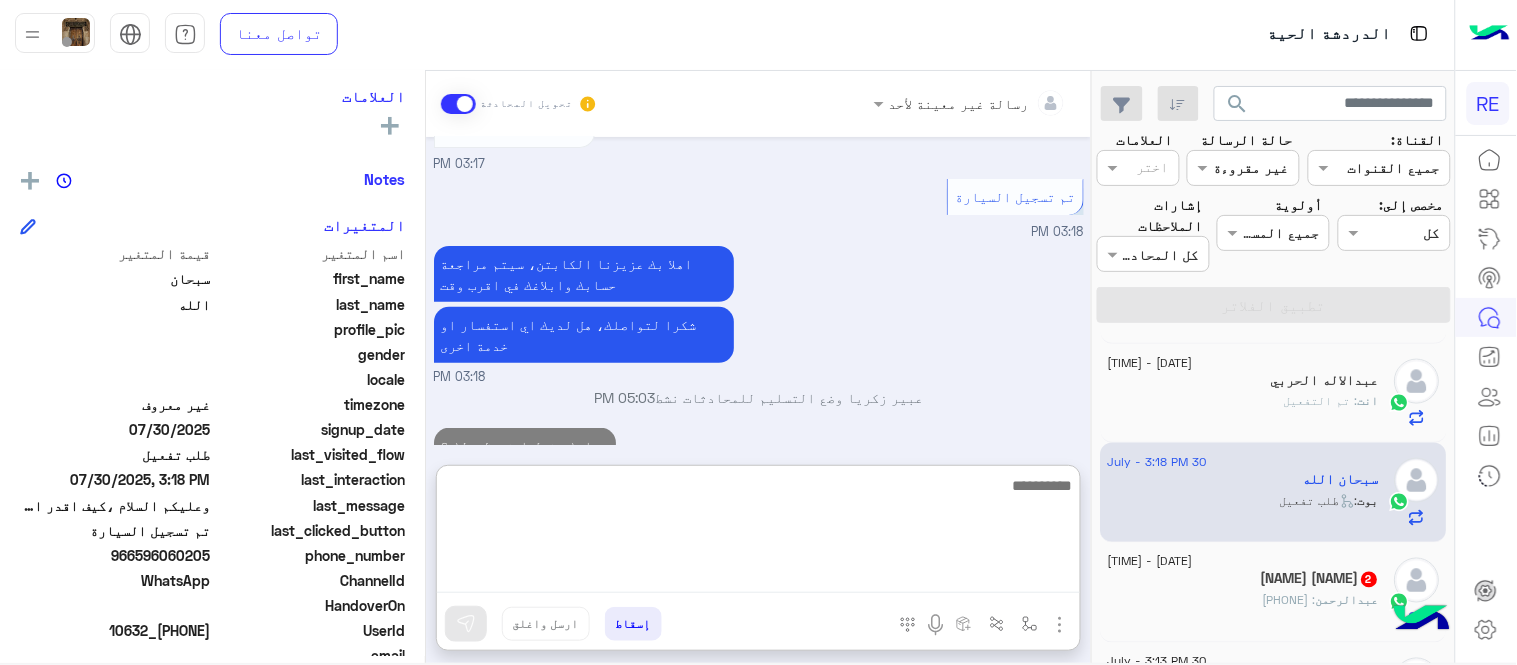 click at bounding box center (758, 533) 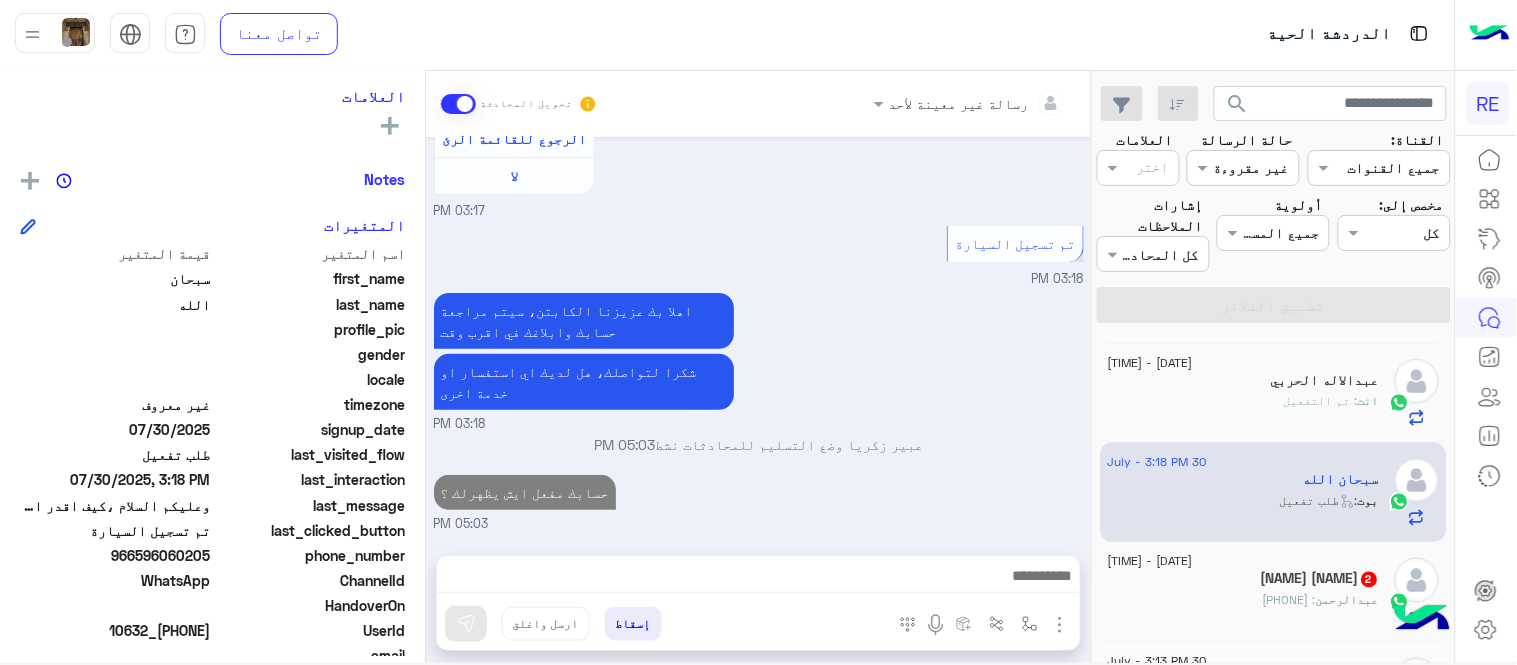 scroll, scrollTop: 1960, scrollLeft: 0, axis: vertical 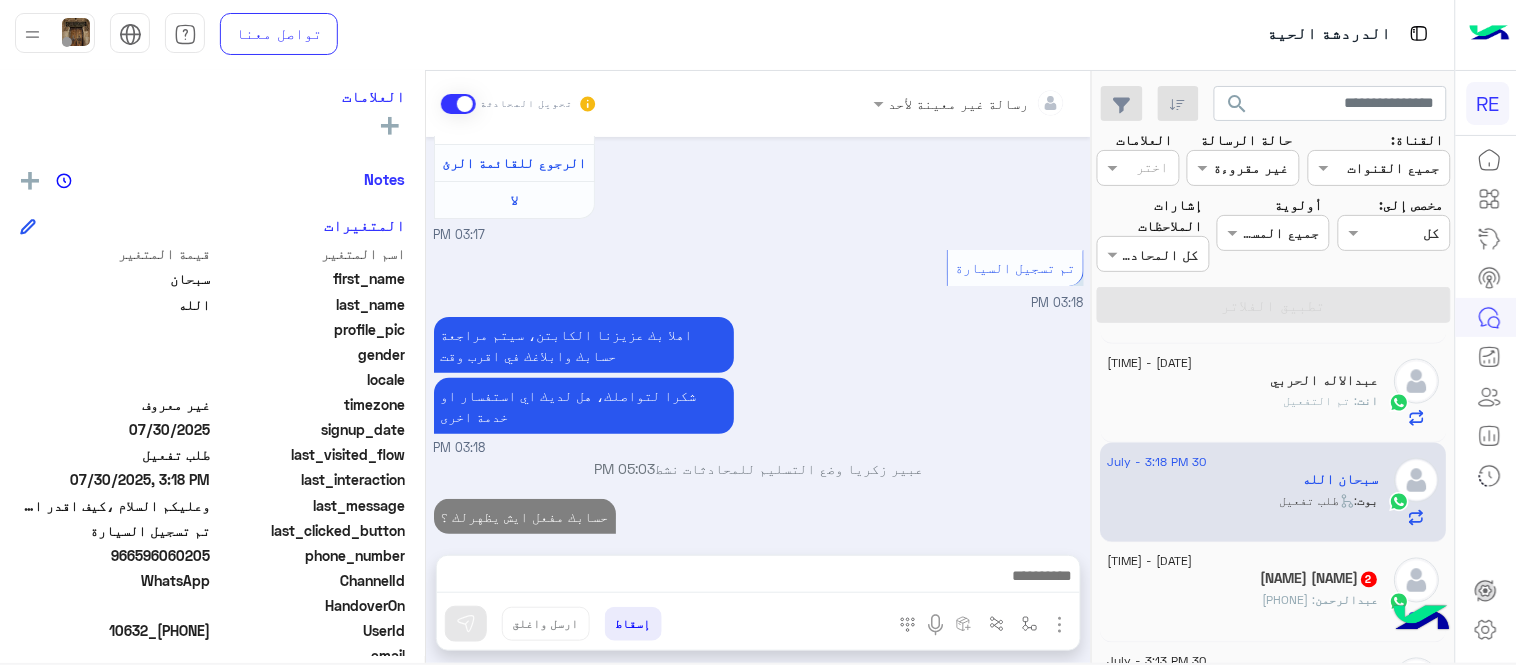 click on "[MONTH] [DAY], [YEAR]  سلام عليكم   [HOUR]:[MINUTE] [AM/PM]  وعليكم السلام ،كيف اقدر اساعدك
اهلًا بك في تطبيق رحلة 👋
Welcome to Rehla  👋
من فضلك أختر لغة التواصل
Please choose your preferred Language
English   عربي     [HOUR]:[MINUTE] [AM/PM]   عربي    [HOUR]:[MINUTE] [AM/PM]  هل أنت ؟   كابتن 👨🏻‍✈️   عميل 🧳   رحال (مرشد مرخص) 🏖️     [HOUR]:[MINUTE] [AM/PM]   كابتن     [HOUR]:[MINUTE] [AM/PM]  اختر احد الخدمات التالية:    [HOUR]:[MINUTE] [AM/PM]  تفعيل حساب    [HOUR]:[MINUTE] [AM/PM]  يمكنك الاطلاع على شروط الانضمام لرحلة ك (كابتن ) الموجودة بالصورة أعلاه،
لتحميل التطبيق عبر الرابط التالي : 📲
http://onelink.to/Rehla    يسعدنا انضمامك لتطبيق رحلة يمكنك اتباع الخطوات الموضحة لتسجيل بيانات سيارتك بالفيديو التالي  :  تم تسجيل السيارة  اي خدمة اخرى ؟  لا" at bounding box center (758, 336) 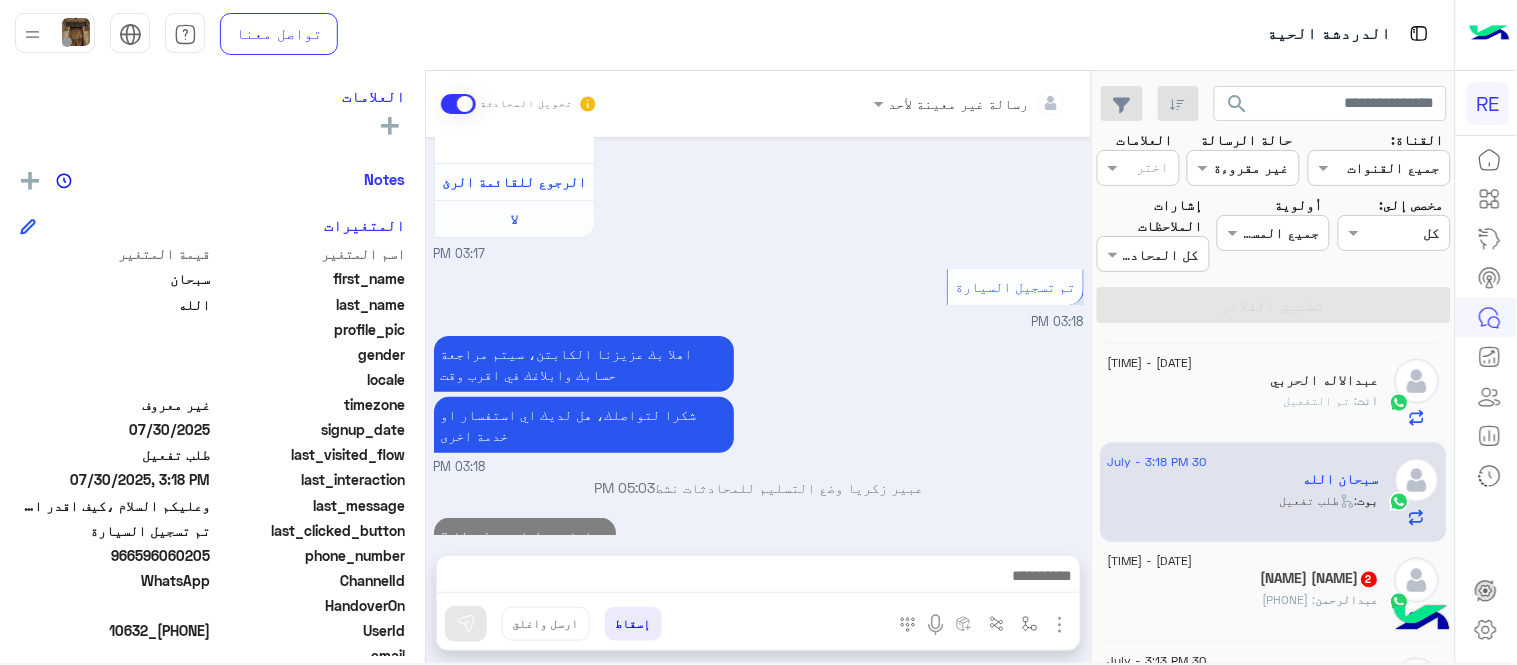click on "[PERSON] : [PHONE]" 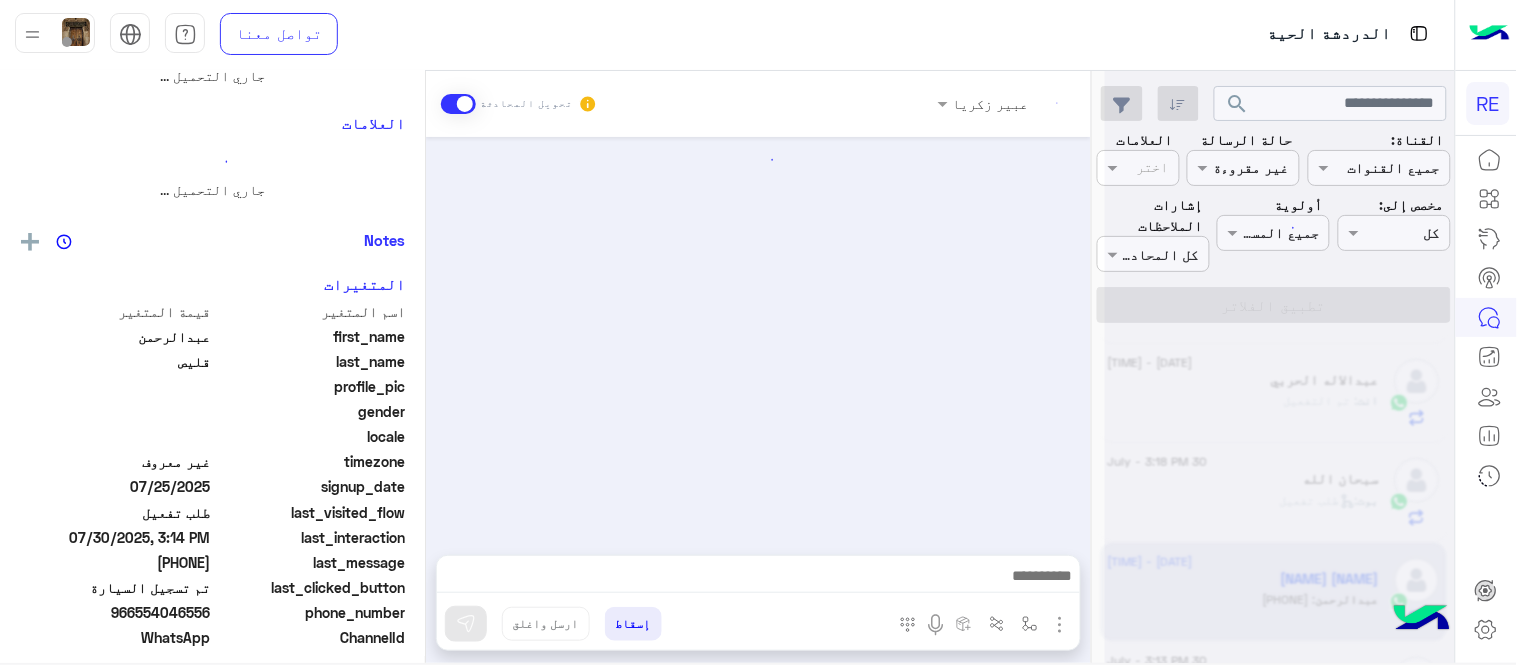 scroll, scrollTop: 0, scrollLeft: 0, axis: both 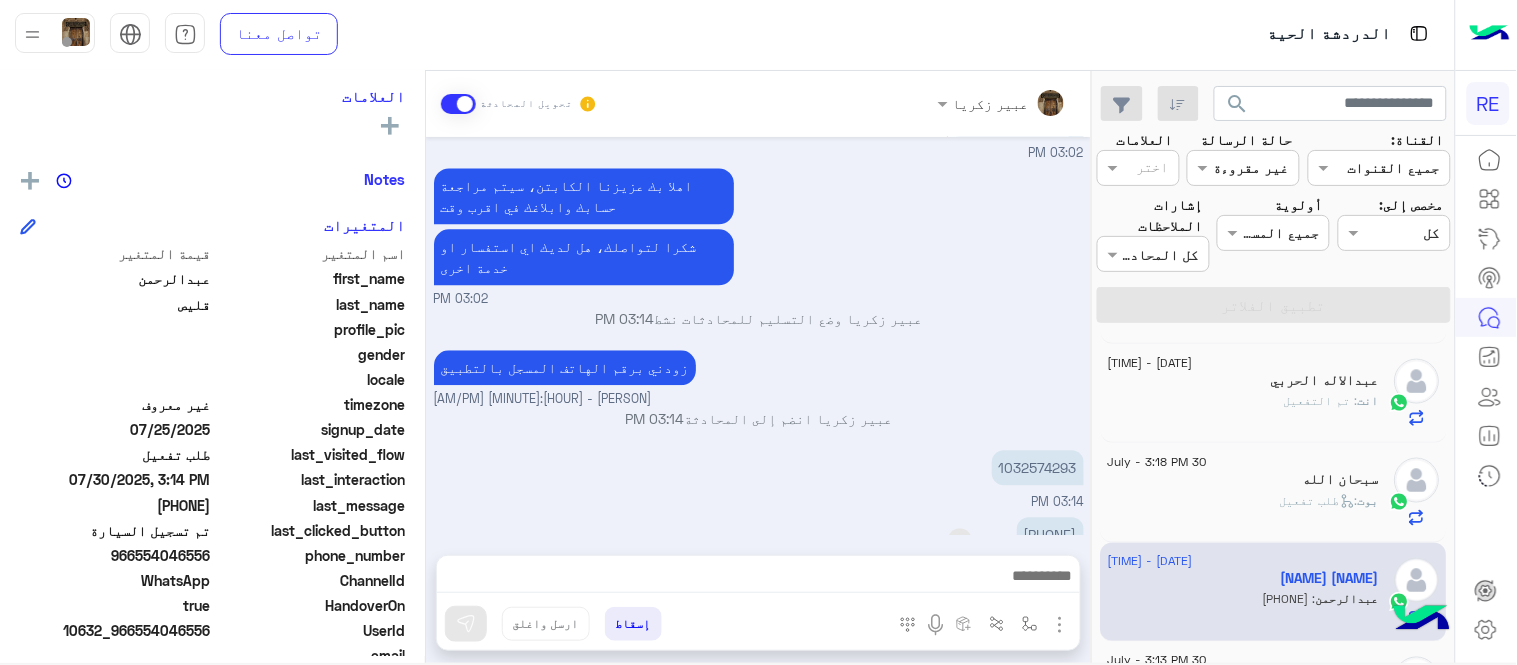 click on "[PHONE]" at bounding box center (1050, 534) 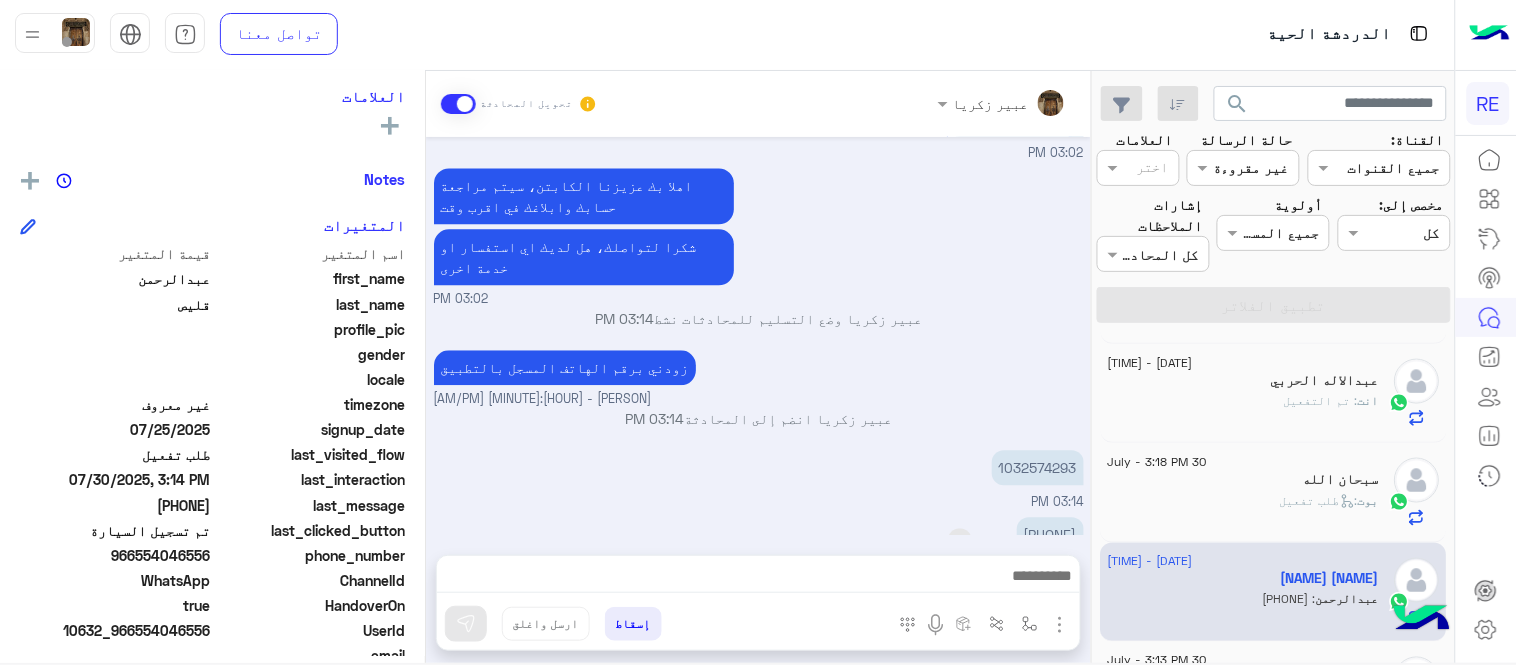 copy on "[PHONE]" 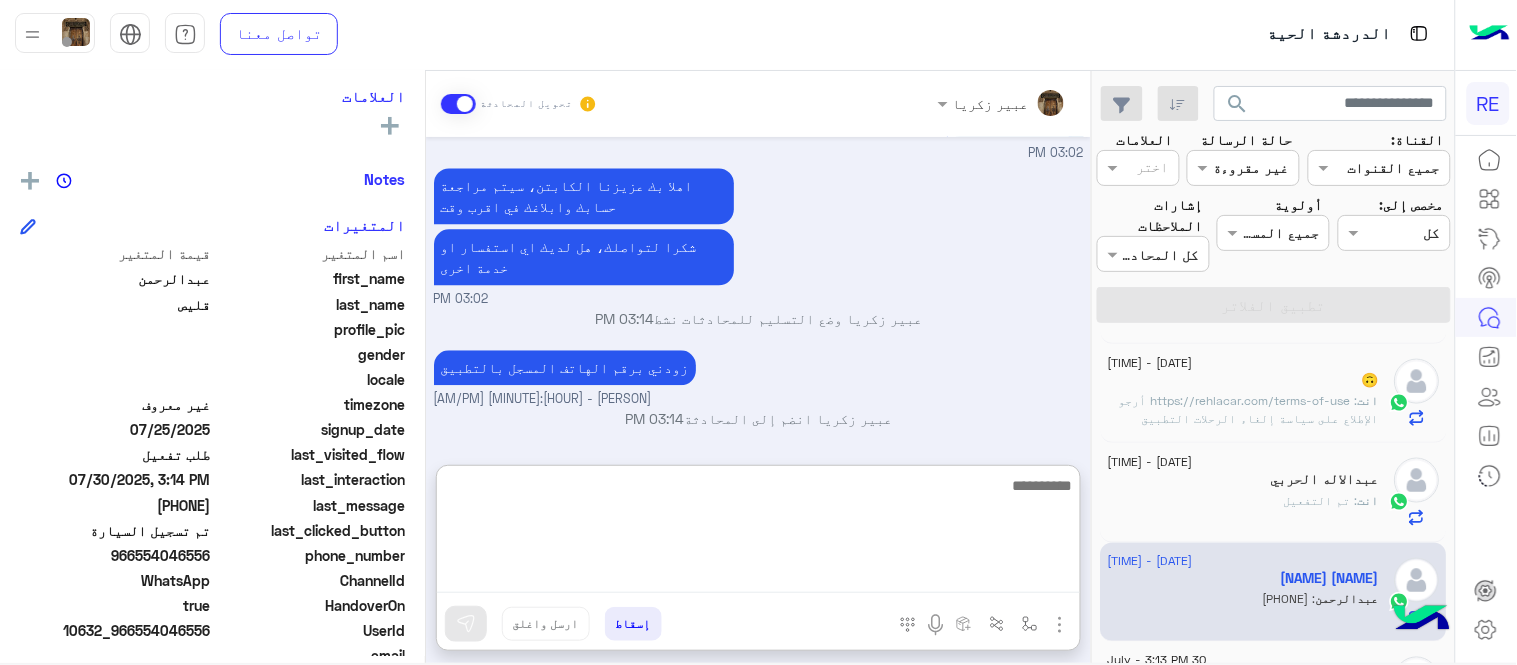 click at bounding box center (758, 533) 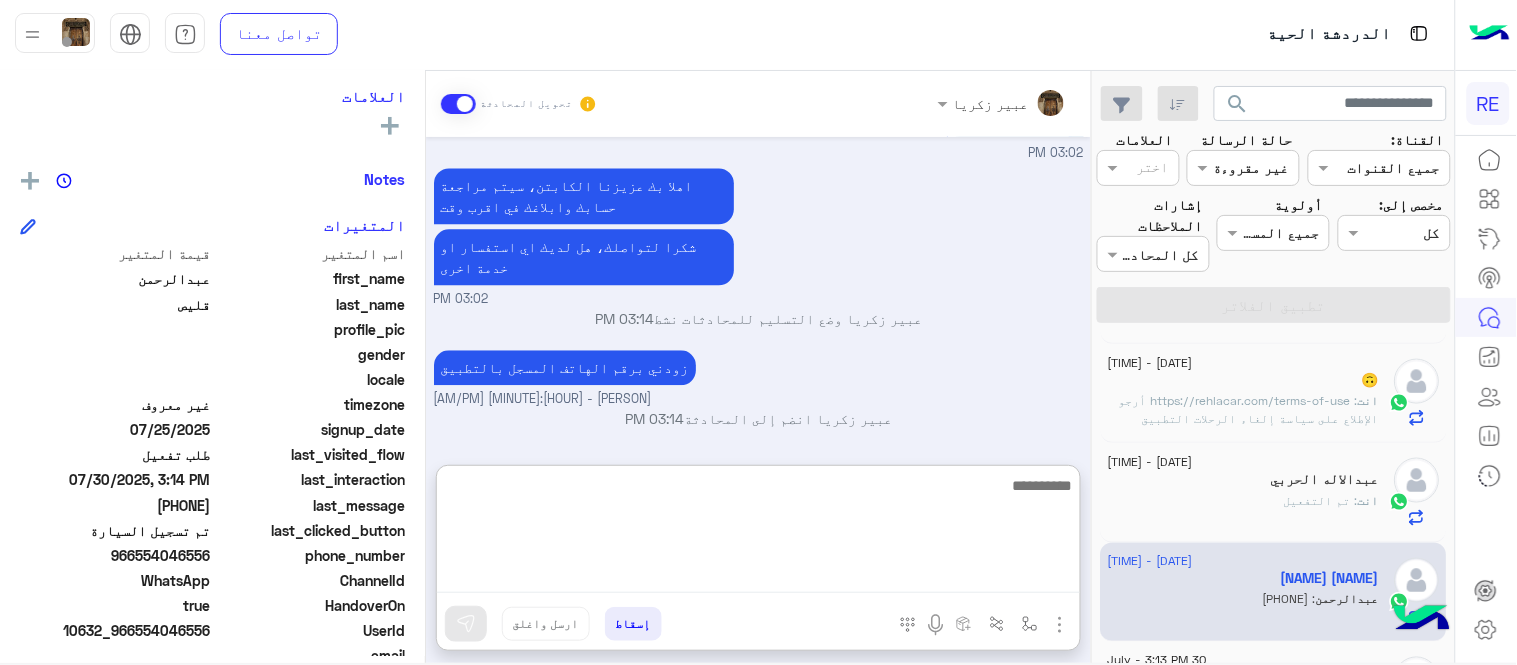 click at bounding box center (758, 533) 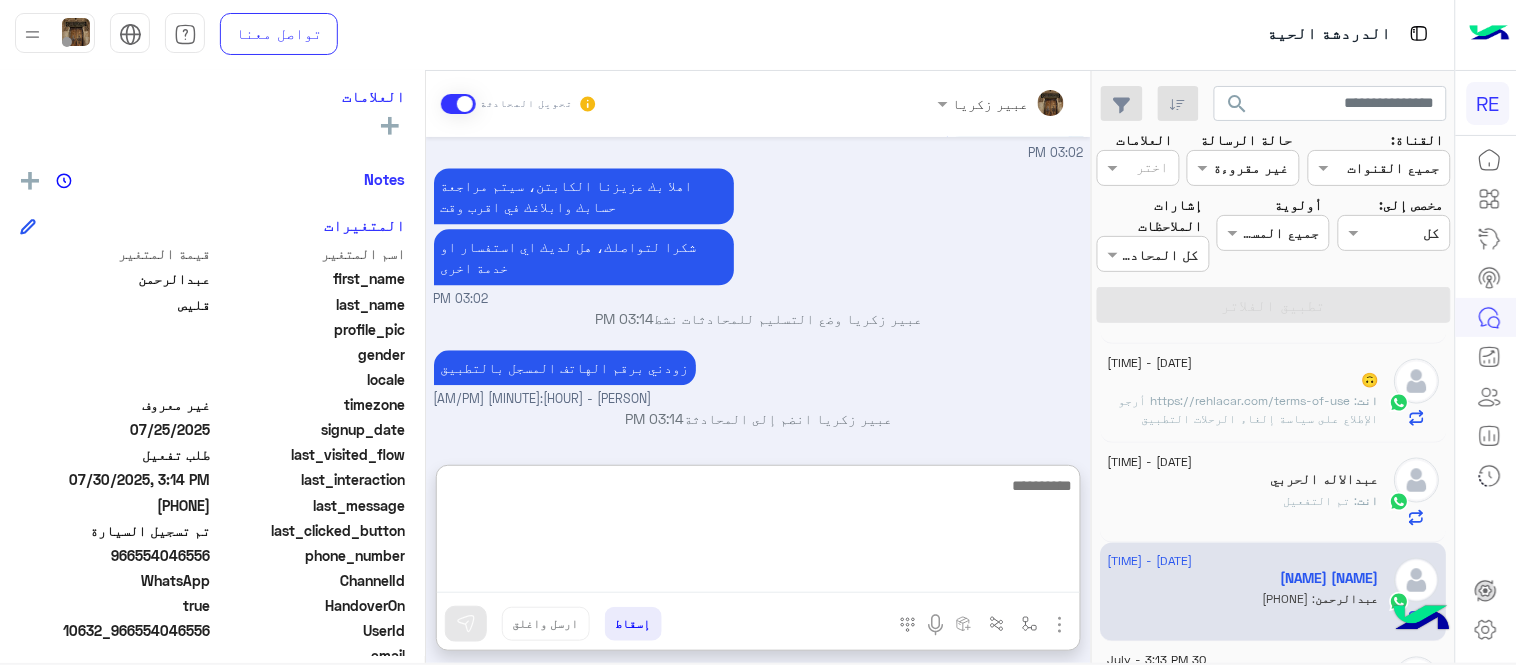 type on "*" 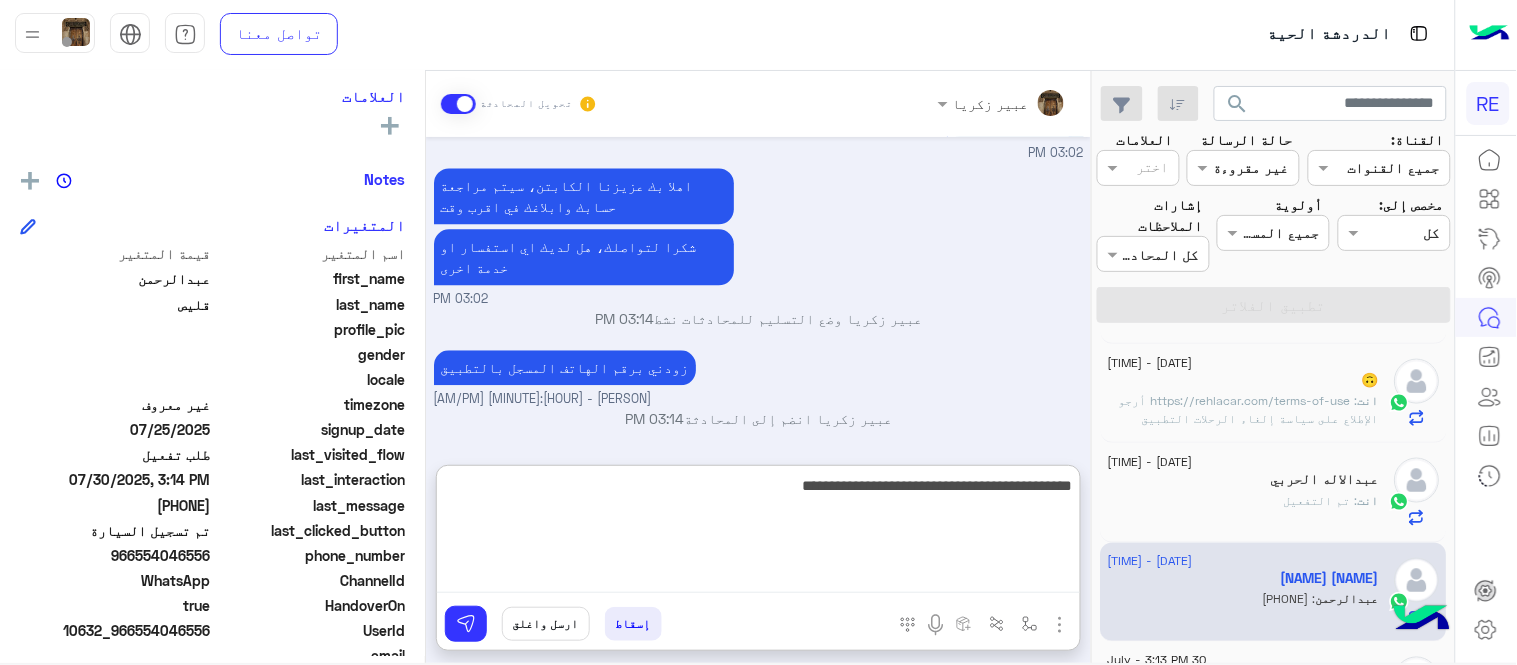 type on "**********" 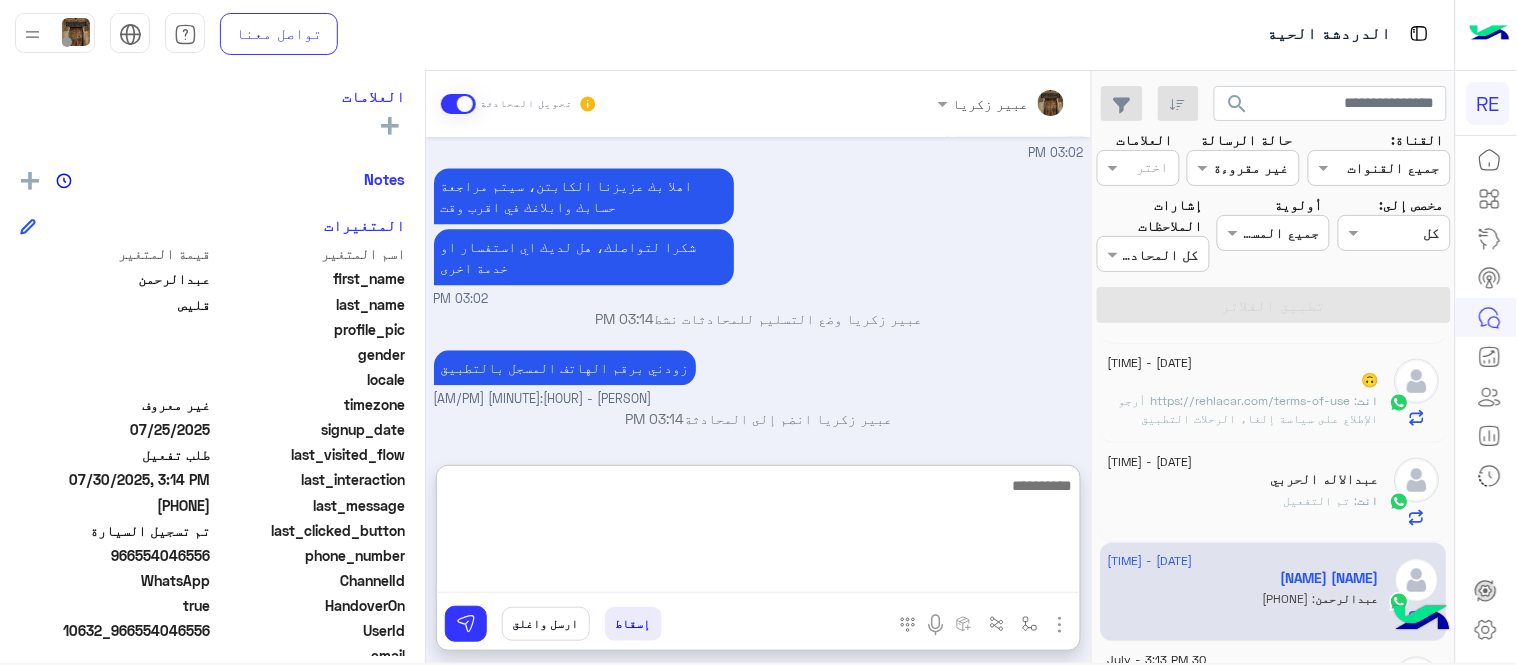 scroll, scrollTop: 1331, scrollLeft: 0, axis: vertical 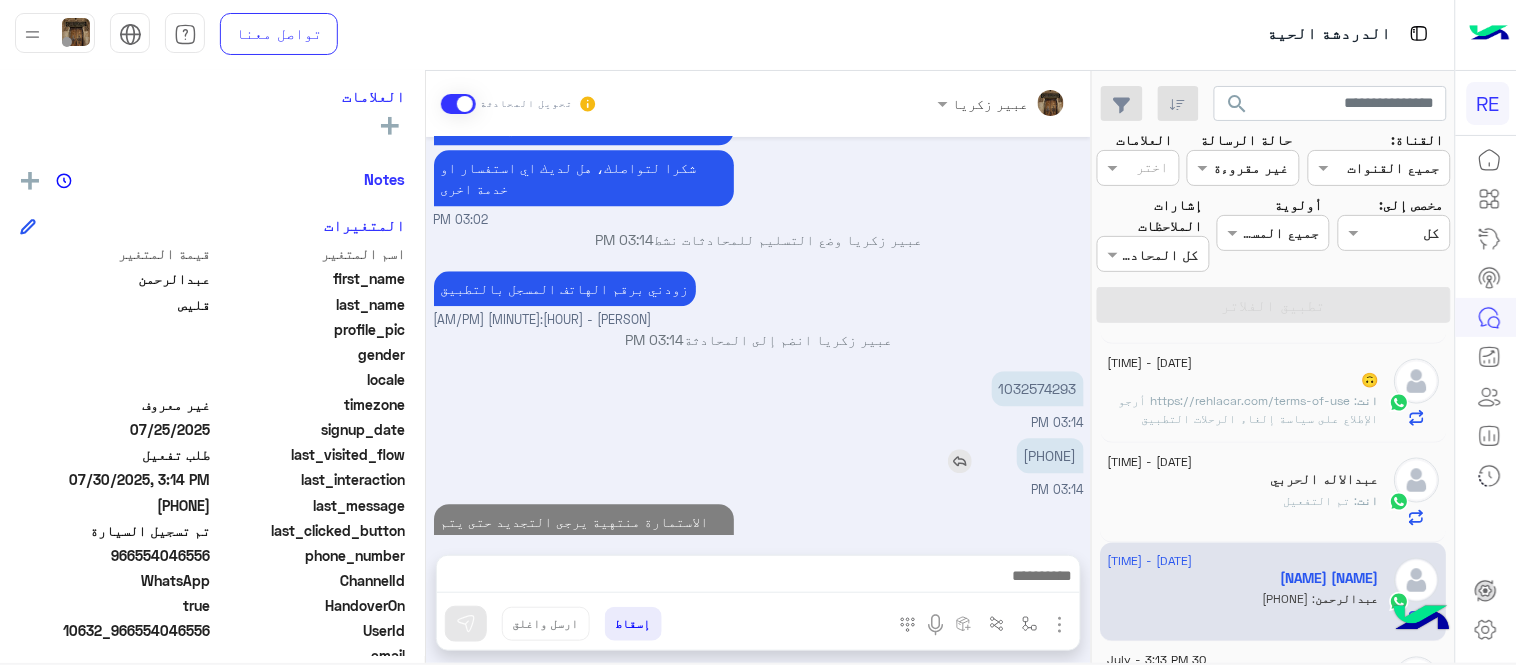 click on "[MONTH] [DAY], [YEAR]  اختر احد الخدمات التالية:    [HOUR]:[MINUTE] [AM/PM]   تفعيل حساب    [HOUR]:[MINUTE] [AM/PM]  يمكنك الاطلاع على شروط الانضمام لرحلة ك (كابتن ) الموجودة بالصورة أعلاه،
لتحميل التطبيق عبر الرابط التالي : 📲
http://onelink.to/Rehla    يسعدنا انضمامك لتطبيق رحلة يمكنك اتباع الخطوات الموضحة لتسجيل بيانات سيارتك بالفيديو التالي  : عزيزي الكابتن، فضلًا ، للرغبة بتفعيل الحساب قم برفع البيانات عبر التطبيق والتواصل معنا  تم تسجيل السيارة   اواجه صعوبة بالتسجيل  اي خدمة اخرى ؟  الرجوع للقائمة الرئ   لا     [HOUR]:[MINUTE] [AM/PM]   تم تسجيل السيارة    [HOUR]:[MINUTE] [AM/PM]  اهلا بك عزيزنا الكابتن، سيتم مراجعة حسابك وابلاغك في اقرب وقت    [HOUR]:[MINUTE] [AM/PM]   [HOUR]:[MINUTE] [AM/PM]" at bounding box center [758, 336] 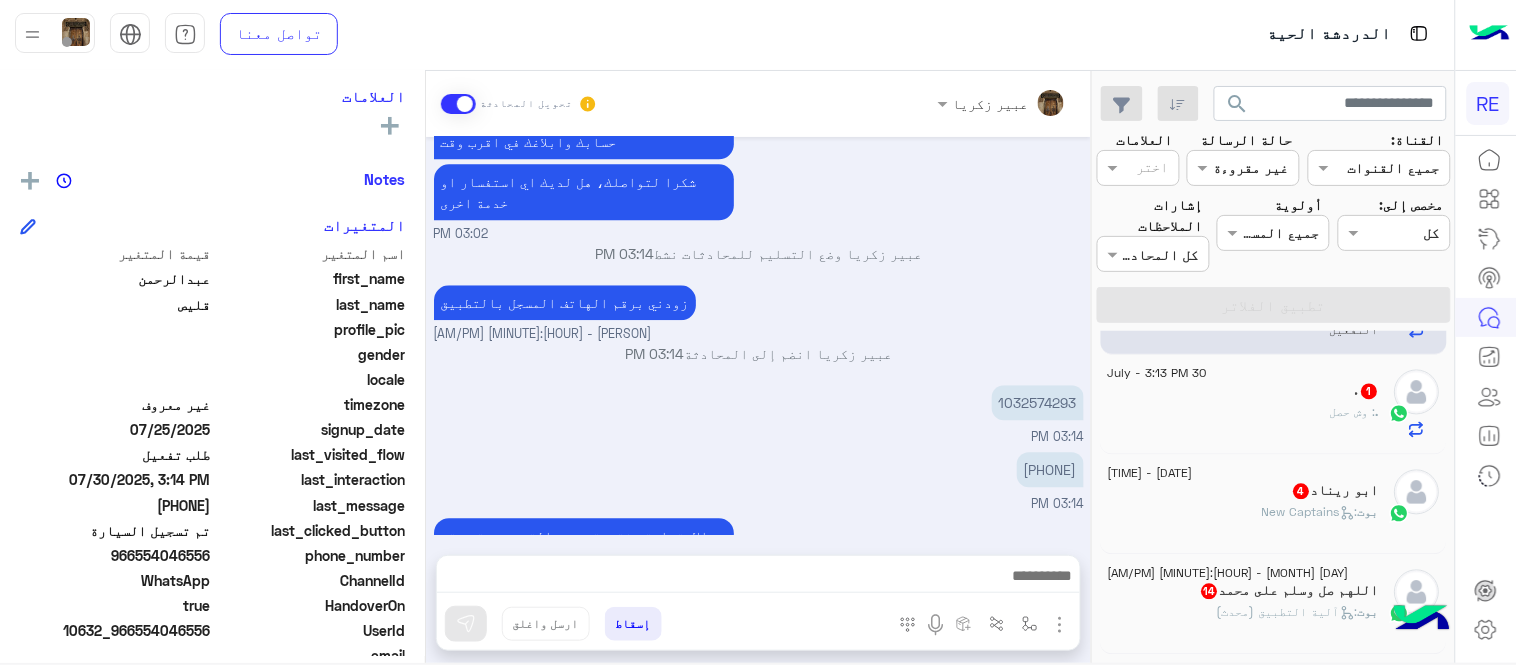scroll, scrollTop: 1092, scrollLeft: 0, axis: vertical 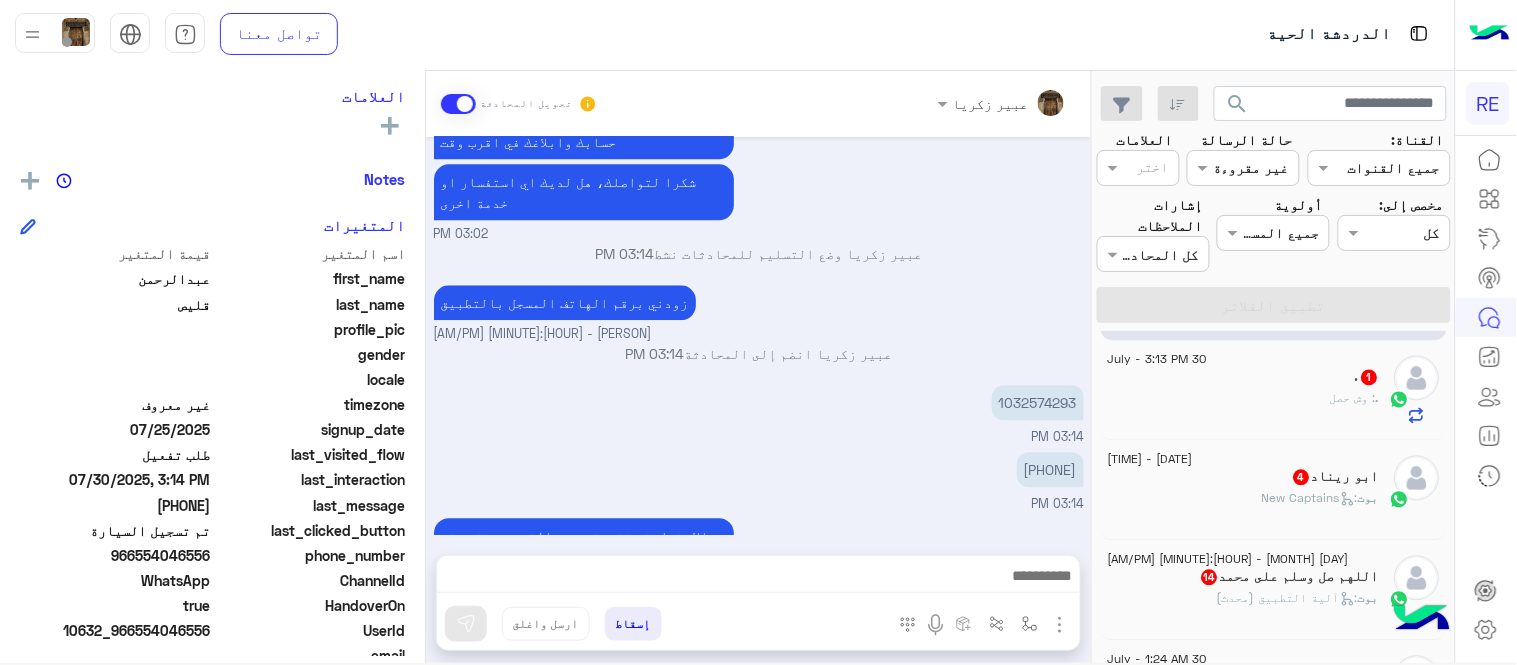 click on ". : وش حصل" 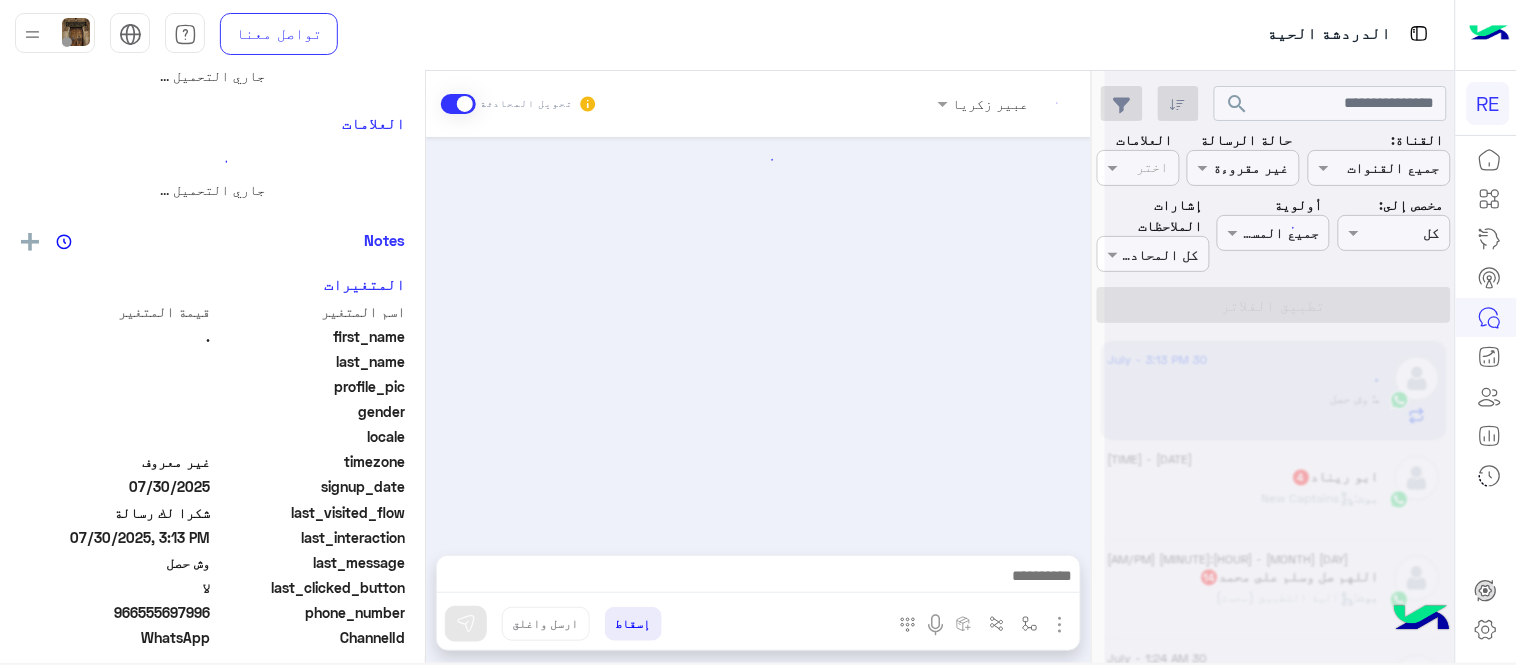 scroll, scrollTop: 0, scrollLeft: 0, axis: both 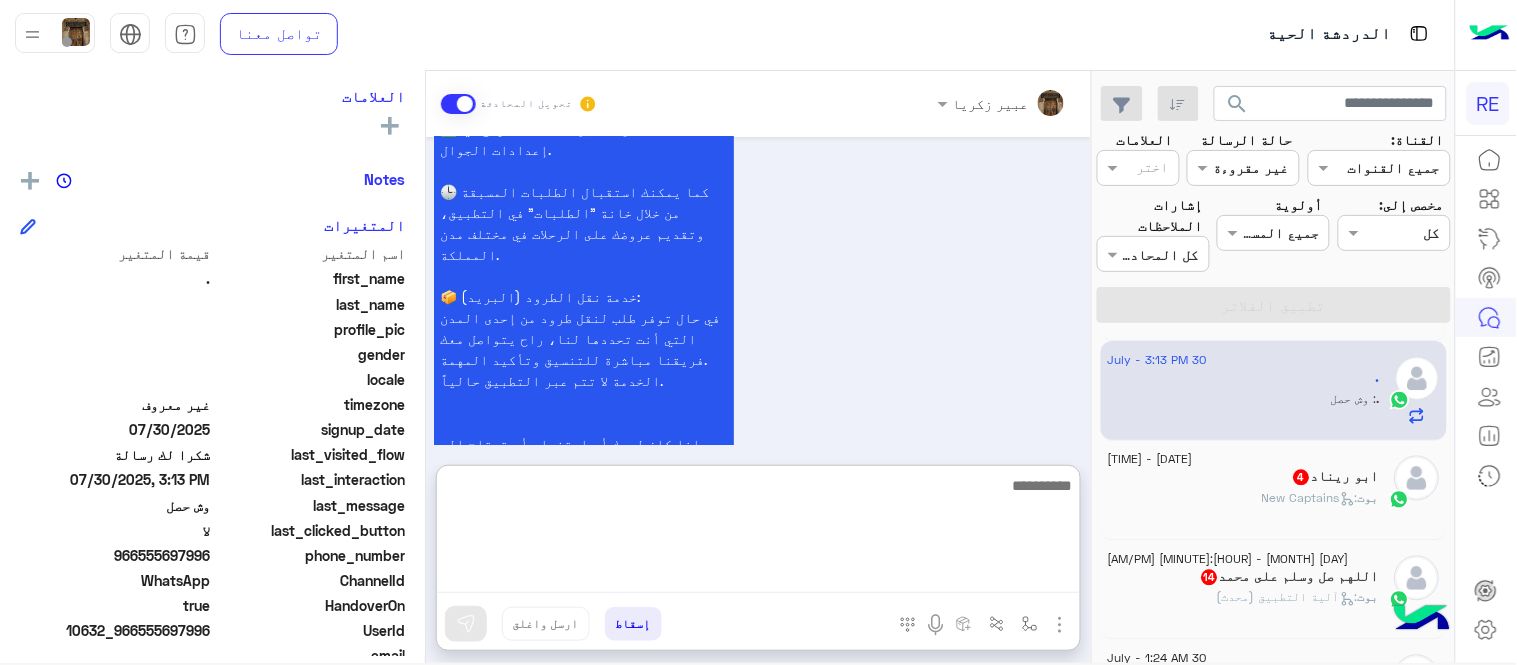 click at bounding box center [758, 533] 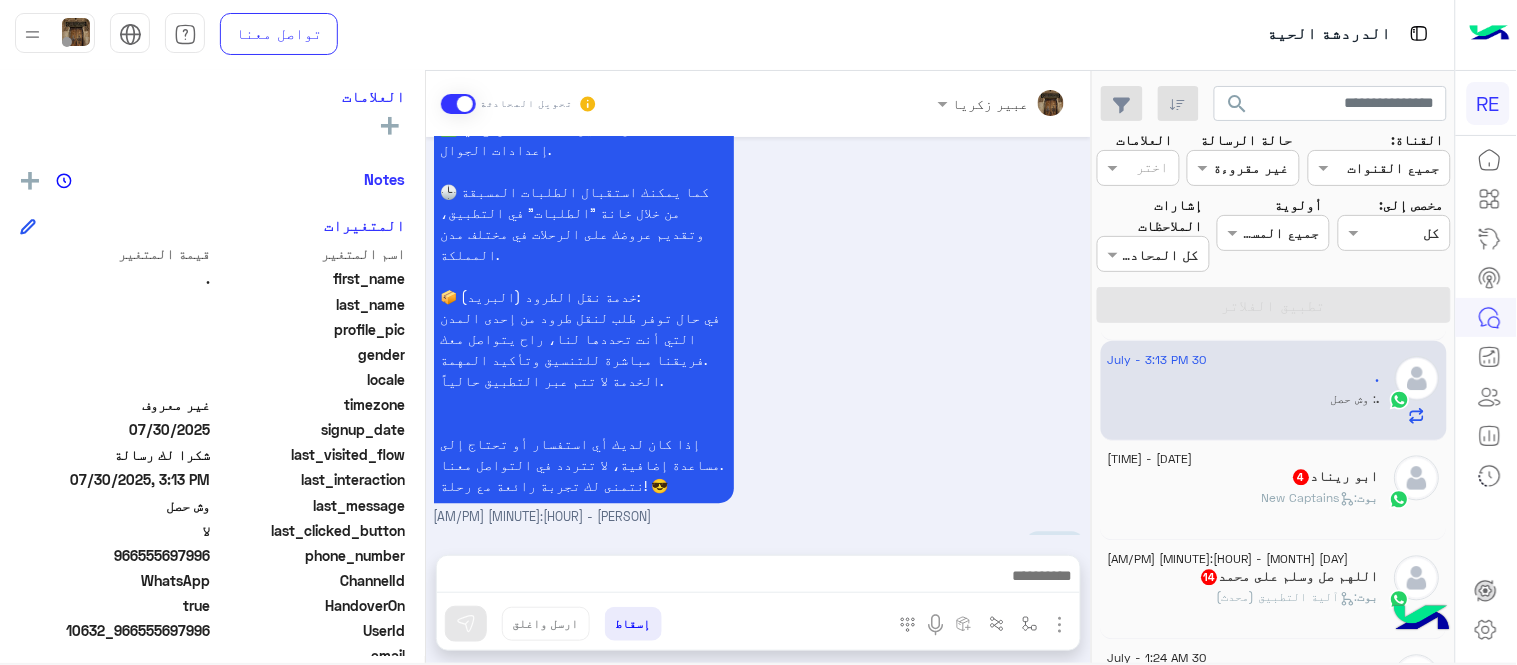 click on "سعداء بانضمامك، ونتطلع لأن تكون أحد شركائنا المميزين. 🔑 لتبدأ العمل ككابتن، يجب أولاً تفعيل حسابك بعد قبول بياناتك من هيئة النقل. خطوات البدء والدخول في السرا: 1️⃣ حمّل التطبيق وسجل بيانات سيارتك. 2️⃣ بعد قبول بياناتك من هيئة النقل وتفعيل حسابك، توجه إلى أقرب مطار أو محطة قطار. 3️⃣ عند الوصول، فعّل خيار "متاح" ثم اضغط على "الدخول في السرا". 4️⃣ بعد دخولك في السرا، ستبدأ في استقبال طلبات العملاء الموجهة من المرحلين المتواجدين في الموقع. لتفادي مشاكل السرا: ✅ تأكد من الدخول في السرا. ✅ التواجد داخل زون المطار أو محطة القطار. 📦 خدمة نقل الطرود (البريد):" at bounding box center [759, 65] 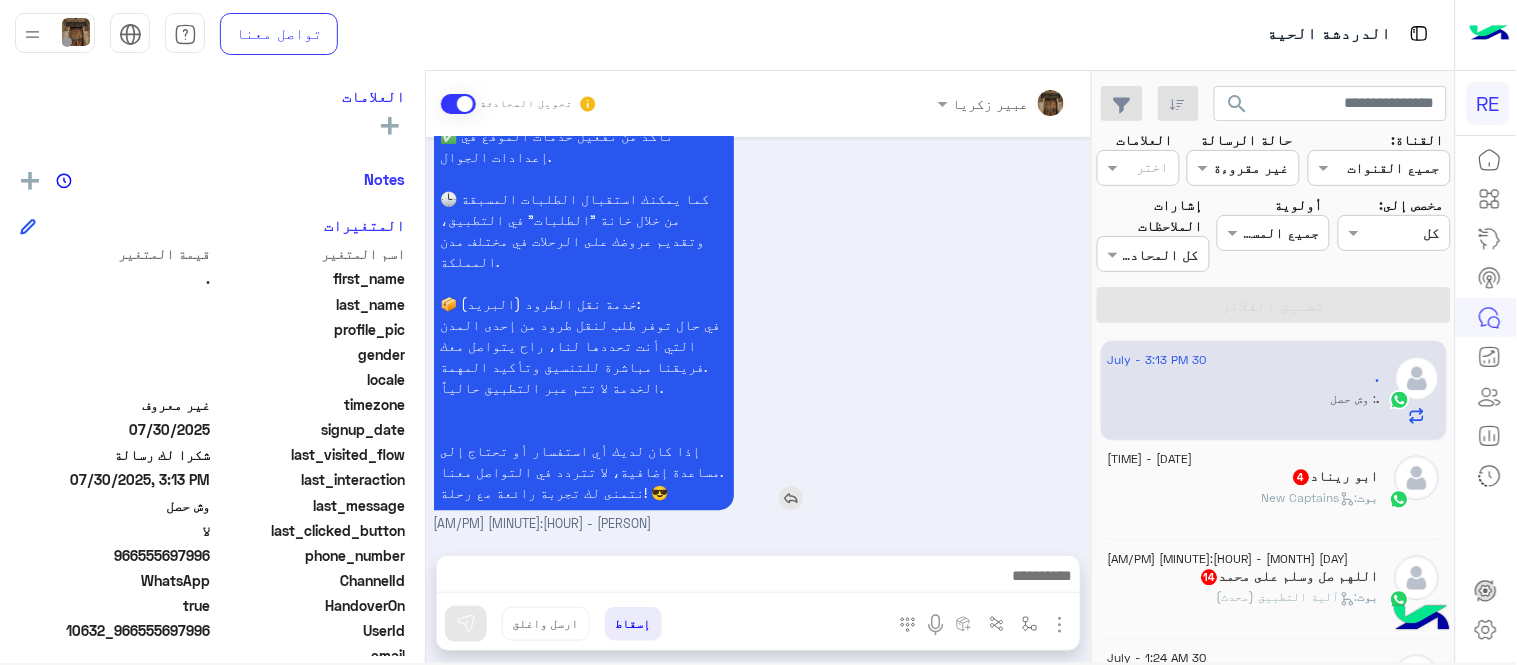click at bounding box center (791, 499) 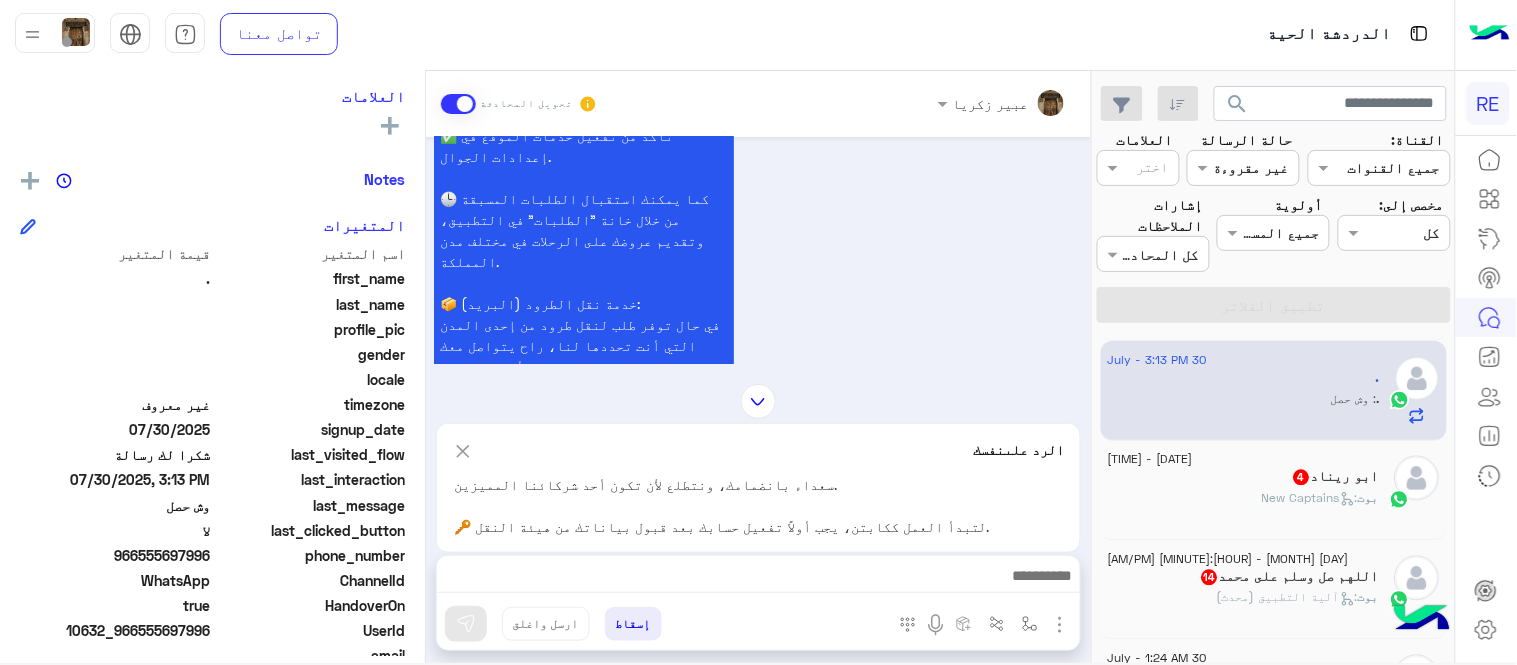 scroll, scrollTop: 1094, scrollLeft: 0, axis: vertical 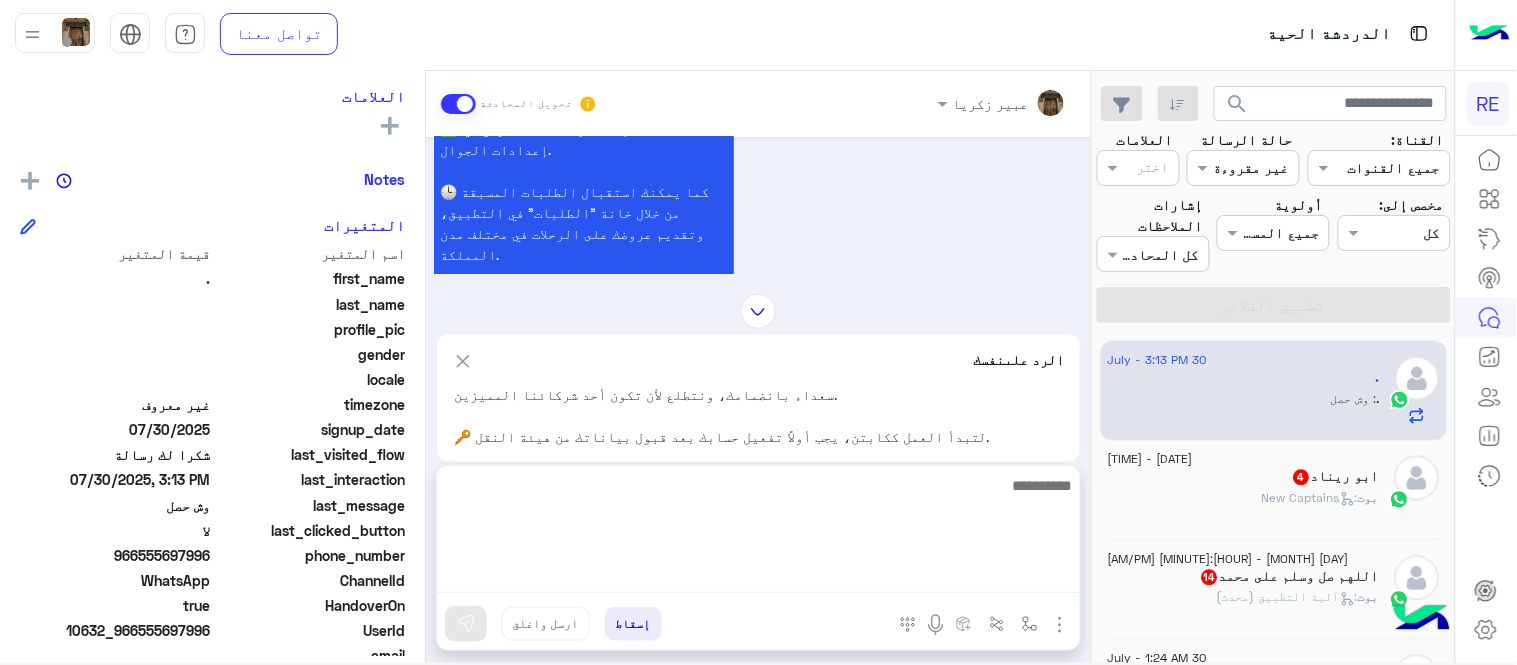 click at bounding box center (758, 533) 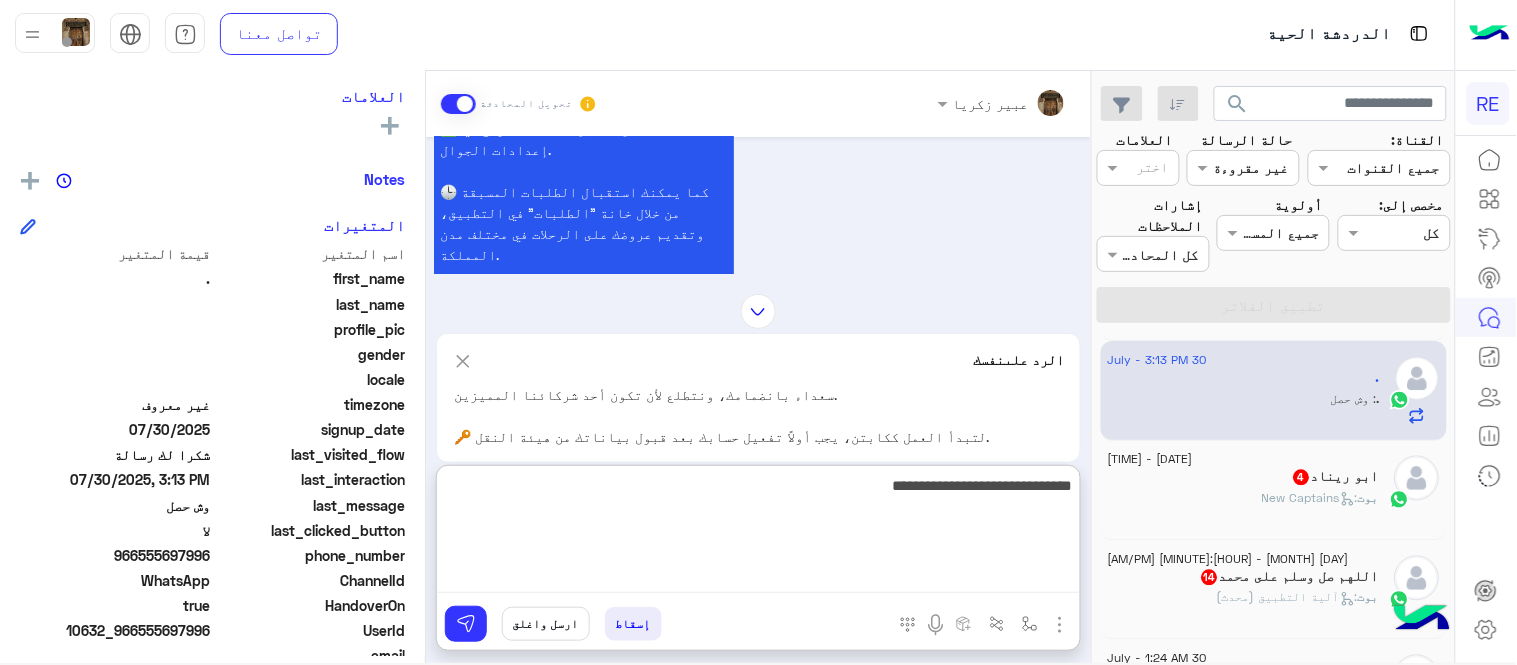 type on "**********" 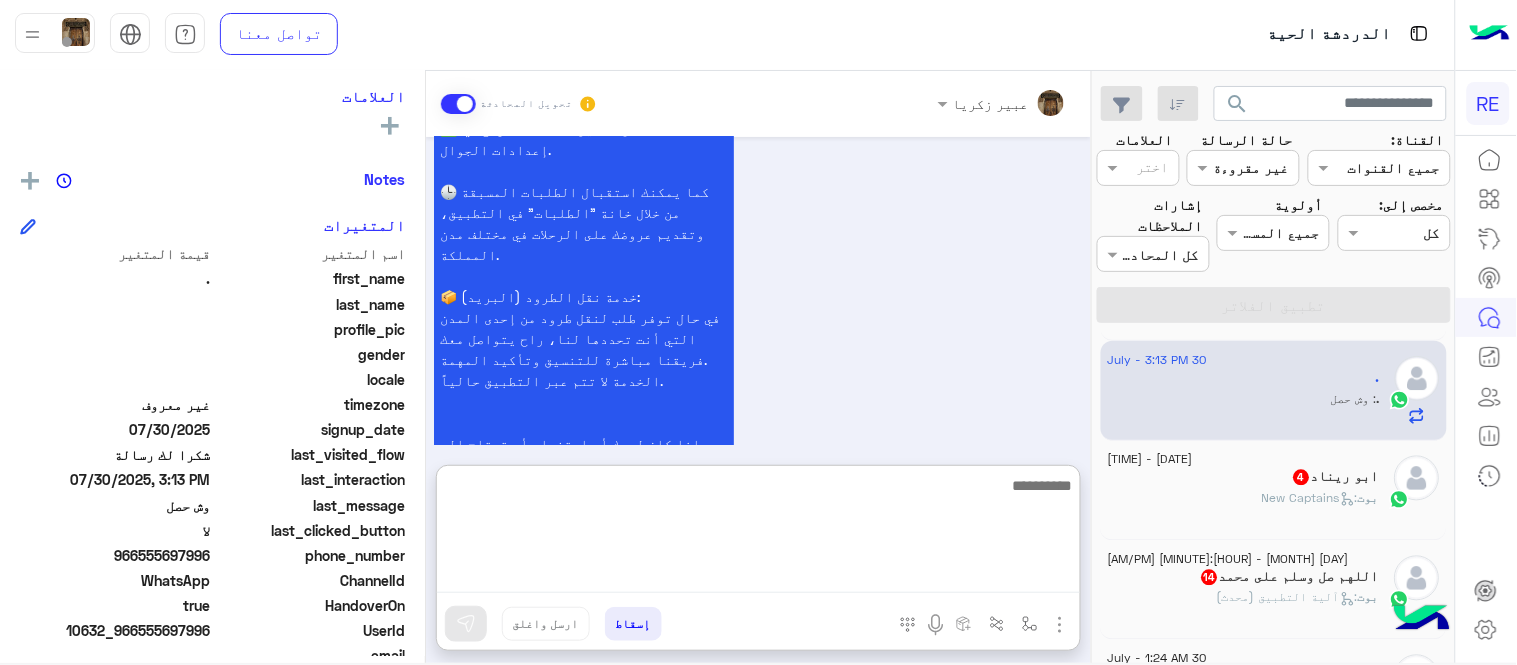 scroll, scrollTop: 1317, scrollLeft: 0, axis: vertical 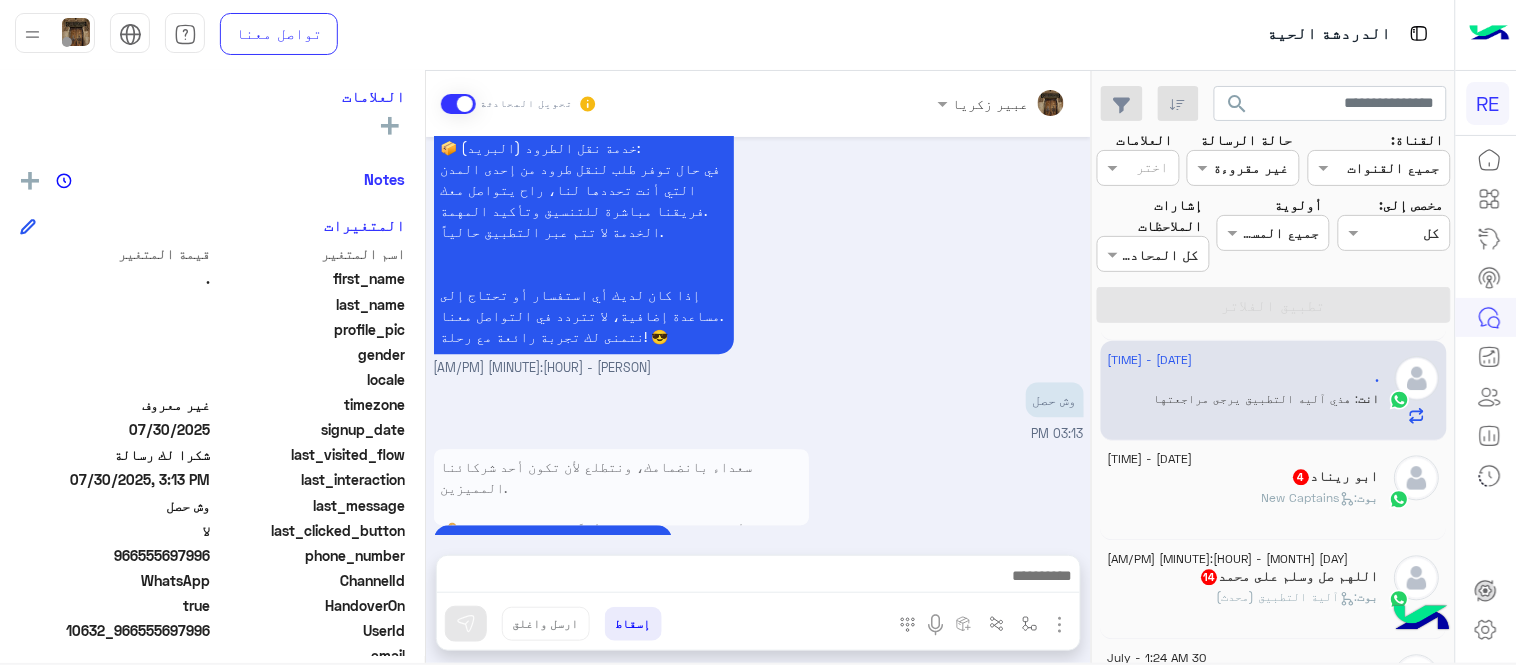 click on "Jul 30, 2025  ولكن طلب   02:52 PM  صورة التامين ماني عارف وش ذي   02:52 PM  السياره بسم الشركه حقت التمويل   02:53 PM  وسمعت عن تطبيقكم وسجلت   02:53 PM  تم تفعيل حسابك  عبير زكريا -  02:59 PM  من اي مدينة؟  عبير زكريا -  02:59 PM  الرياض   02:59 PM  متواجدين بمحطة قطار الثمامة  عبير زكريا -  03:12 PM  سعداء بانضمامك، ونتطلع لأن تكون أحد شركائنا المميزين. 🔑 لتبدأ العمل ككابتن، يجب أولاً تفعيل حسابك بعد قبول بياناتك من هيئة النقل. خطوات البدء والدخول في السرا: 1️⃣ حمّل التطبيق وسجل بيانات سيارتك. 2️⃣ بعد قبول بياناتك من هيئة النقل وتفعيل حسابك، توجه إلى أقرب مطار أو محطة قطار. لتفادي مشاكل السرا: وش حصل" at bounding box center [758, 336] 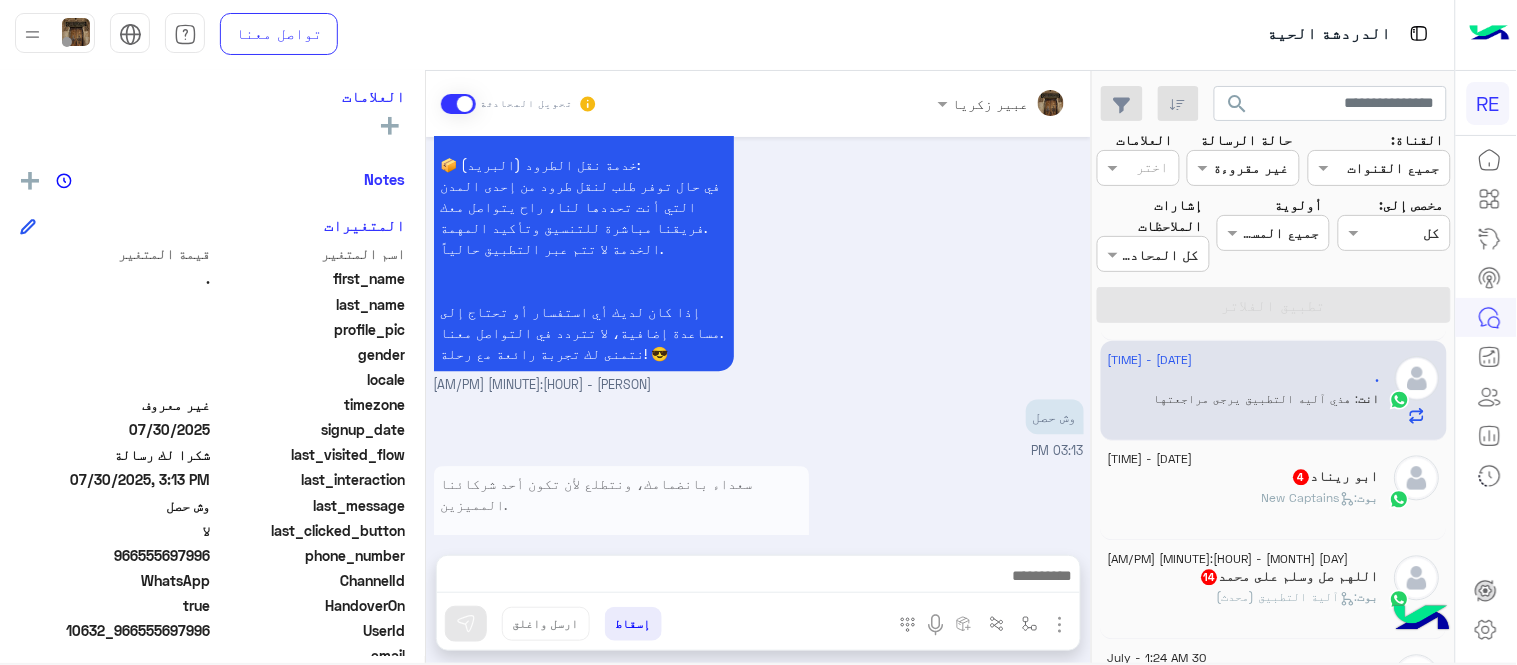 click on "ابو ريناد  4" 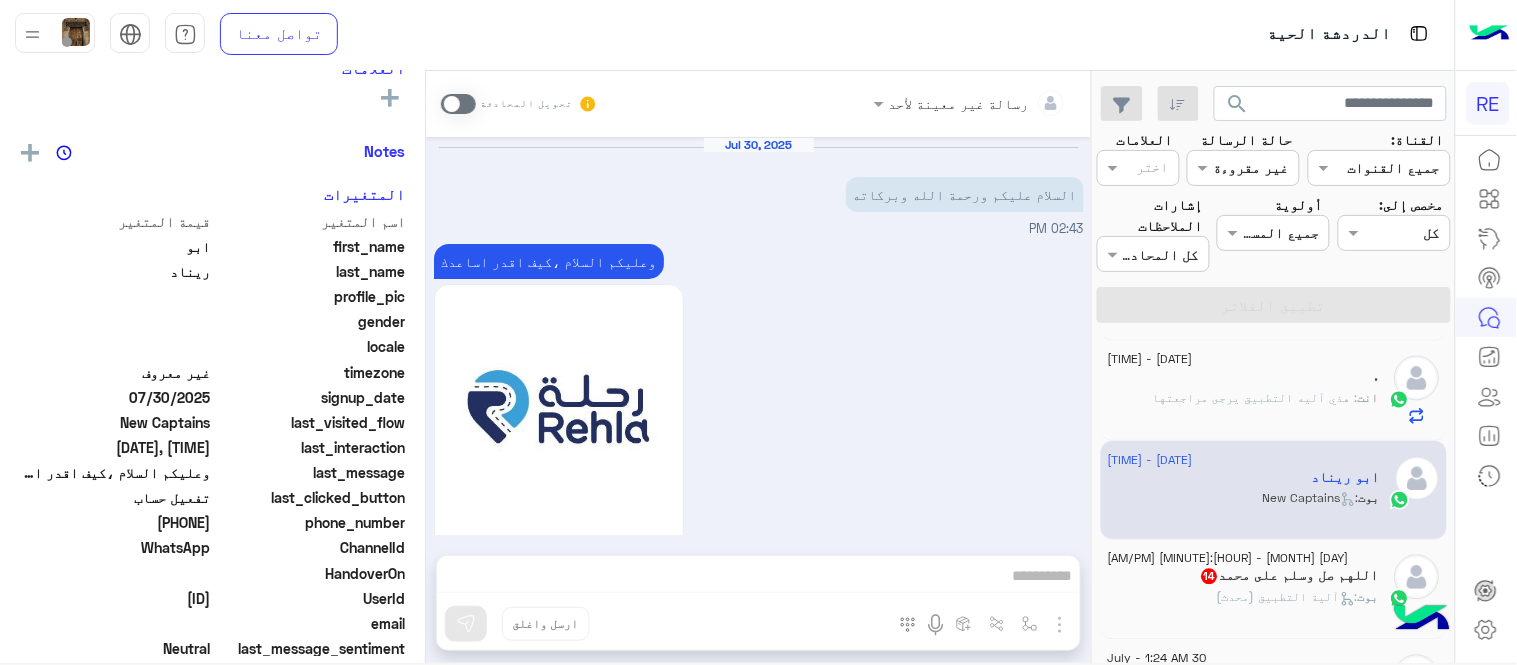 scroll, scrollTop: 327, scrollLeft: 0, axis: vertical 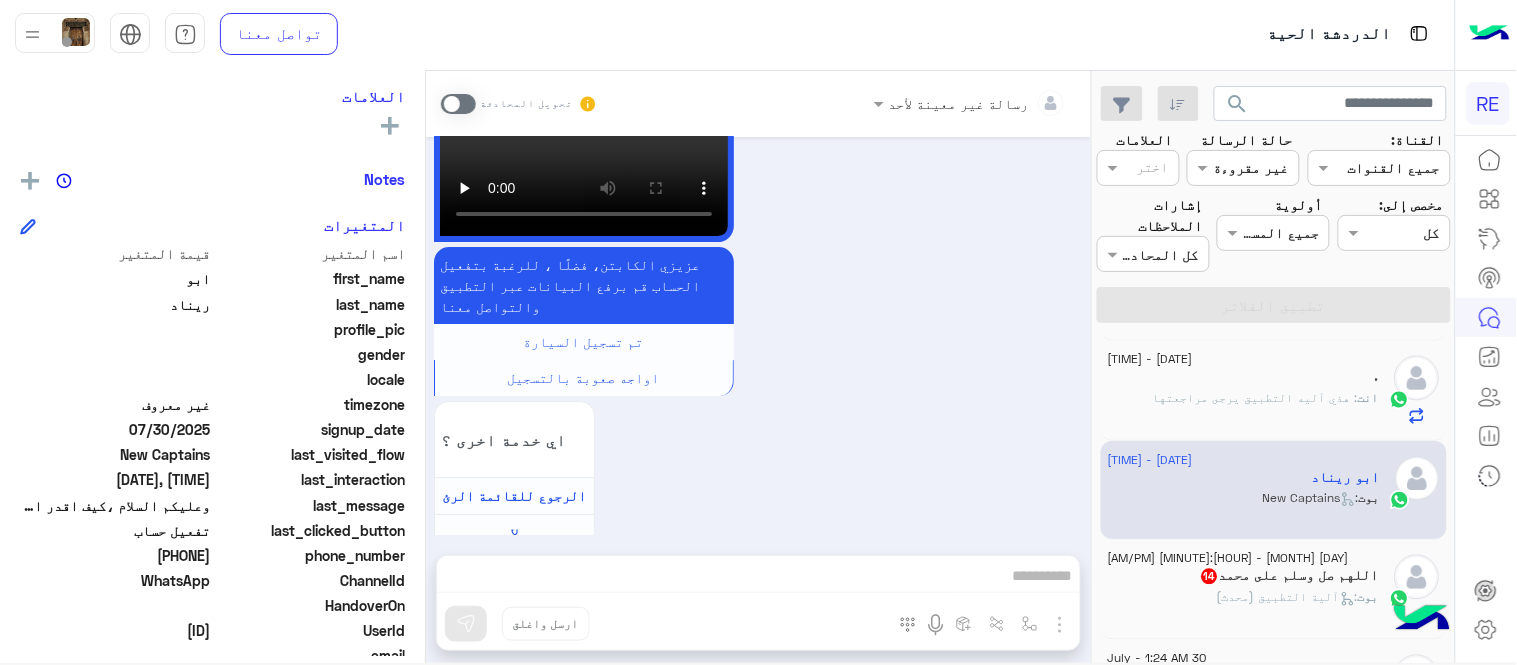 drag, startPoint x: 142, startPoint y: 553, endPoint x: 214, endPoint y: 551, distance: 72.02777 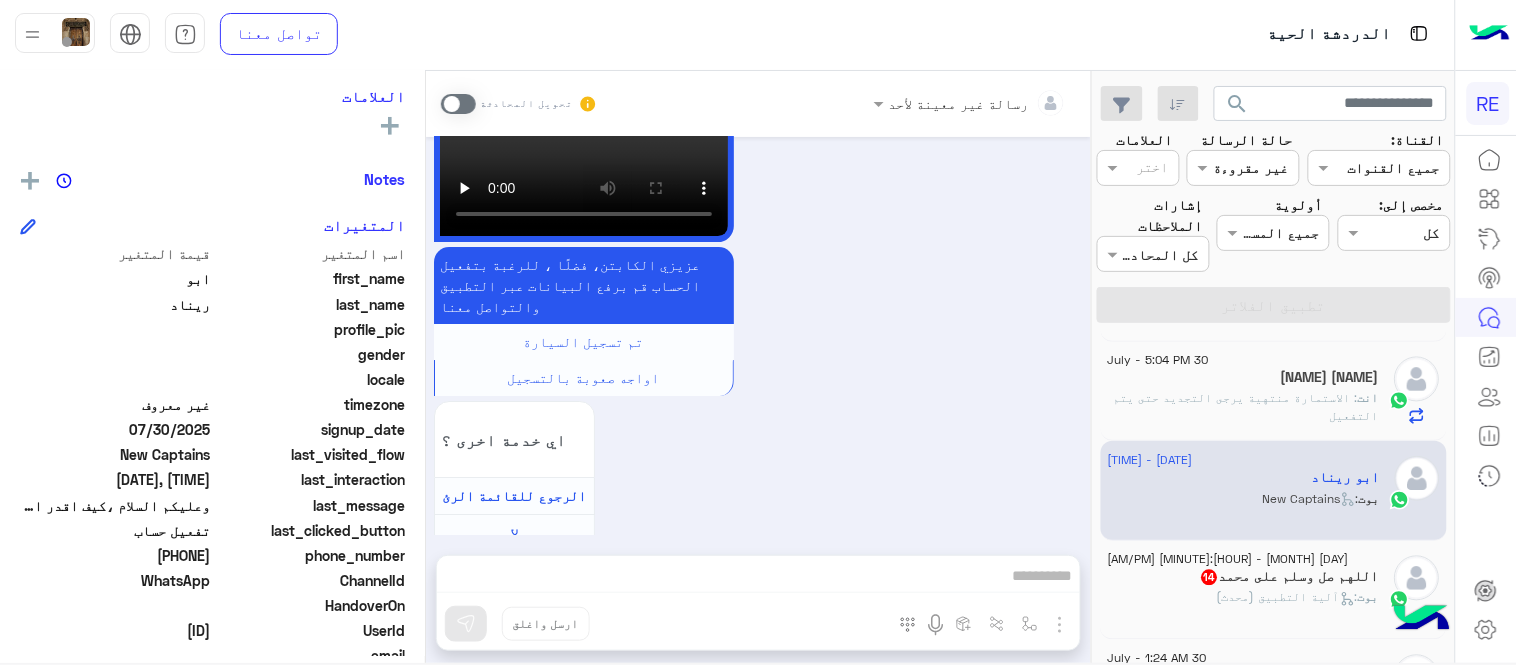 click at bounding box center [458, 104] 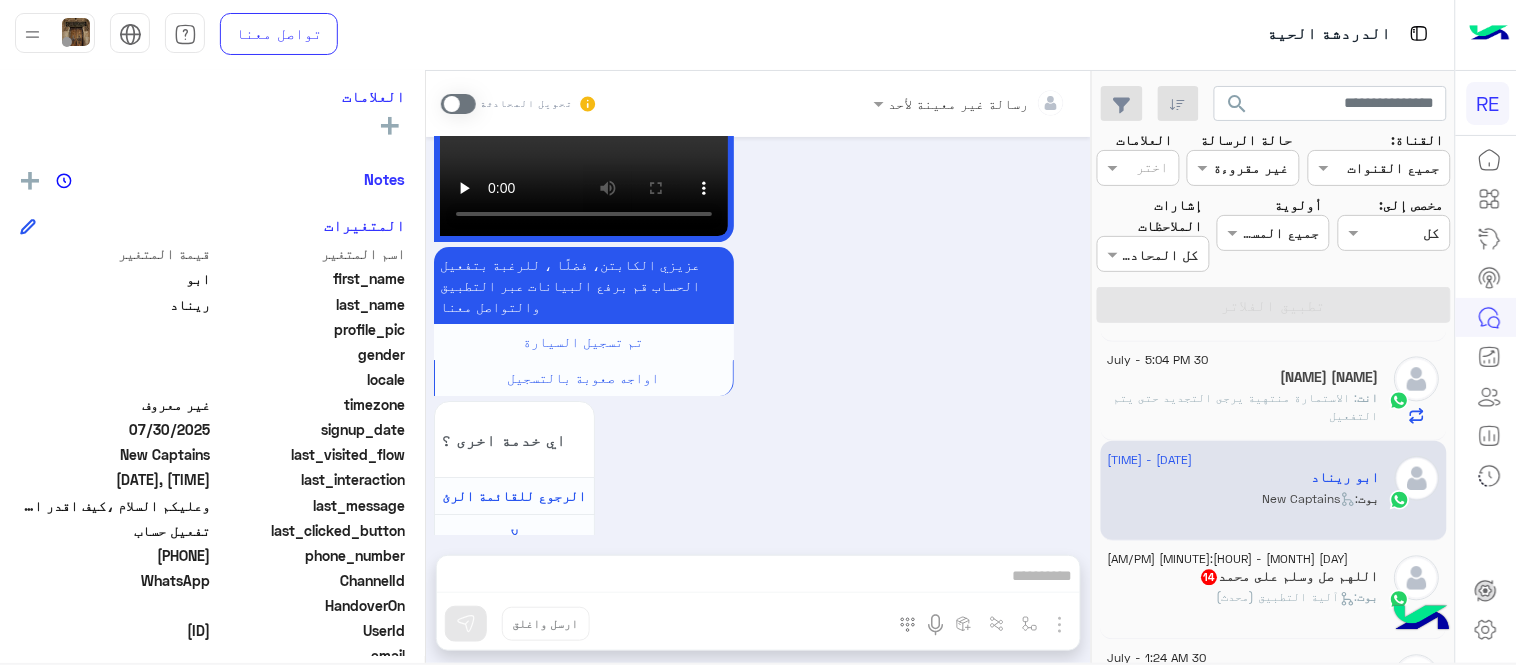 click on "رسالة غير معينة لأحد تحويل المحادثة     Jul 30, 2025  السلام عليكم ورحمة الله وبركاته   02:43 PM  وعليكم السلام ،كيف اقدر اساعدك
اهلًا بك في تطبيق رحلة 👋
Welcome to Rehla  👋
من فضلك أختر لغة التواصل
Please choose your preferred Language
English   عربي     02:43 PM   عربي    02:43 PM  هل أنت ؟   كابتن 👨🏻‍✈️   عميل 🧳   رحال (مرشد مرخص) 🏖️     02:43 PM   كابتن     02:43 PM  اختر احد الخدمات التالية:    02:43 PM   تفعيل حساب    02:44 PM  يمكنك الاطلاع على شروط الانضمام لرحلة ك (كابتن ) الموجودة بالصورة أعلاه،
لتحميل التطبيق عبر الرابط التالي : 📲
http://onelink.to/Rehla     تم تسجيل السيارة   اواجه صعوبة بالتسجيل  اي خدمة اخرى ؟  لا     02:44 PM   إسقاط" at bounding box center [758, 371] 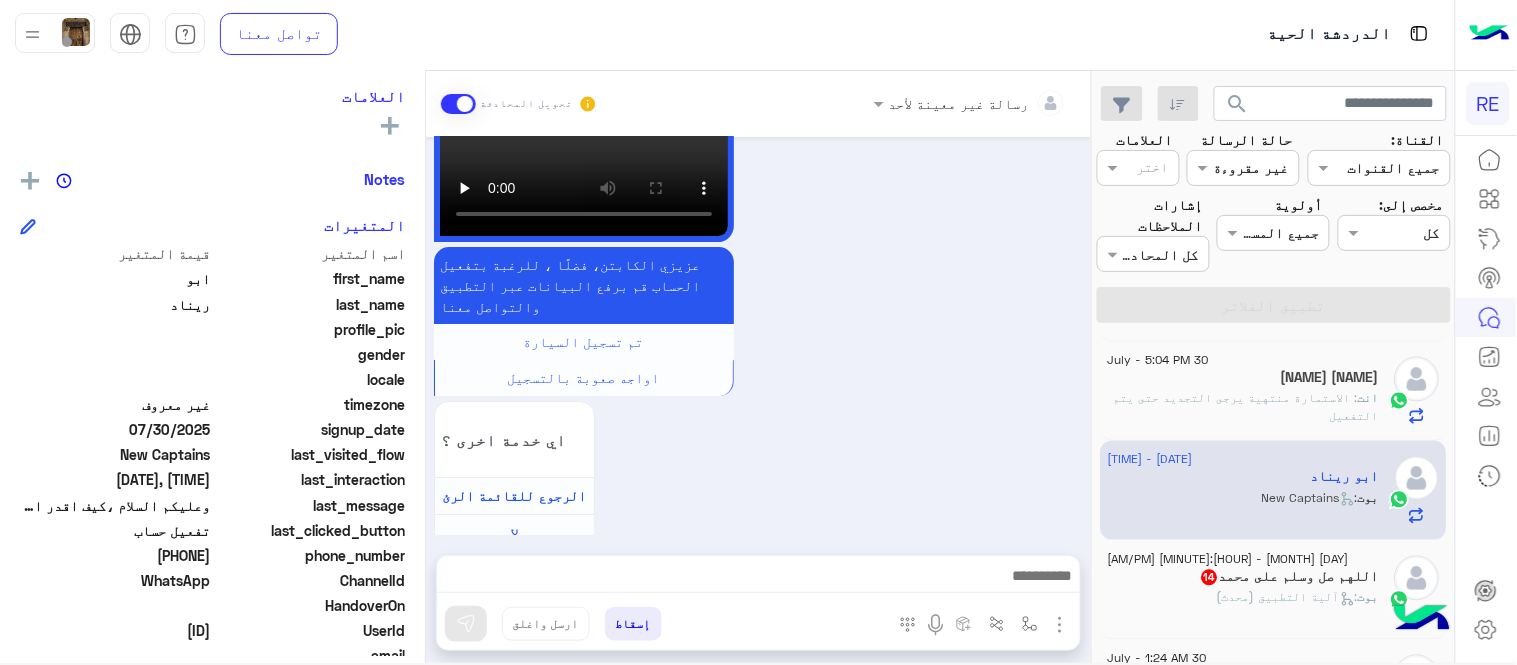 scroll, scrollTop: 1683, scrollLeft: 0, axis: vertical 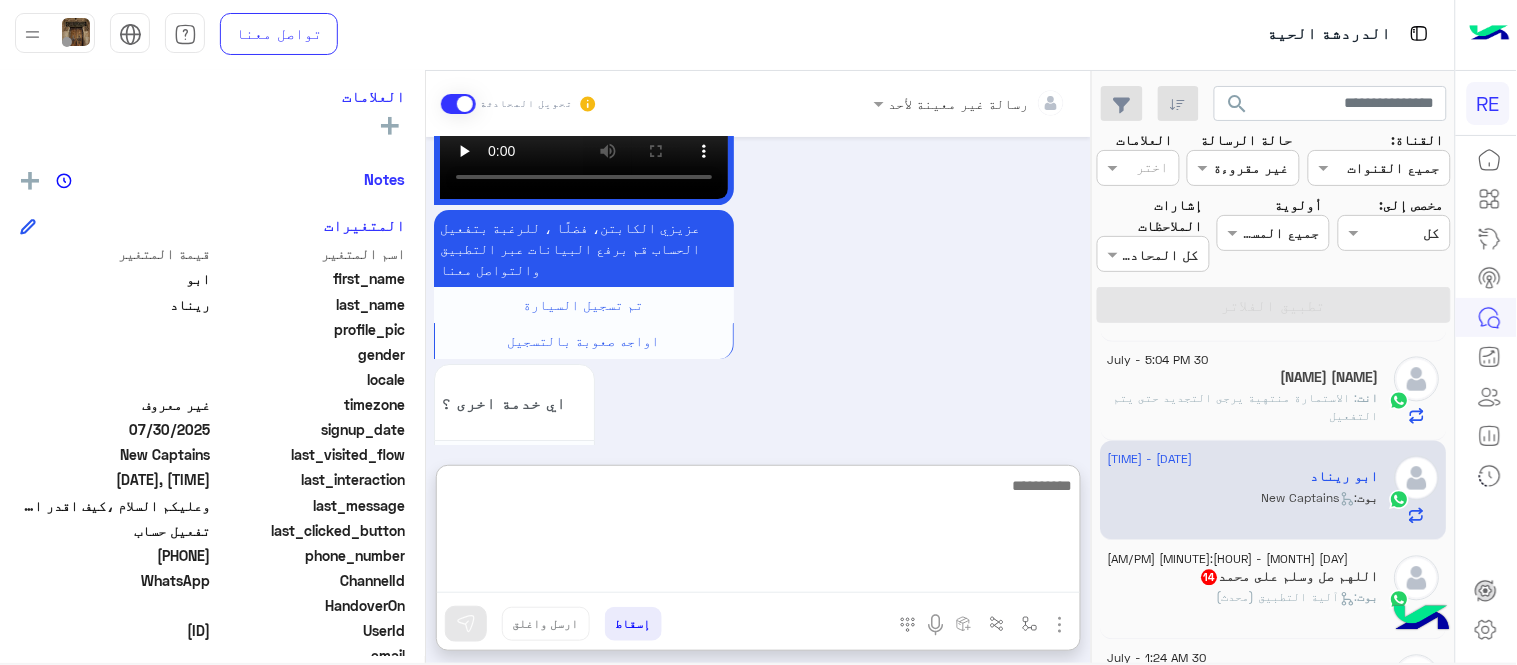 click at bounding box center [758, 533] 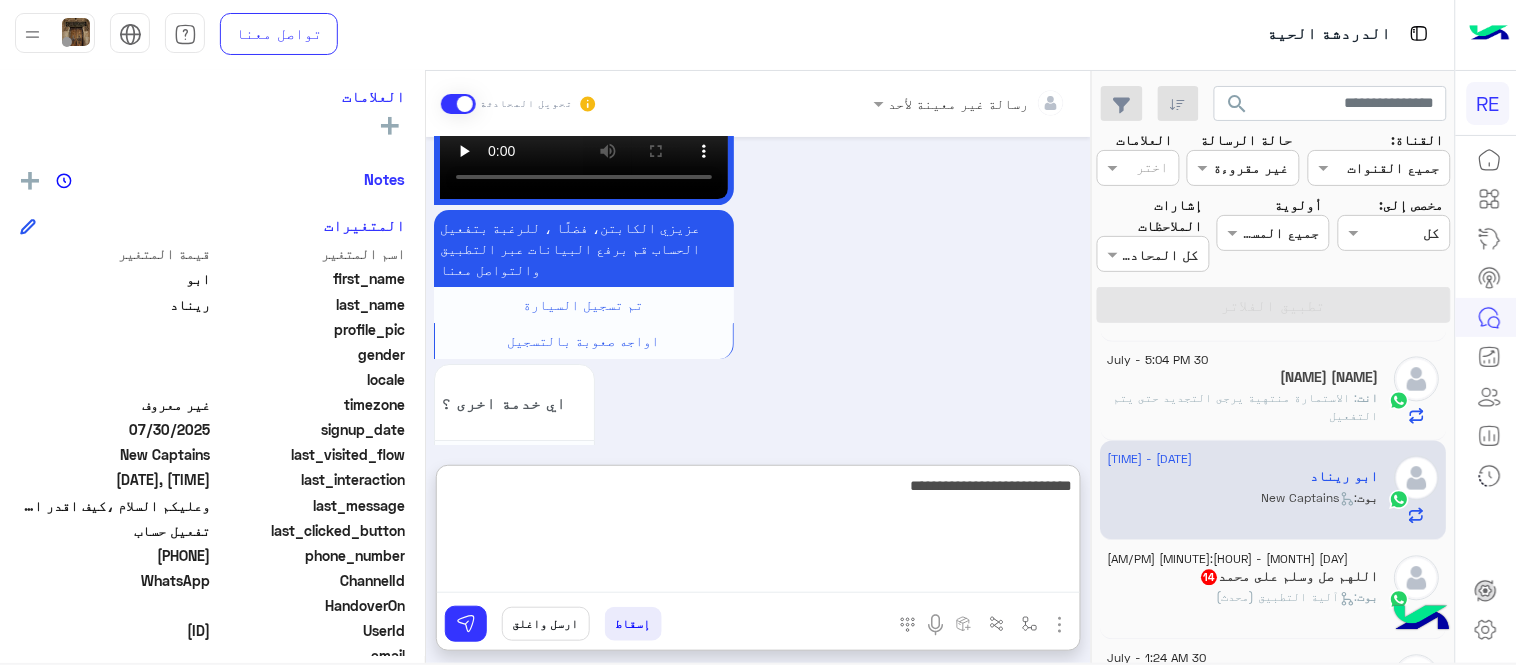 type on "**********" 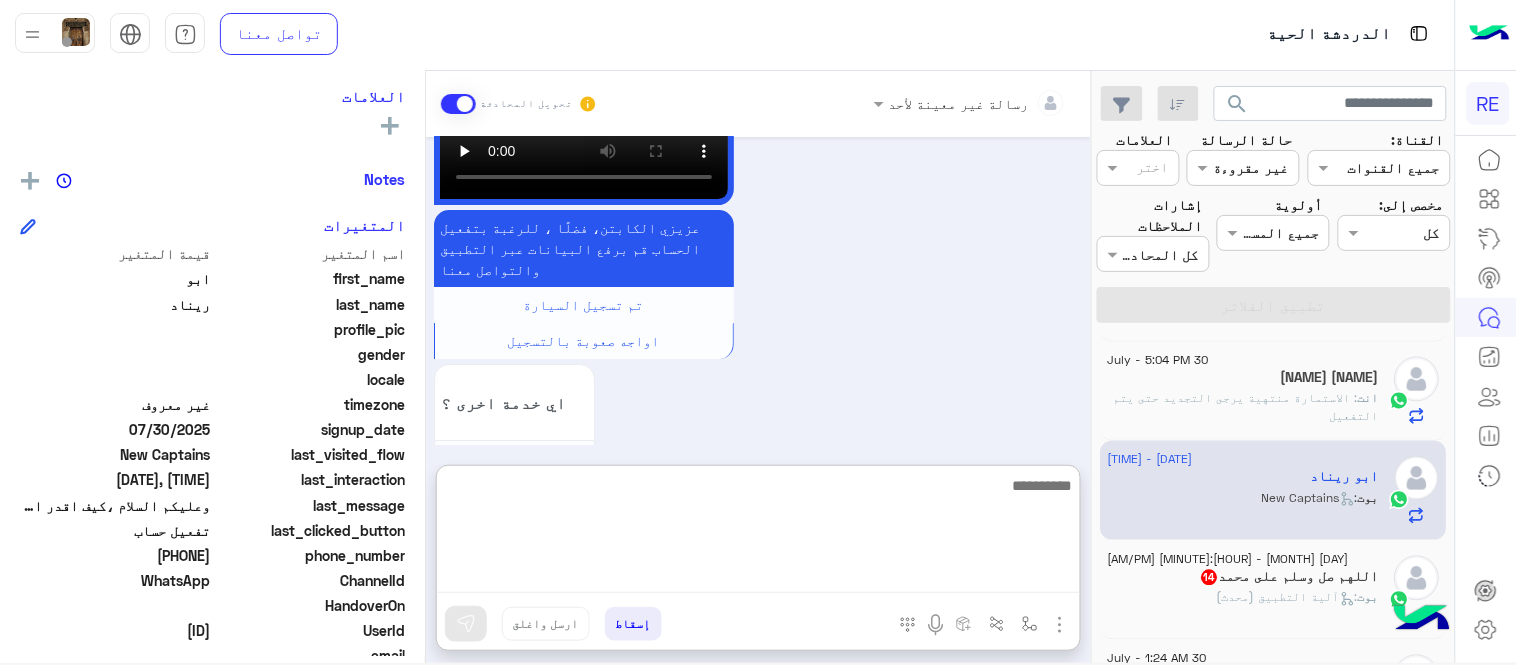 scroll, scrollTop: 1836, scrollLeft: 0, axis: vertical 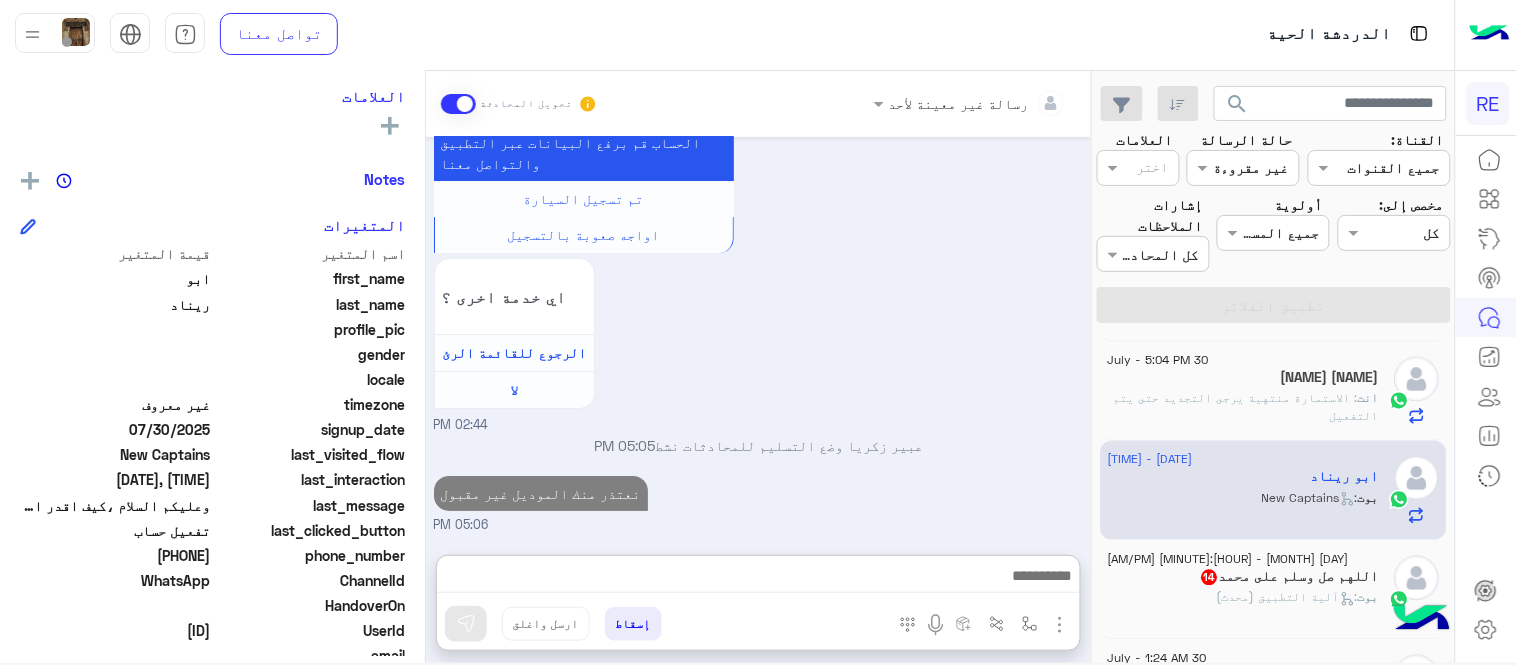 click on "يمكنك الاطلاع على شروط الانضمام لرحلة ك (كابتن ) الموجودة بالصورة أعلاه،
لتحميل التطبيق عبر الرابط التالي : 📲
http://onelink.to/Rehla    يسعدنا انضمامك لتطبيق رحلة يمكنك اتباع الخطوات الموضحة لتسجيل بيانات سيارتك بالفيديو التالي  : عزيزي الكابتن، فضلًا ، للرغبة بتفعيل الحساب قم برفع البيانات عبر التطبيق والتواصل معنا  تم تسجيل السيارة   اواجه صعوبة بالتسجيل  اي خدمة اخرى ؟  الرجوع للقائمة الرئ   لا     02:44 PM" at bounding box center [759, -27] 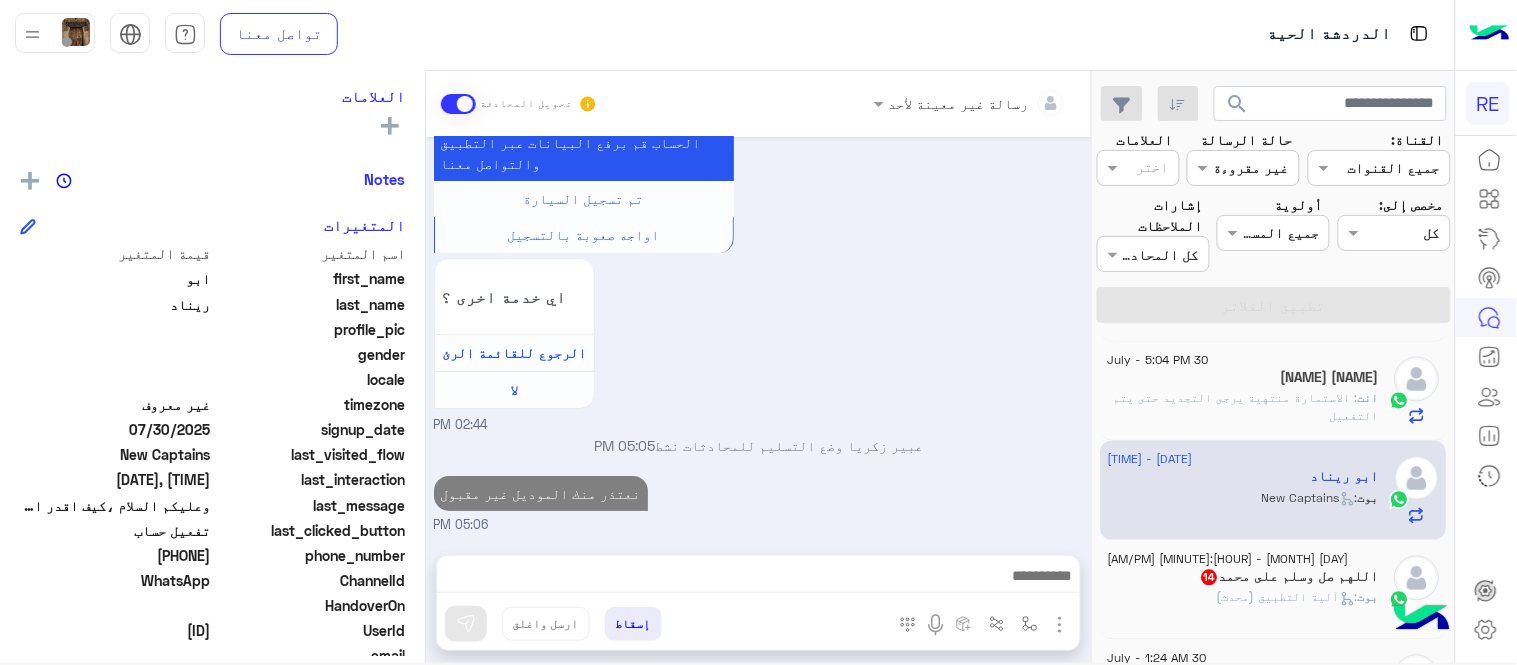 scroll, scrollTop: 1746, scrollLeft: 0, axis: vertical 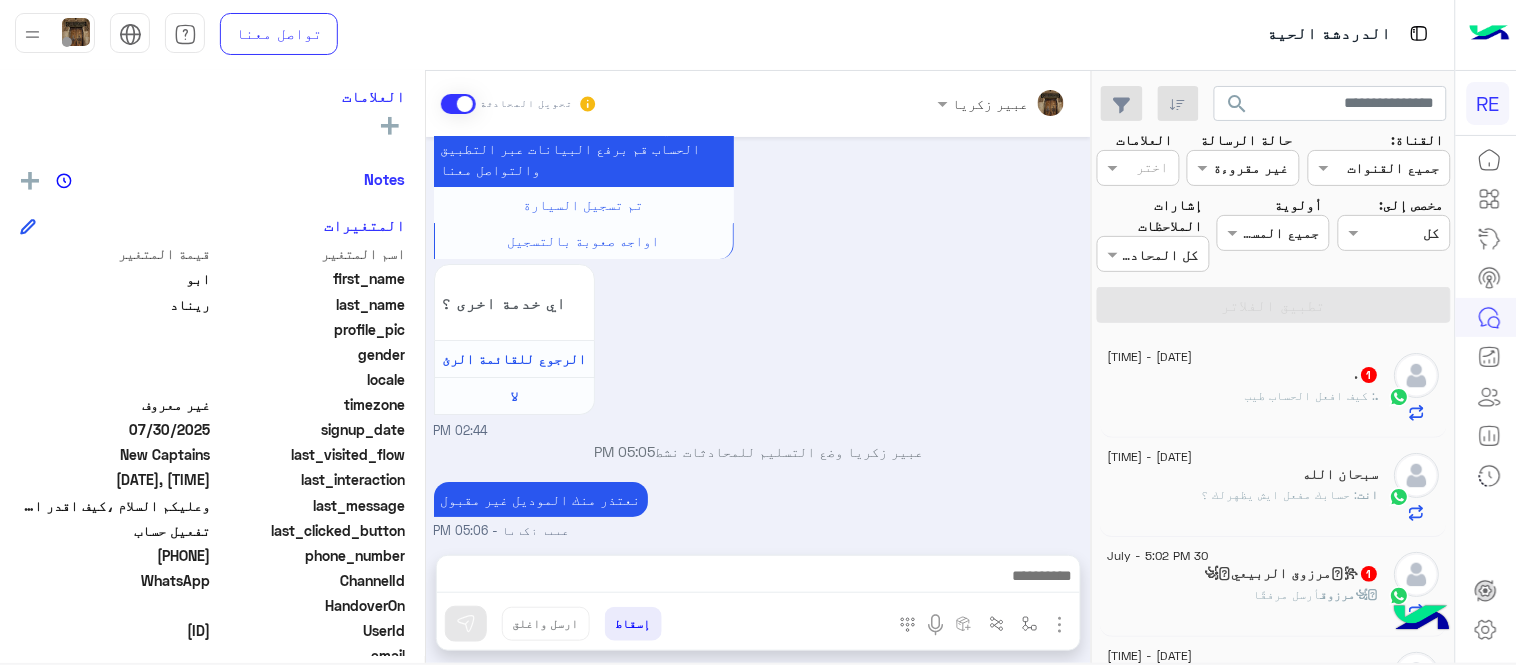 click on "[DATE] - [TIME]" 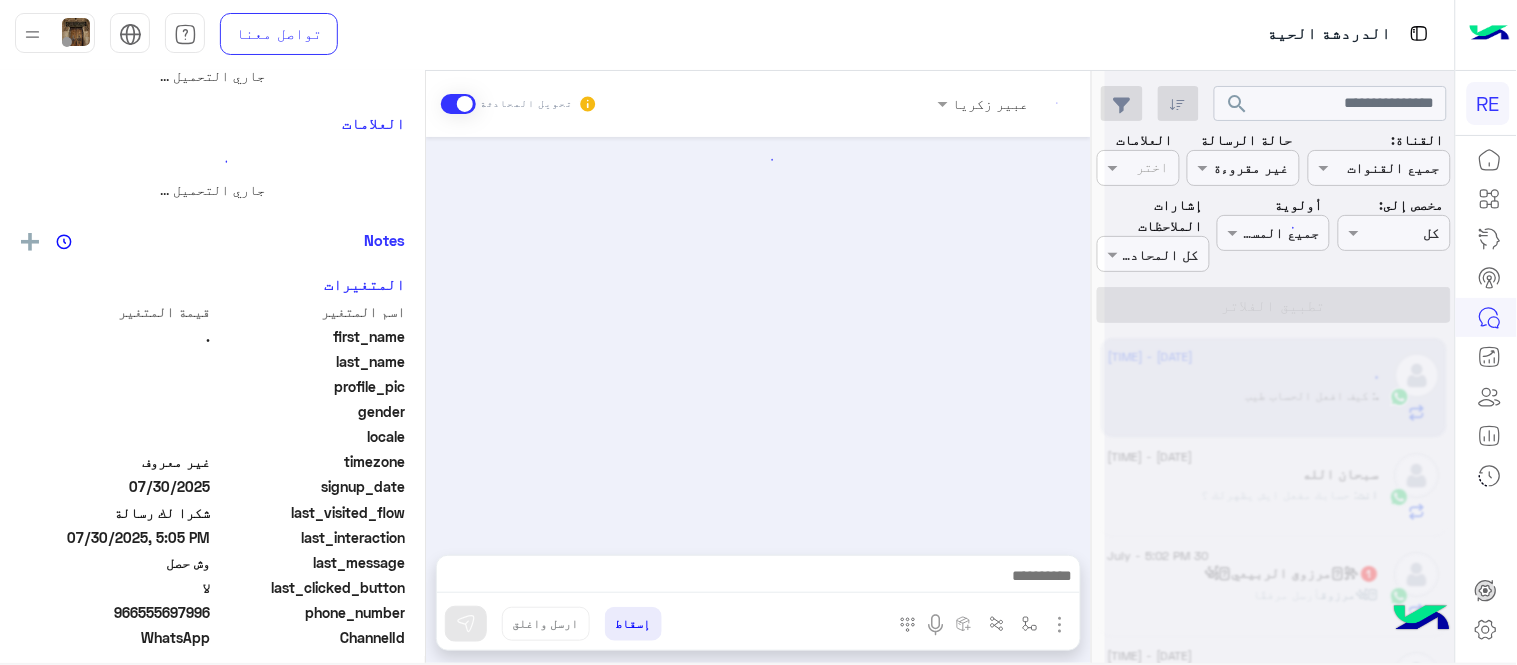 scroll, scrollTop: 0, scrollLeft: 0, axis: both 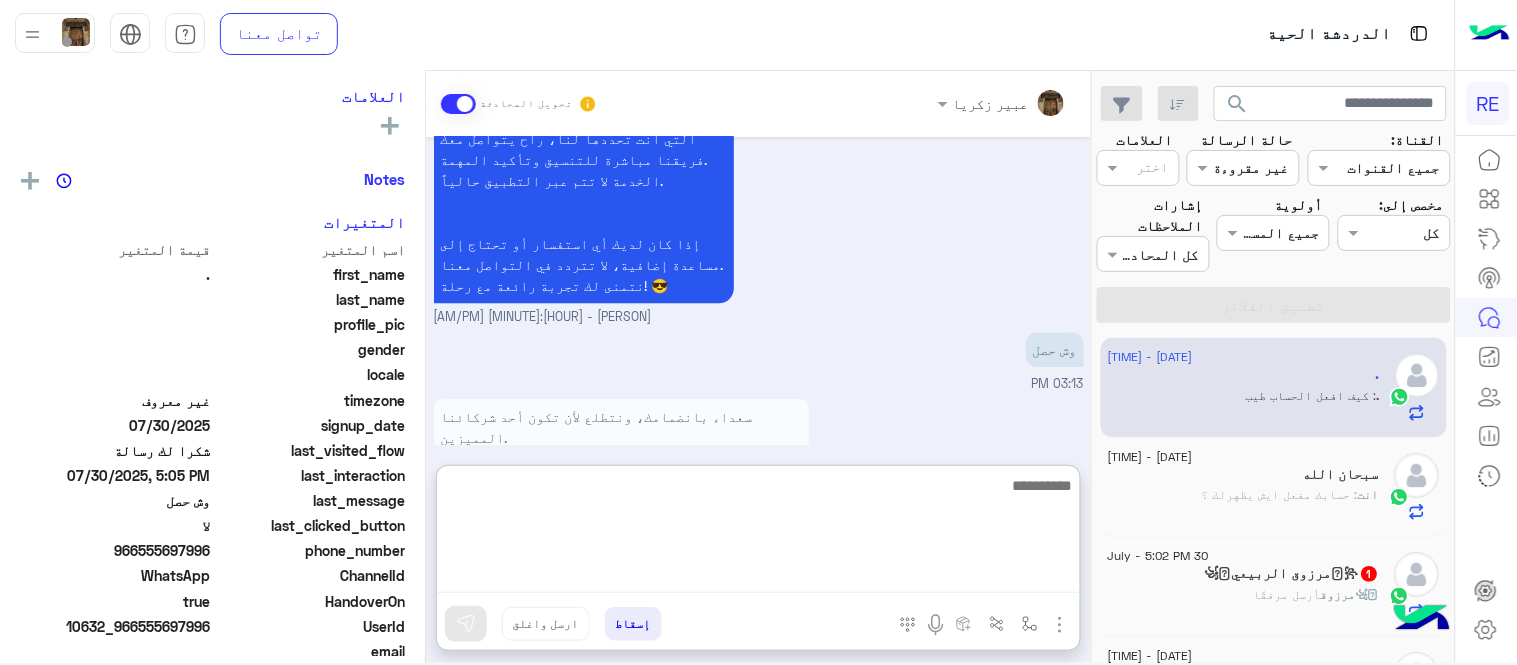 click at bounding box center [758, 533] 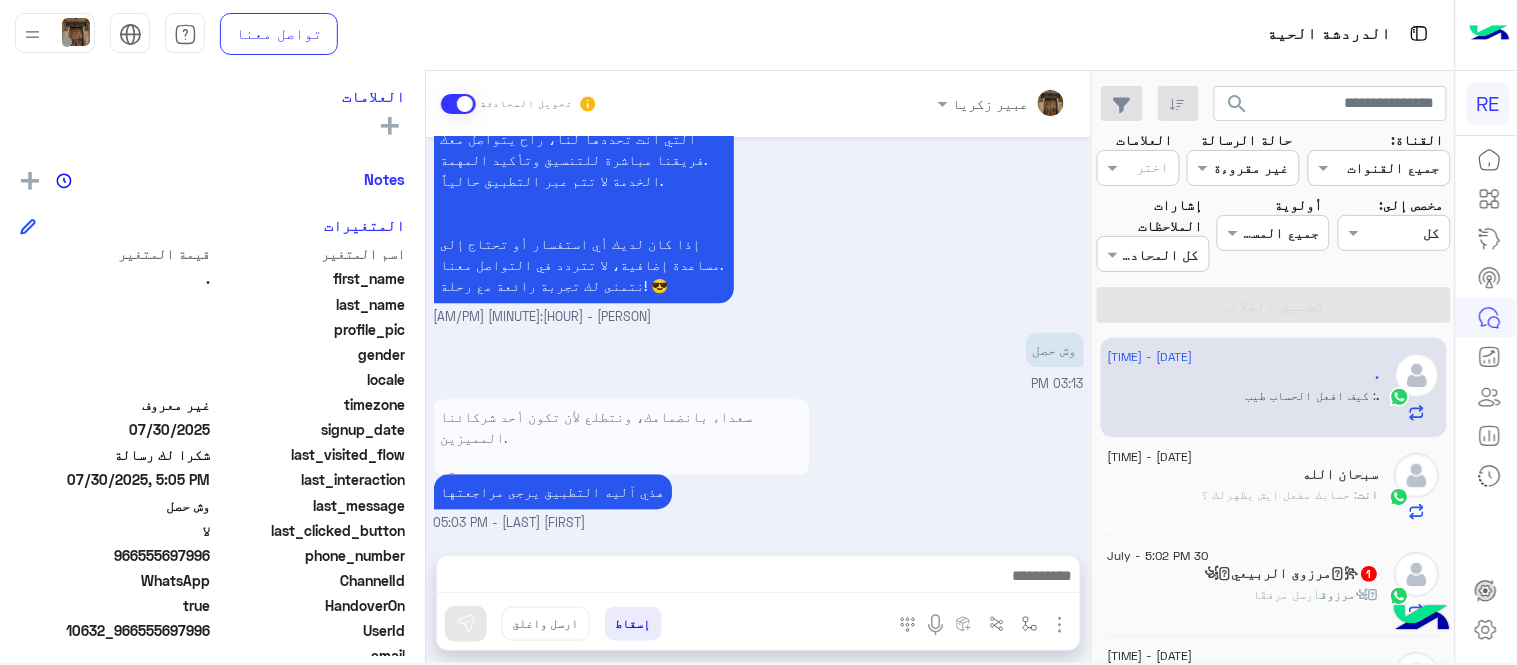 click on "سعداء بانضمامك، ونتطلع لأن تكون أحد شركائنا المميزين. 🔑 لتبدأ العمل ككابتن، يجب أولاً تفعيل حسابك بعد قبول بياناتك من هيئة النقل. خطوات البدء والدخول في السرا: 1️⃣ حمّل التطبيق وسجل بيانات سيارتك. 2️⃣ بعد قبول بياناتك من هيئة النقل وتفعيل حسابك، توجه إلى أقرب مطار أو محطة قطار. 3️⃣ عند الوصول، فعّل خيار "متاح" ثم اضغط على "الدخول في السرا". 4️⃣ بعد دخولك في السرا، ستبدأ في استقبال طلبات العملاء الموجهة من المرحلين المتواجدين في الموقع. لتفادي مشاكل السرا: ✅ تأكد من الدخول في السرا. ✅ التواجد داخل زون المطار أو محطة القطار. 📦 خدمة نقل الطرود (البريد):" at bounding box center (759, 463) 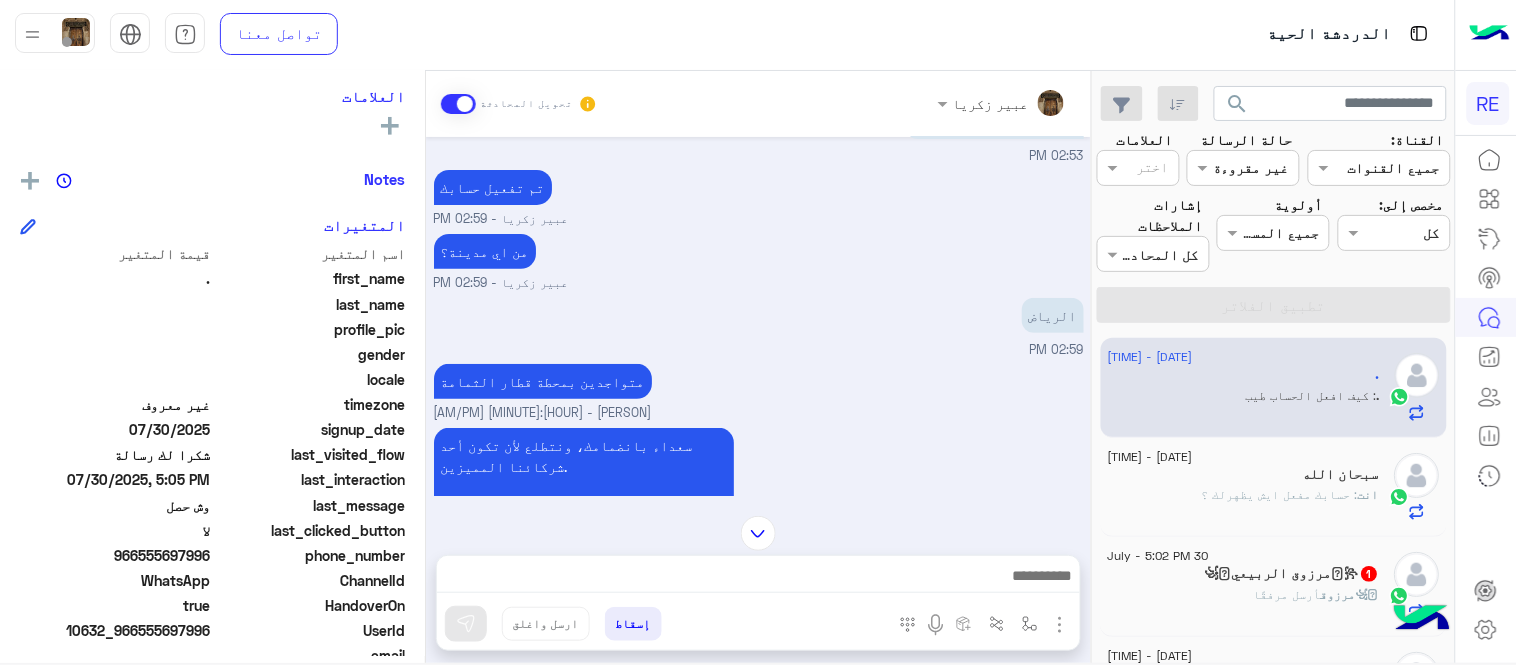 scroll, scrollTop: 1161, scrollLeft: 0, axis: vertical 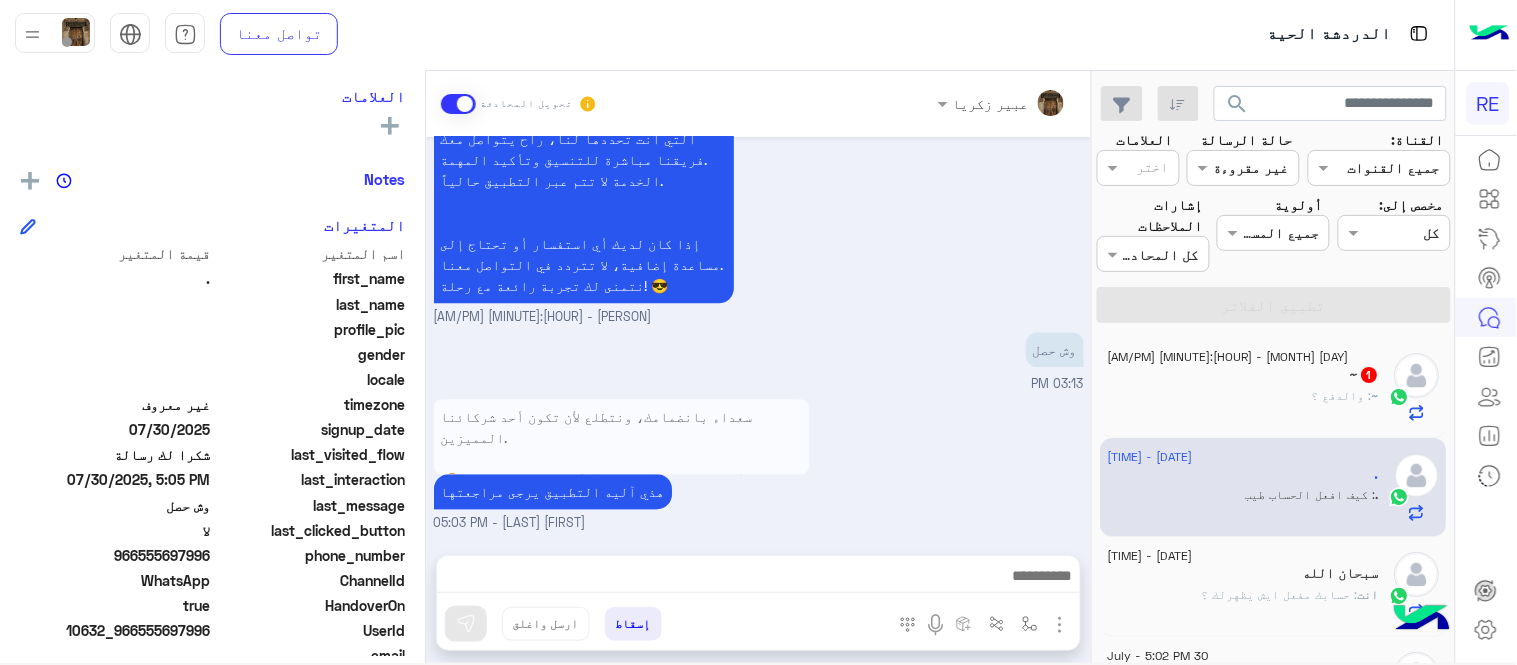 click at bounding box center (873, 561) 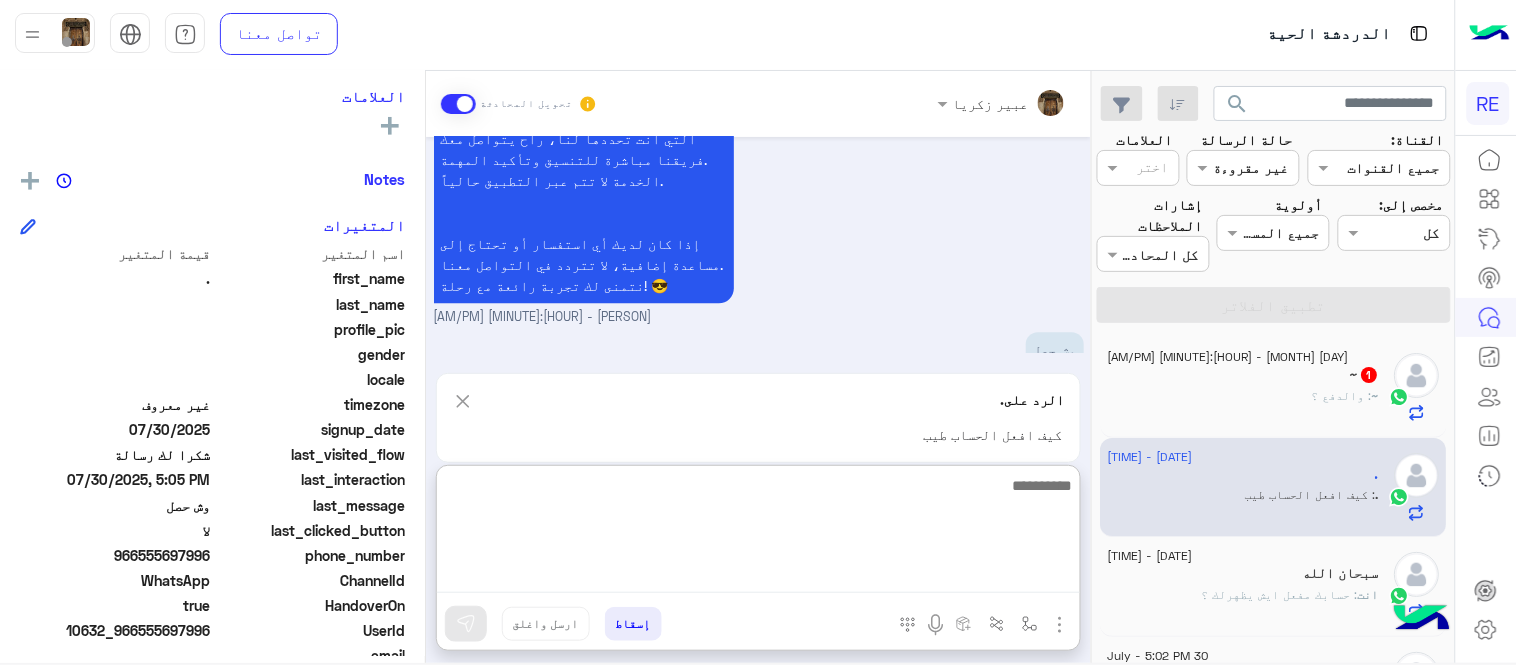 click at bounding box center [758, 533] 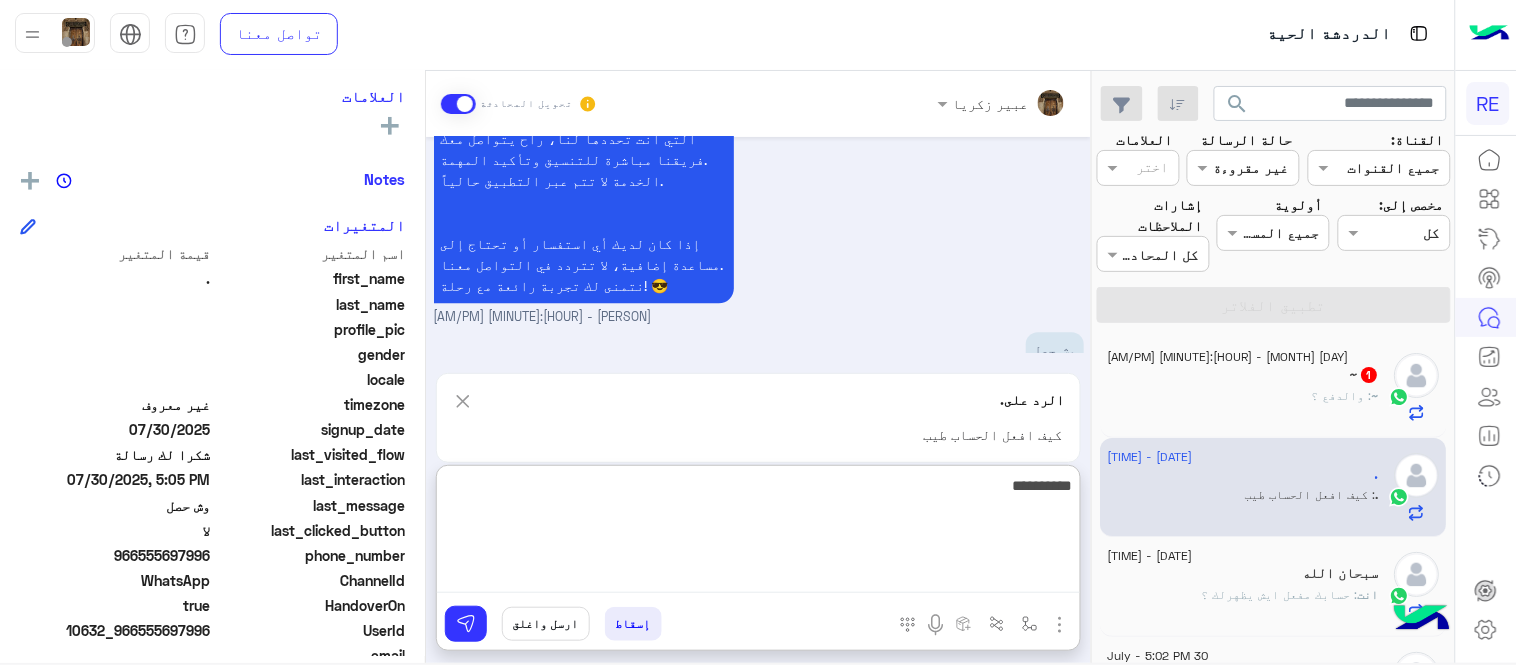 type on "**********" 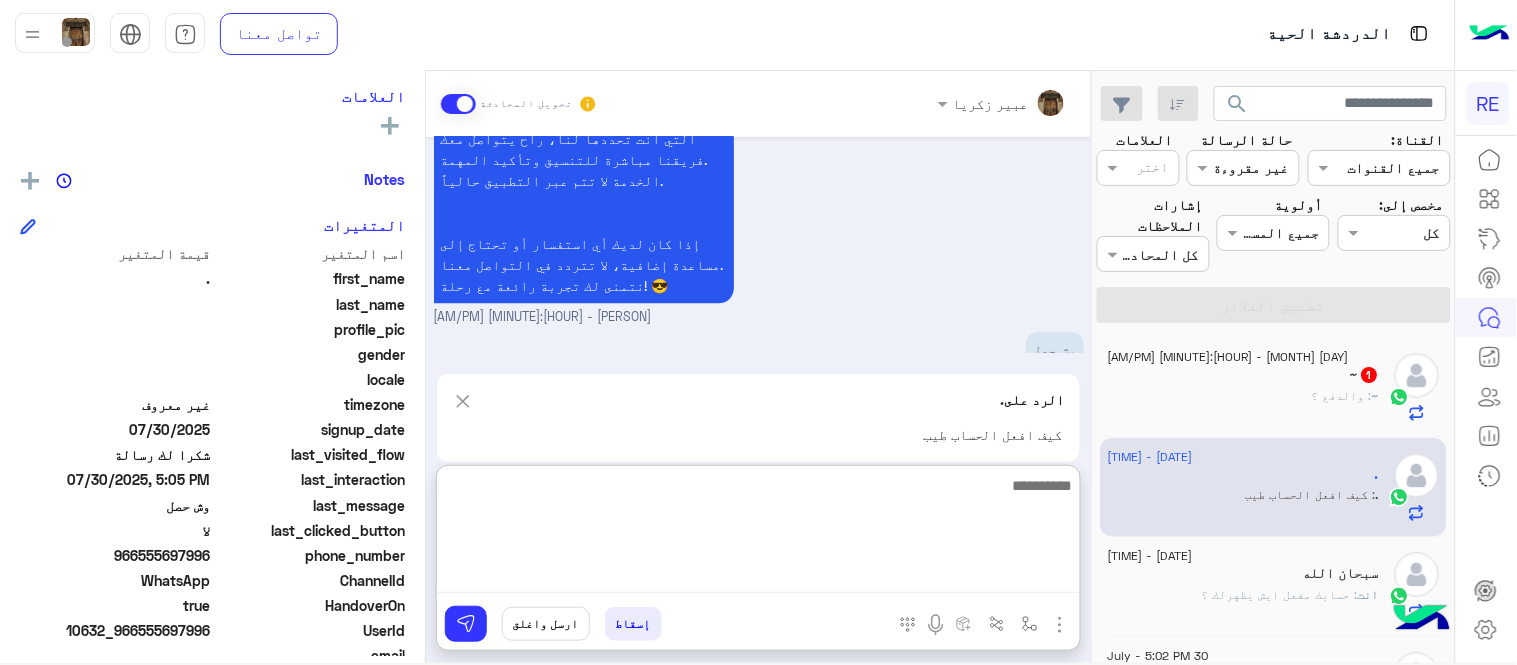 scroll, scrollTop: 1350, scrollLeft: 0, axis: vertical 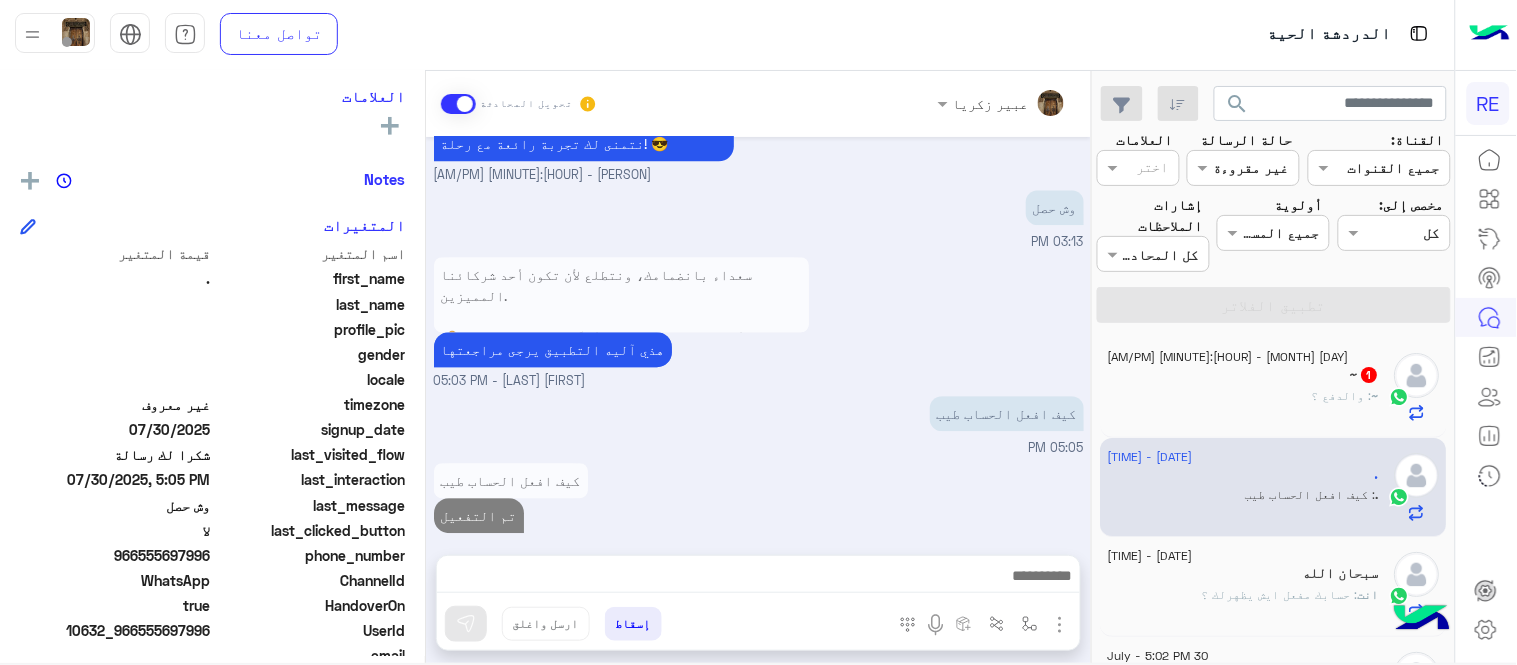 click on "Jul 30, 2025  السياره بسم الشركه حقت التمويل   02:53 PM  وسمعت عن تطبيقكم وسجلت   02:53 PM  تم تفعيل حسابك  [FIRST] [LAST] -  02:59 PM  من اي مدينة؟  [FIRST] [LAST] -  02:59 PM  الرياض   02:59 PM  متواجدين بمحطة قطار الثمامة  [FIRST] [LAST] - 03:12 PM  سعداء بانضمامك، ونتطلع لأن تكون أحد شركائنا المميزين. 🔑 لتبدأ العمل ككابتن، يجب أولاً تفعيل حسابك بعد قبول بياناتك من هيئة النقل. خطوات البدء والدخول في السرا: 1️⃣ حمّل التطبيق وسجل بيانات سيارتك. 2️⃣ بعد قبول بياناتك من هيئة النقل وتفعيل حسابك، توجه إلى أقرب مطار أو محطة قطار. 3️⃣ عند الوصول، فعّل خيار "متاح" ثم اضغط على "الدخول في السرا". لتفادي مشاكل السرا:" at bounding box center [758, 336] 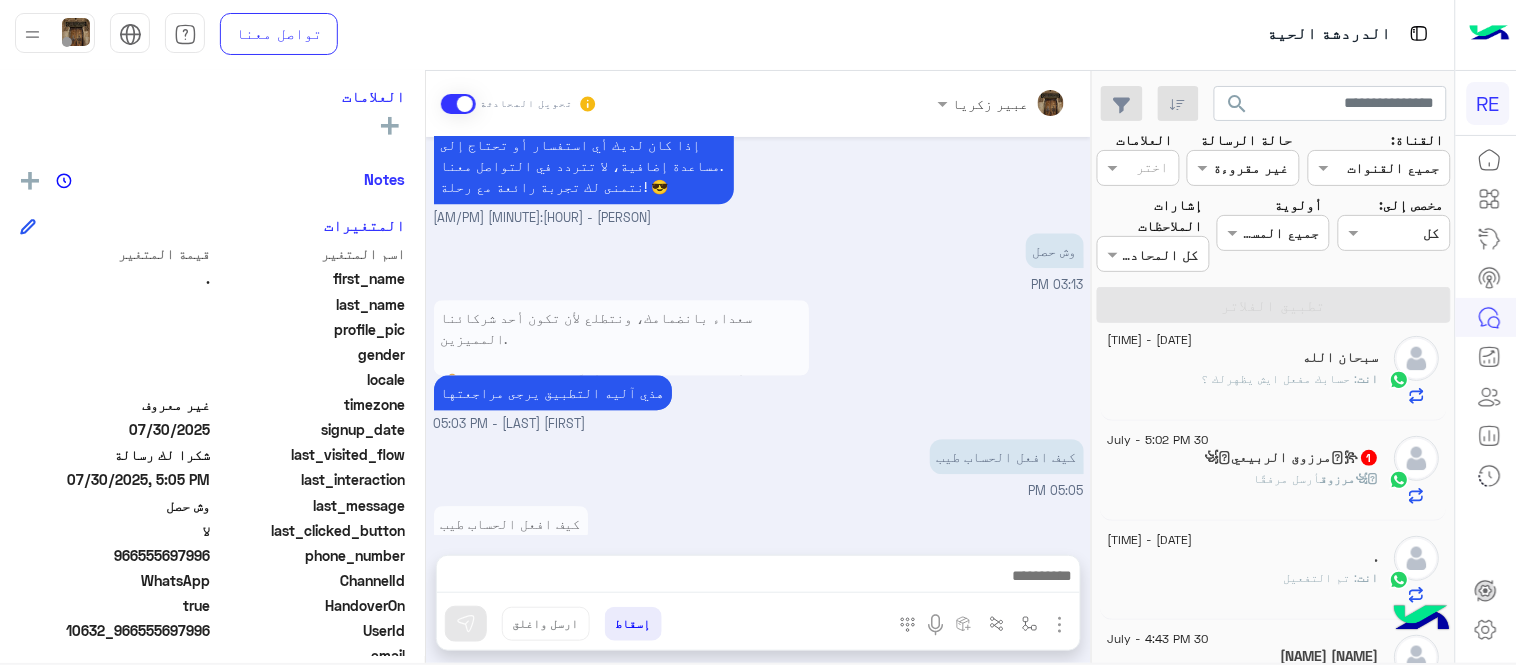 scroll, scrollTop: 223, scrollLeft: 0, axis: vertical 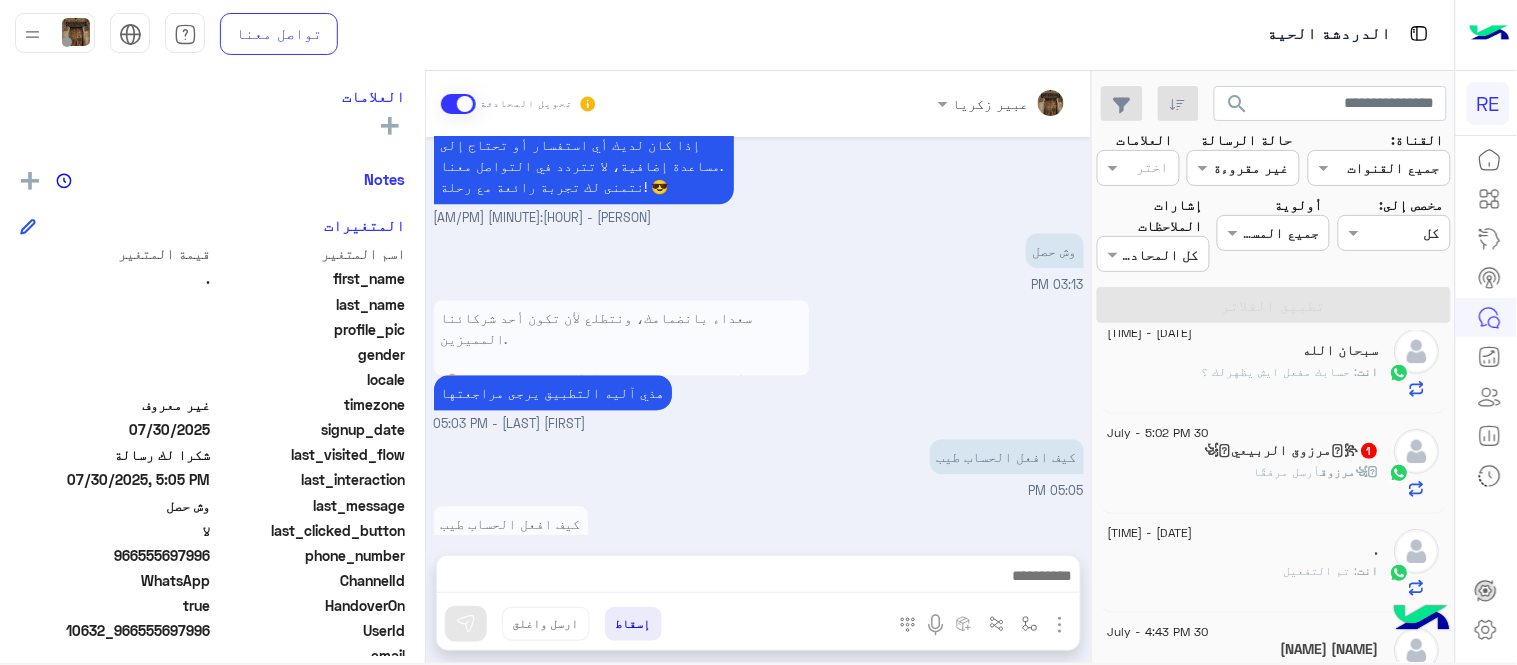 click on "꧁𓊈[PERSON]  أرسل مرفقًا" 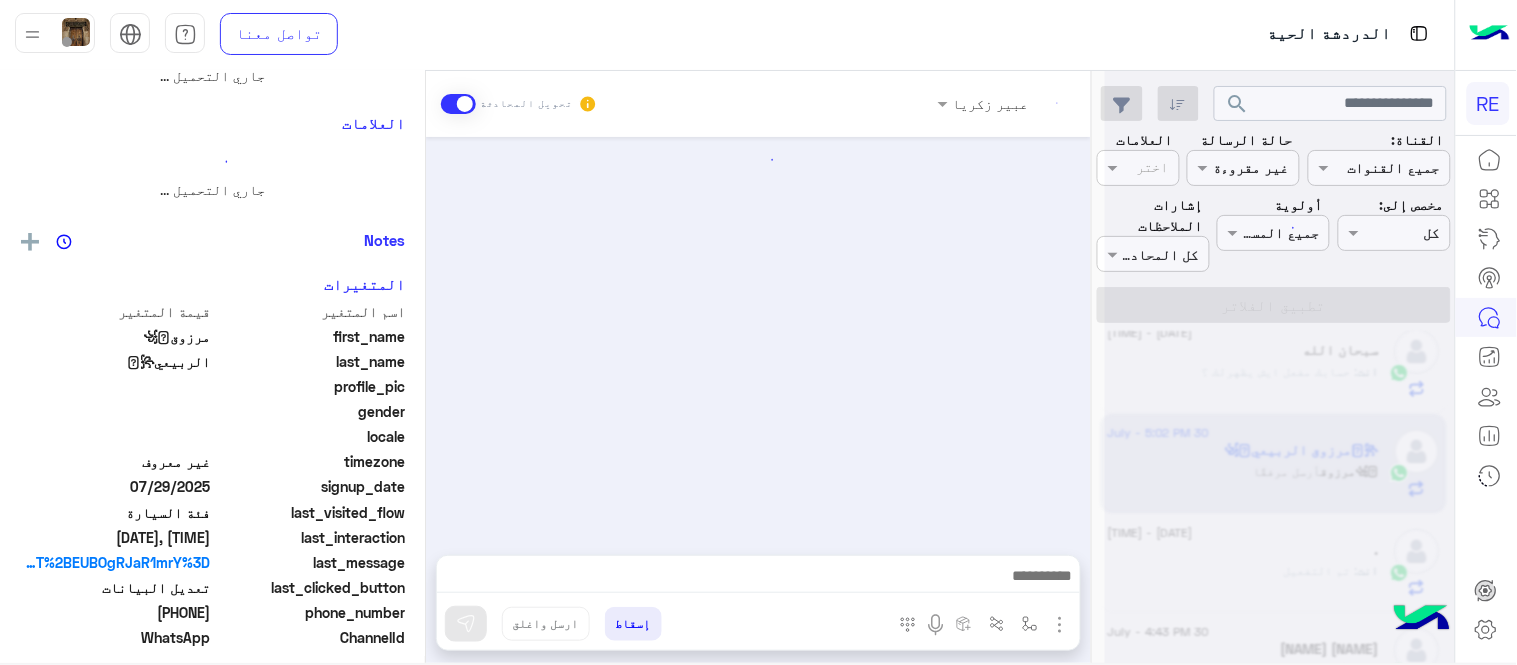 scroll, scrollTop: 0, scrollLeft: 0, axis: both 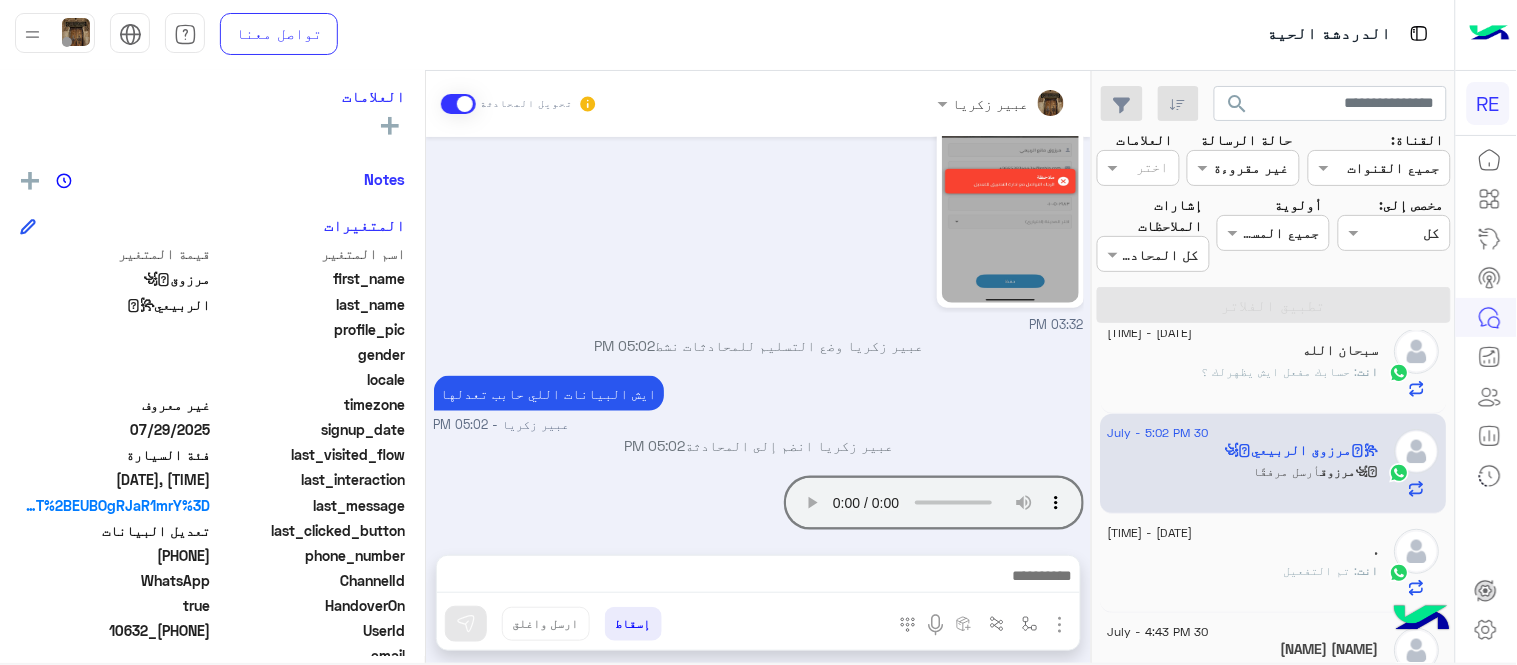 drag, startPoint x: 140, startPoint y: 553, endPoint x: 213, endPoint y: 553, distance: 73 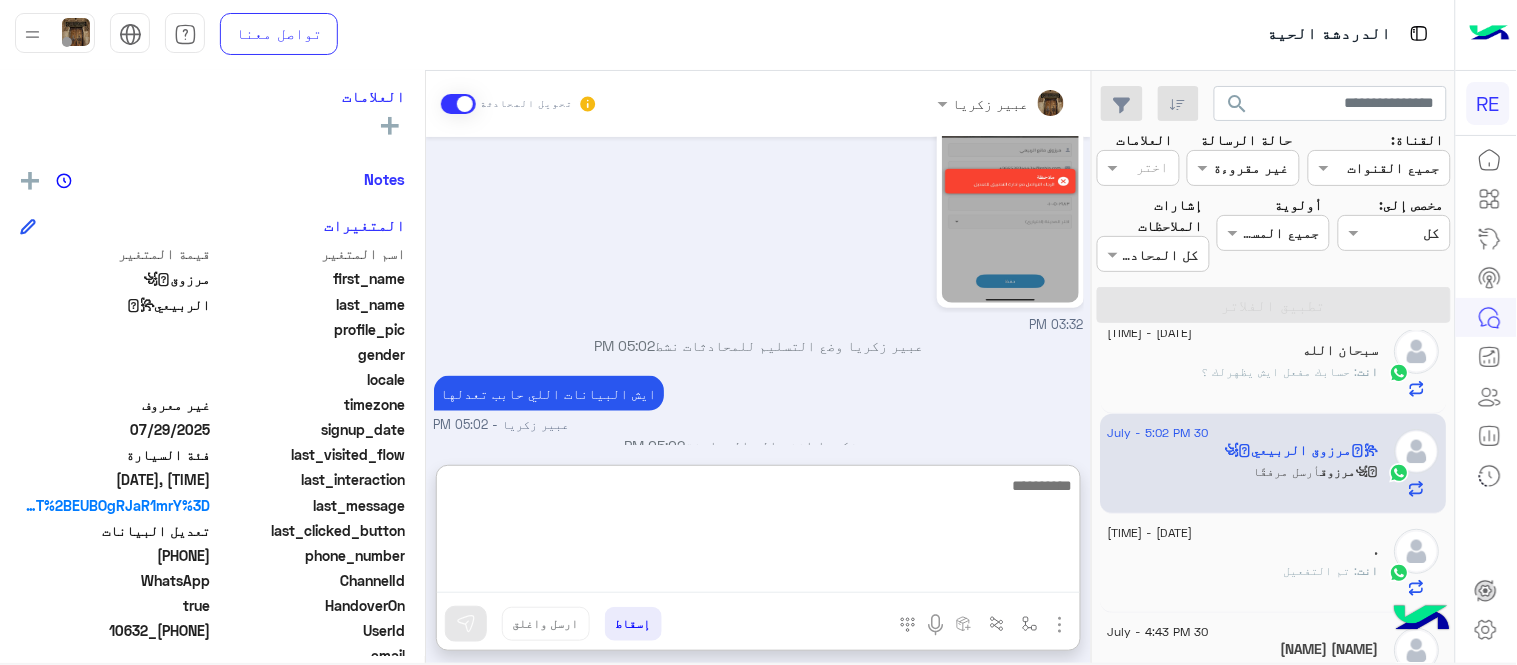 click at bounding box center [758, 533] 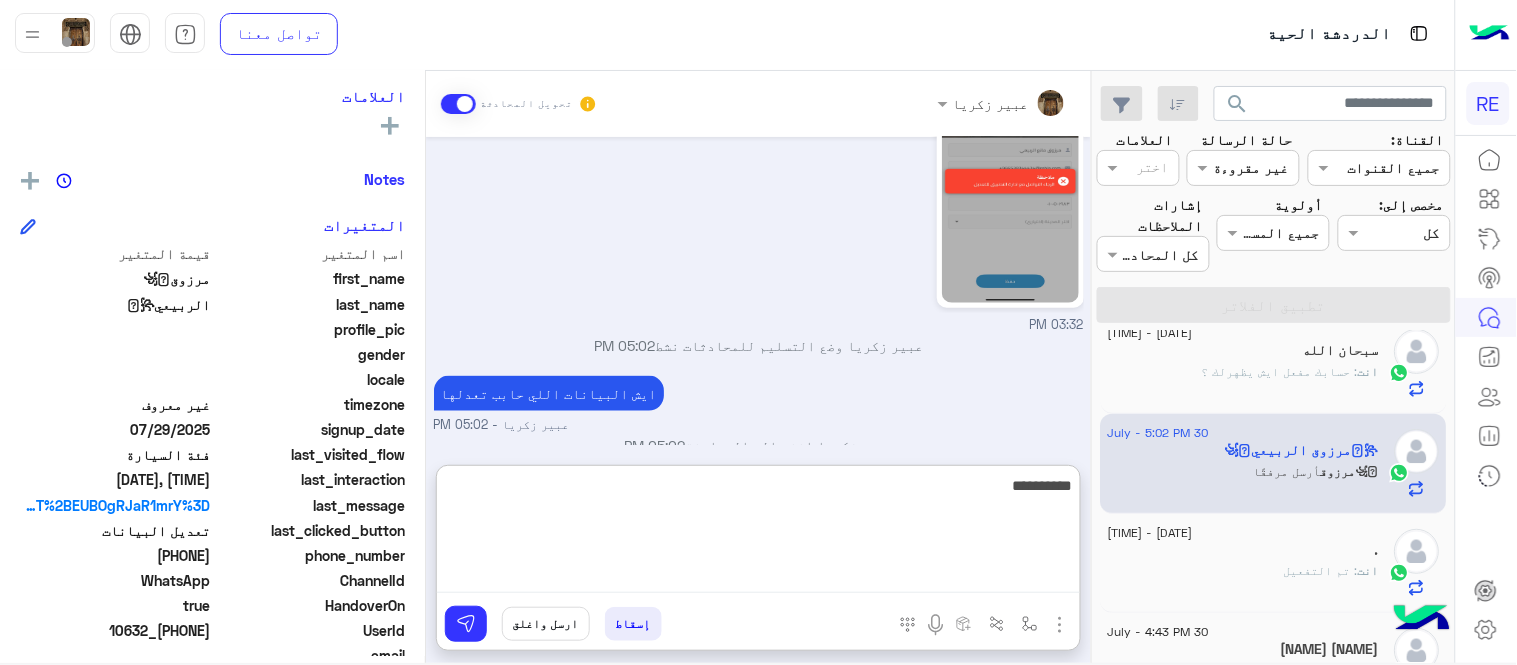type on "**********" 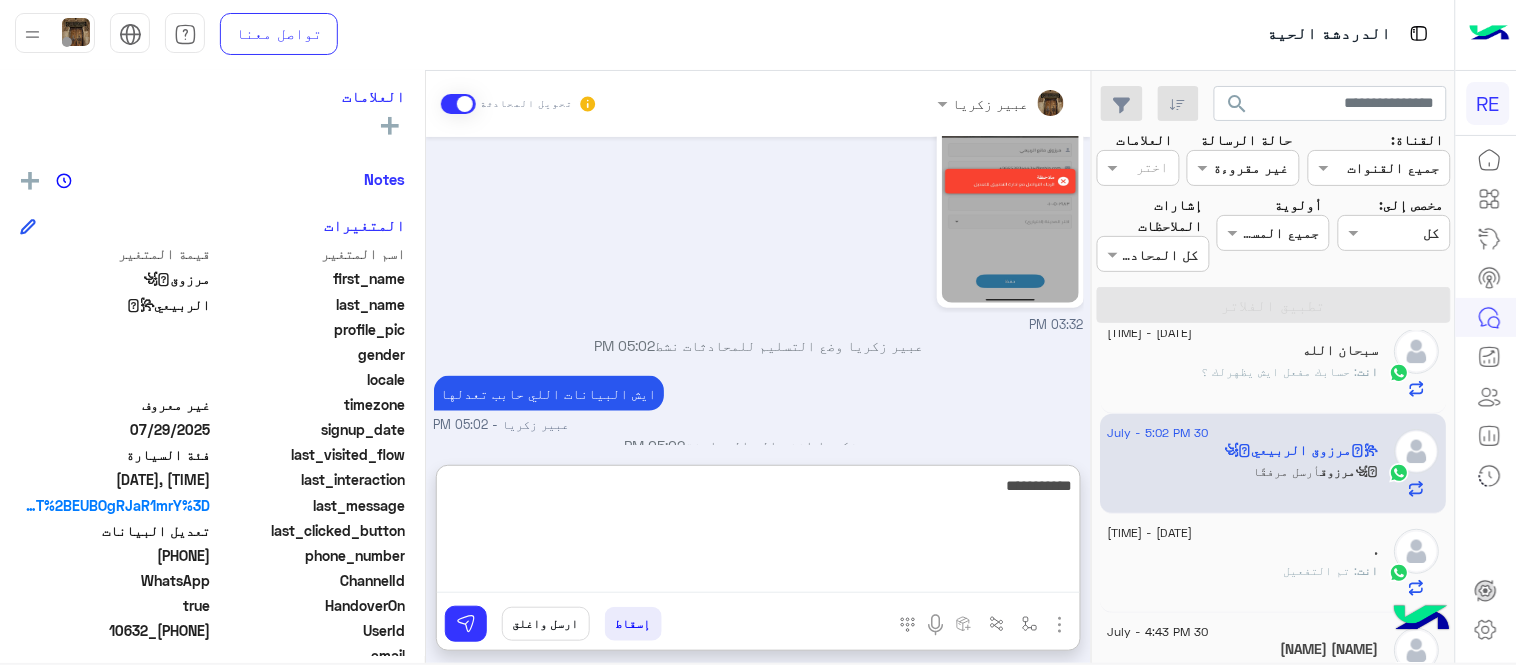 type 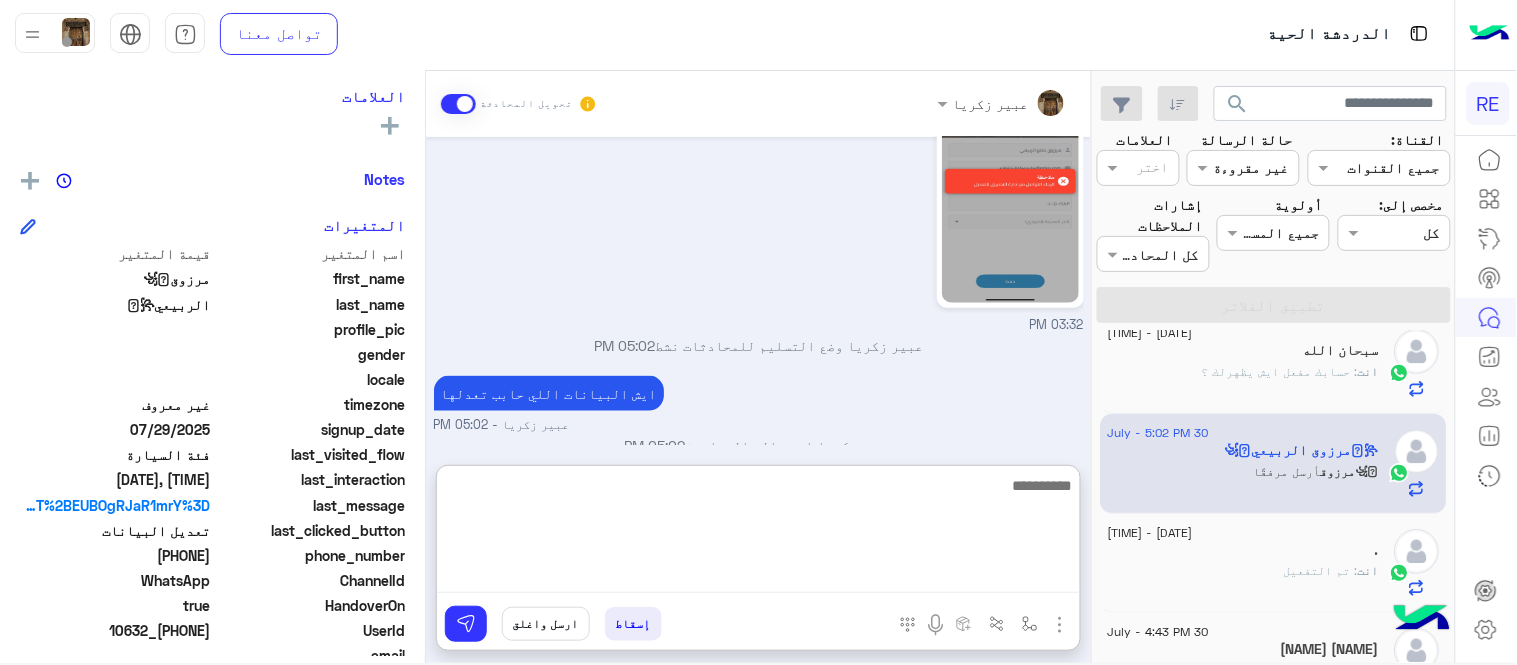 scroll, scrollTop: 661, scrollLeft: 0, axis: vertical 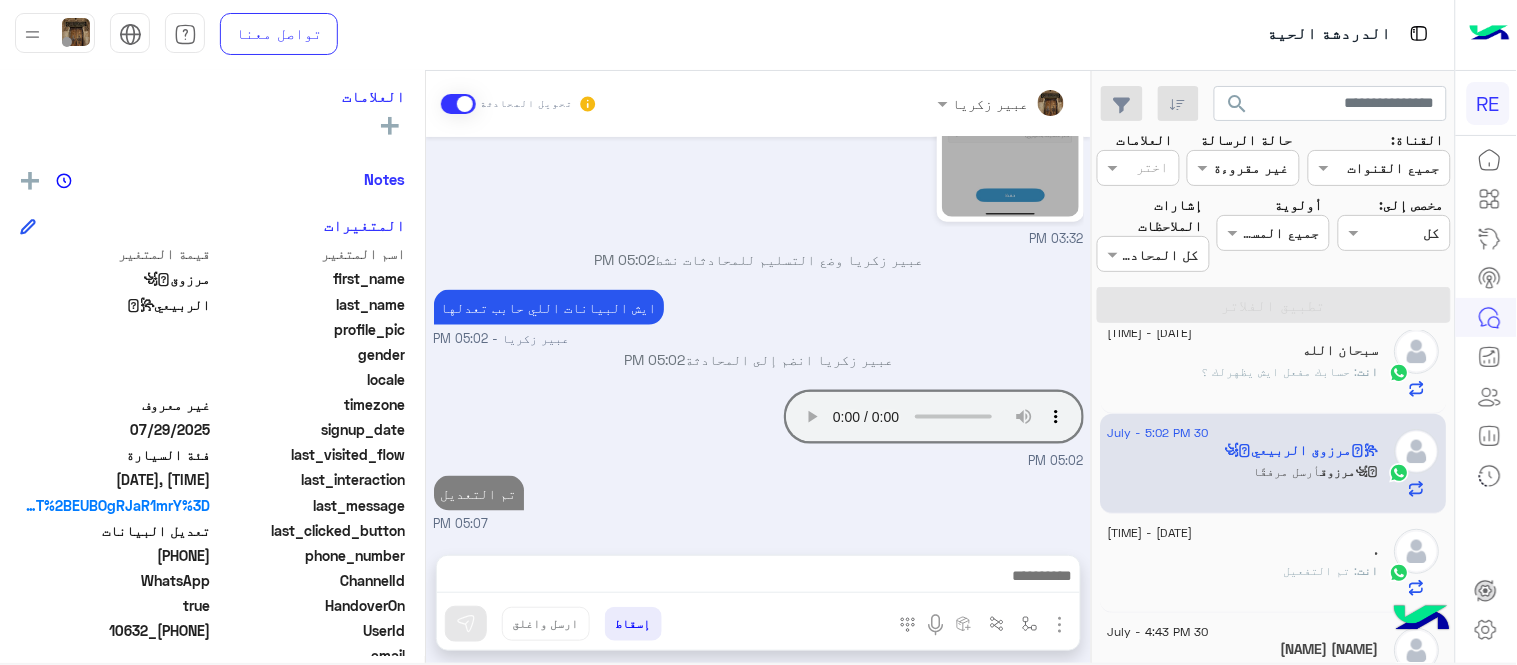 click on "Jul 30, 2025   ꧁[FULL_NAME]꧂ غادر المحادثة   03:32 PM       الرجوع للقائمة الرئ    03:32 PM  اختر احد الخدمات التالية:    03:32 PM   تعديل البيانات    03:32 PM  من فضلك ارفق صورة للبيانات من التطبيق  مع ذكر البيانات المطلوب اضافتها او تعديلها.    03:32 PM    03:32 PM  [FIRST] [LAST] وضع التسليم للمحادثات نشط   05:02 PM      ايش البيانات اللي حابب تعدلها  [FIRST] [LAST] -  05:02 PM  [FIRST] [LAST] انضم إلى المحادثة   05:02 PM       Your browser does not support the audio tag.
05:02 PM  تم التعديل   05:07 PM" at bounding box center [758, 336] 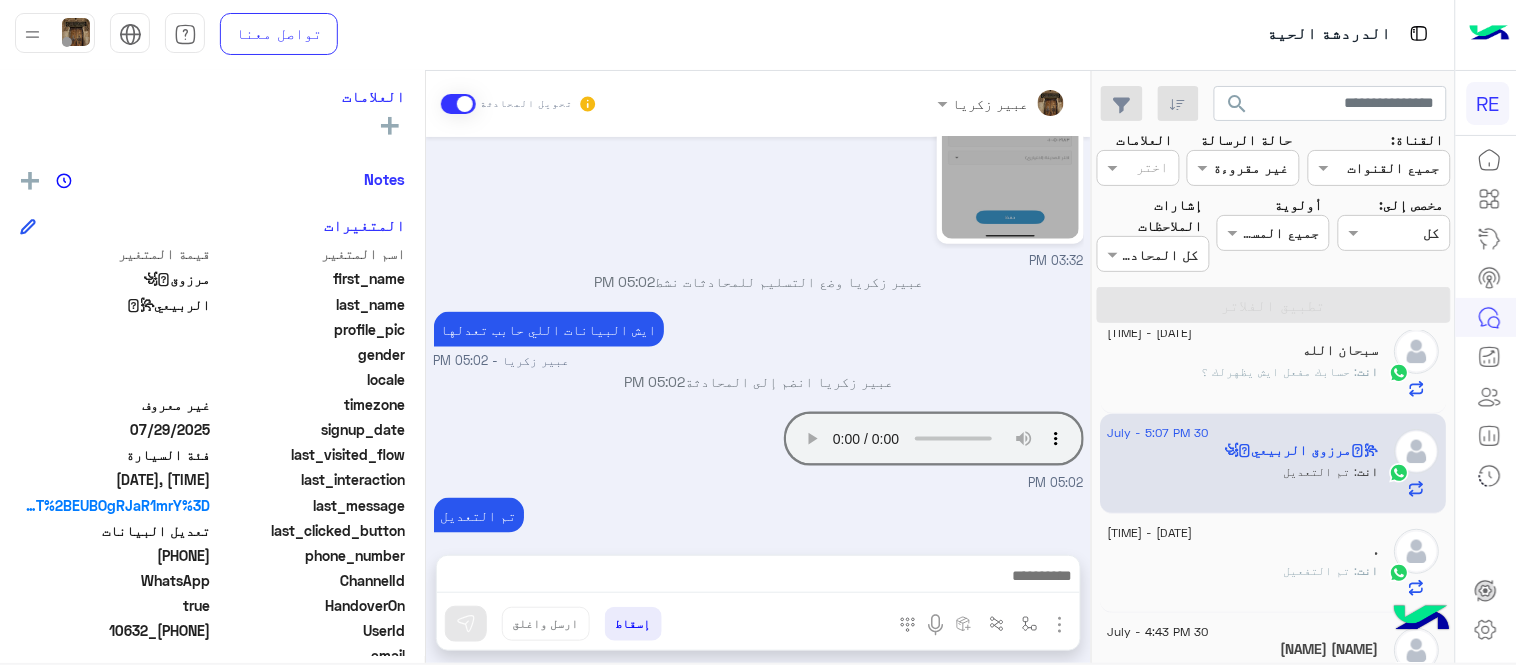 click on "انت  : تم التفعيل" 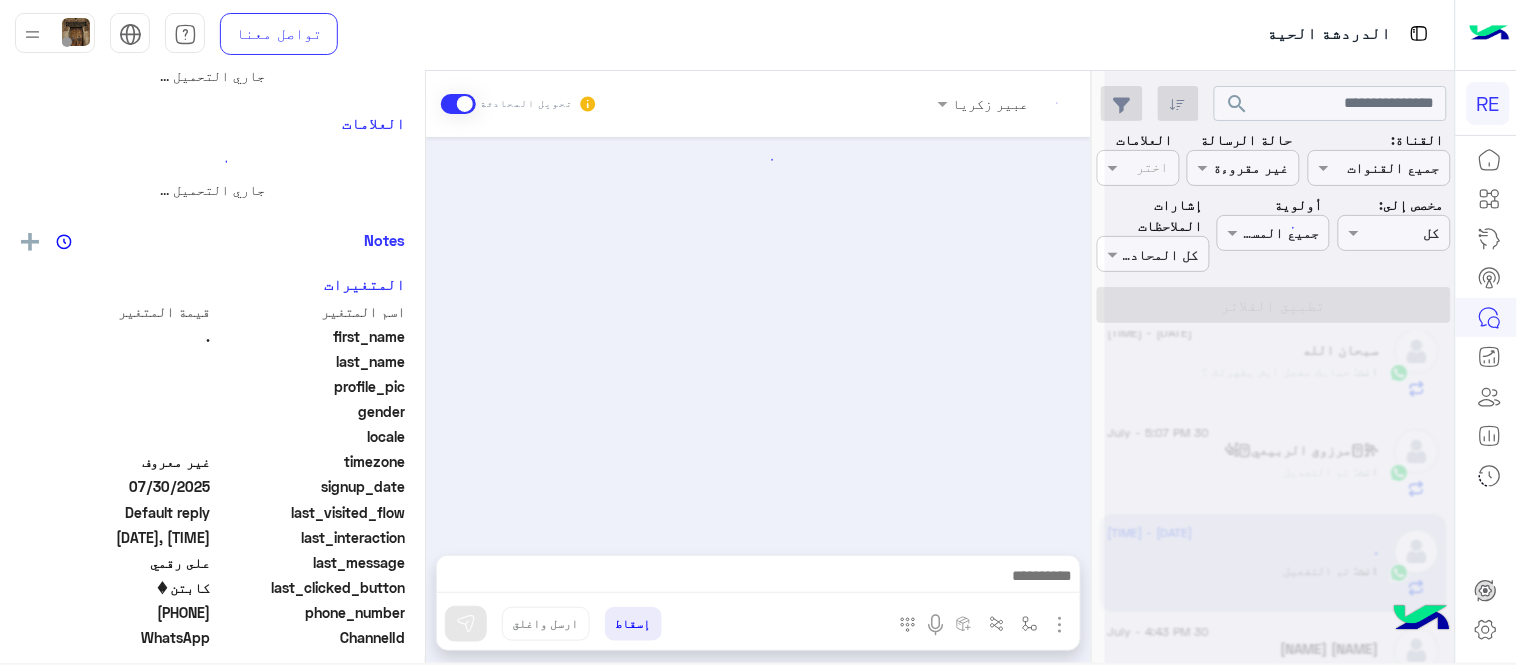 scroll, scrollTop: 0, scrollLeft: 0, axis: both 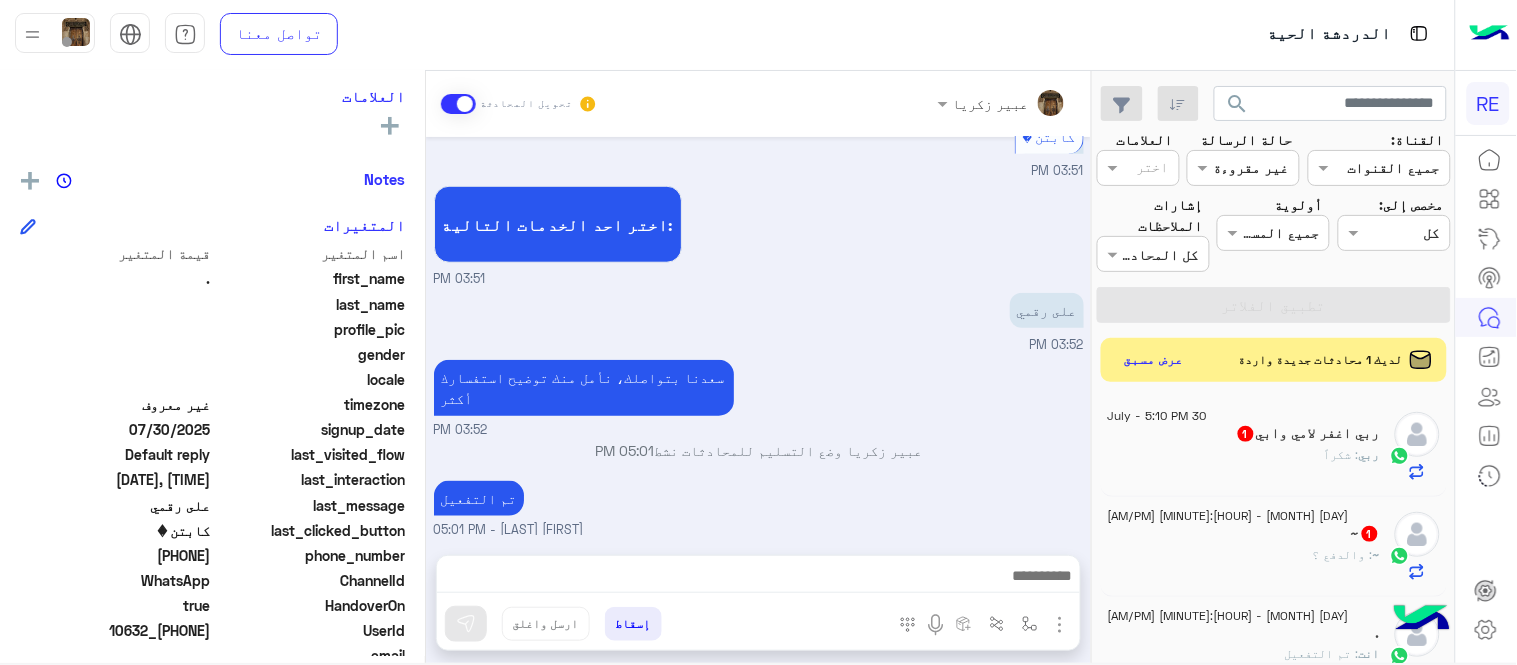 click on "search القناة: القناه جميع القنوات حالة الرسالة القناه غير مقروءة العلامات اختر مخصص إلى: Assigned on كل أولوية جميع المستويات جميع المستويات إشارات الملاحظات اختر كل المحادثات تطبيق الفلاتر" 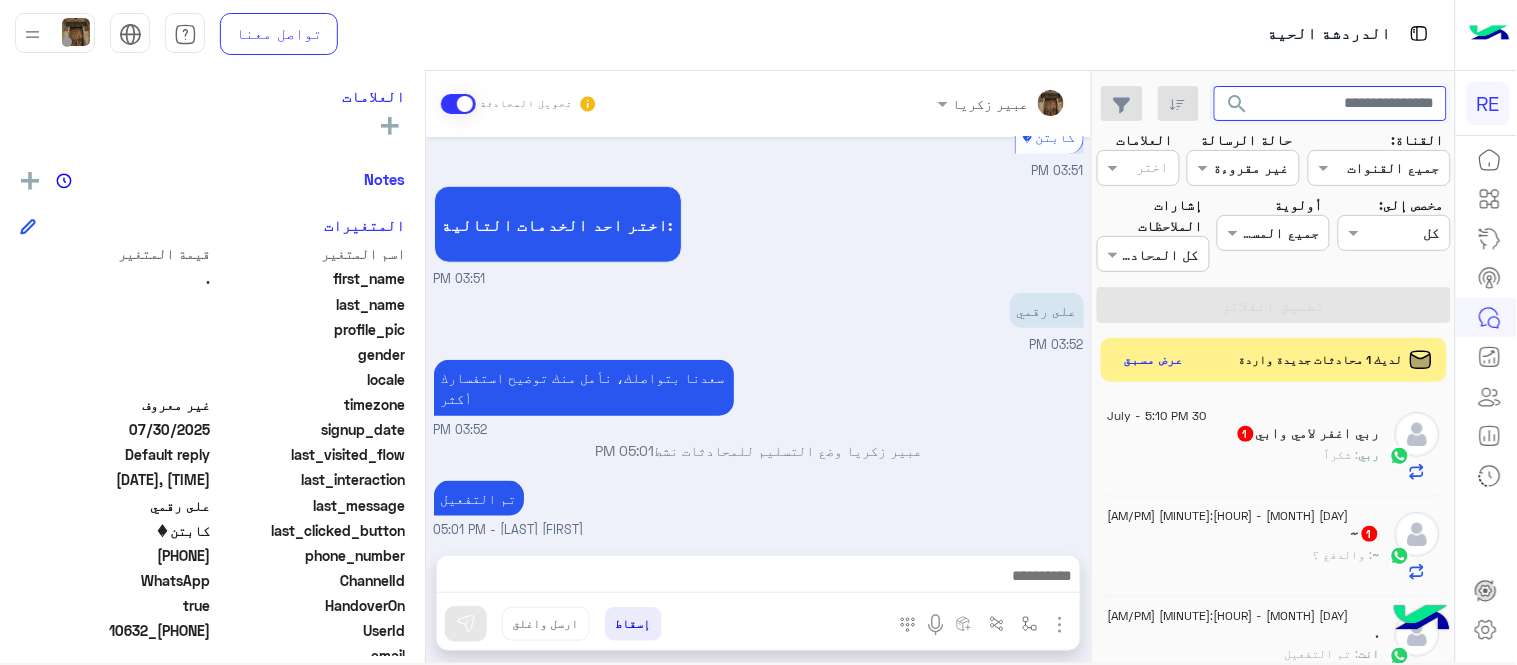 click at bounding box center (1331, 104) 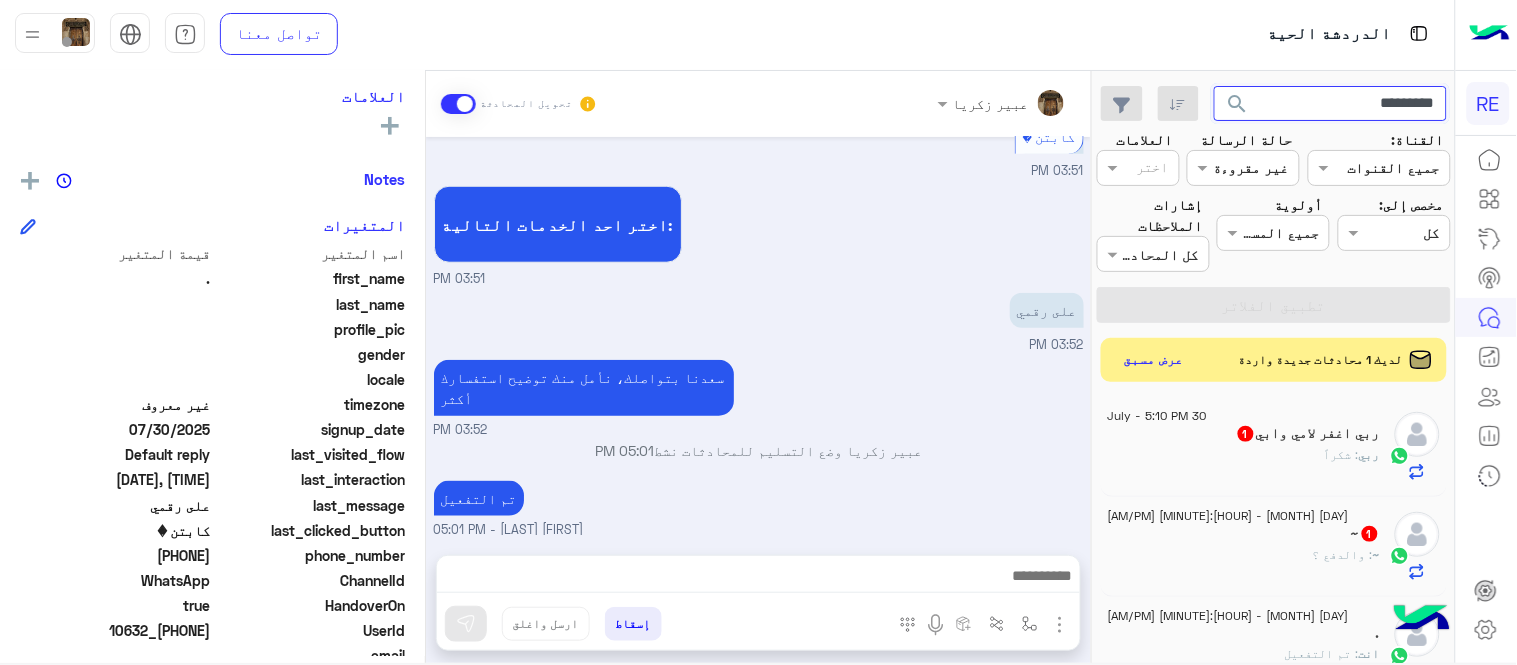 click on "search" 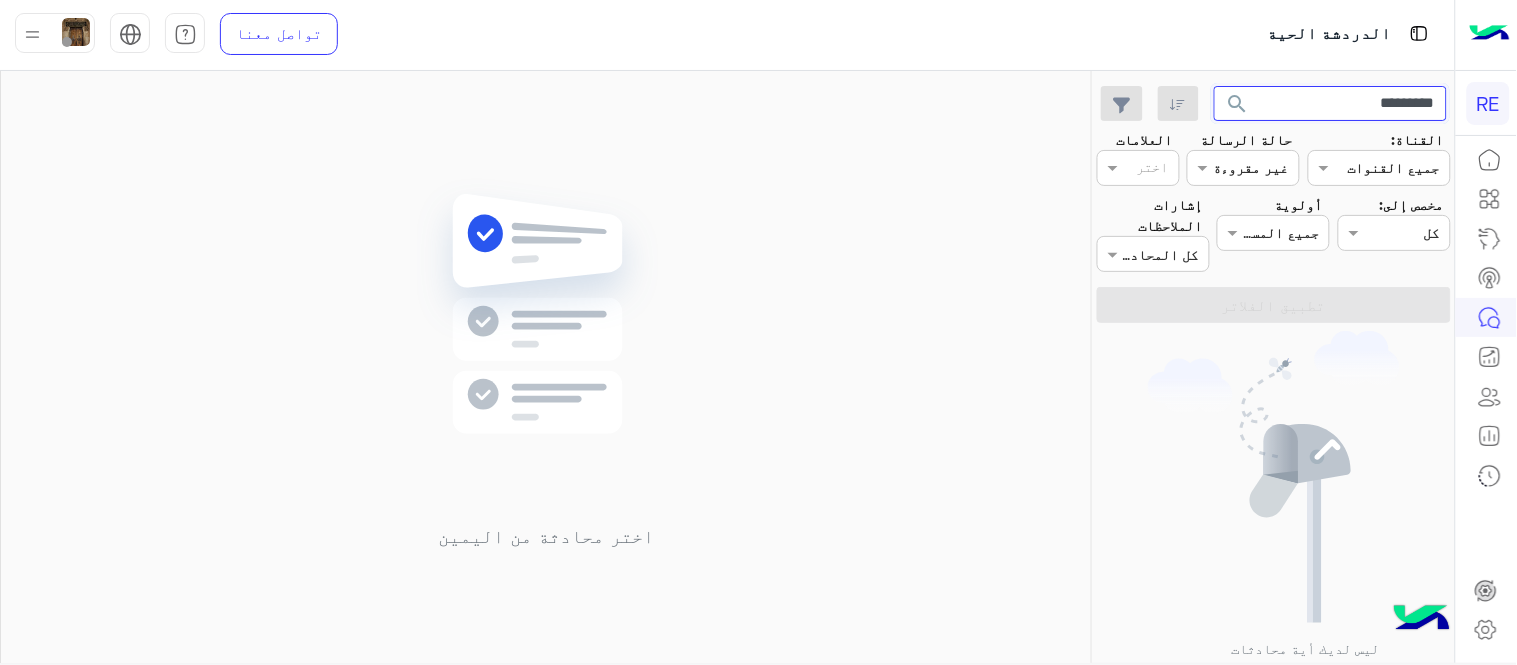 click on "*********" at bounding box center (1331, 104) 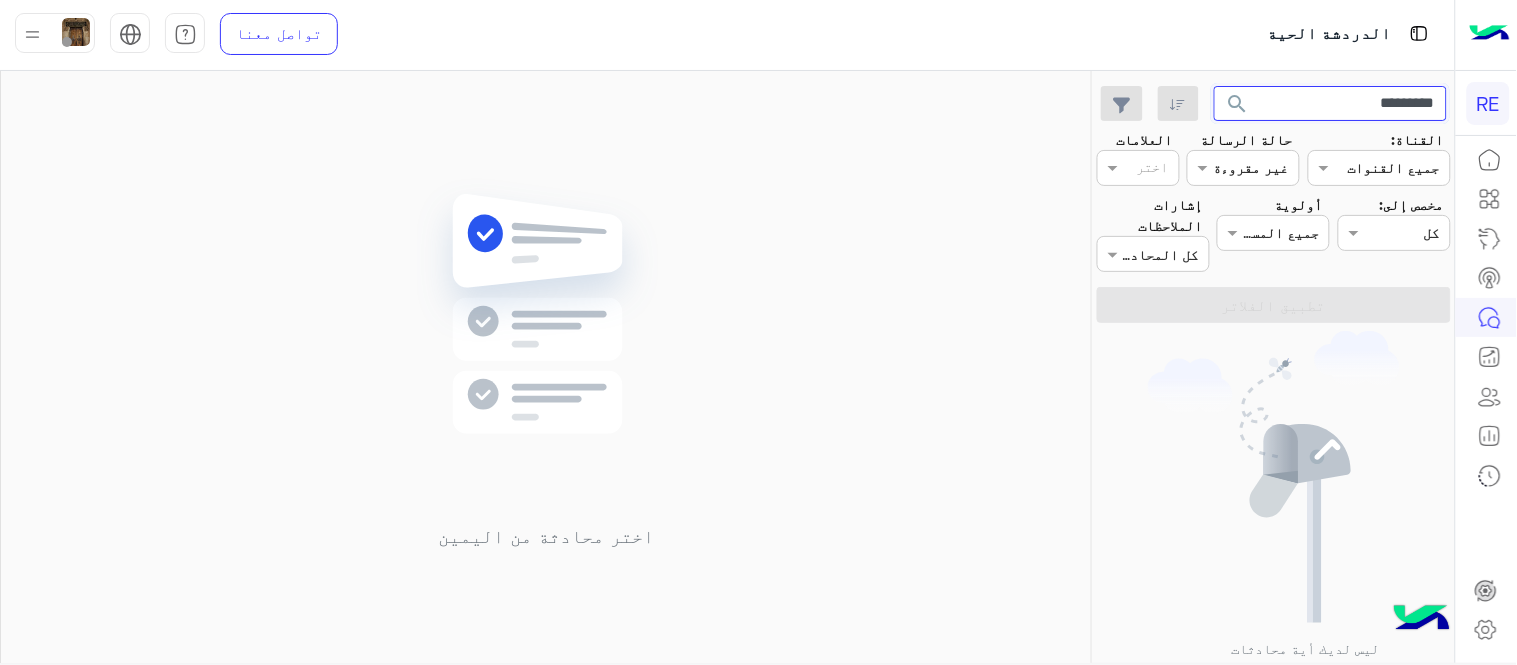 click on "search" 